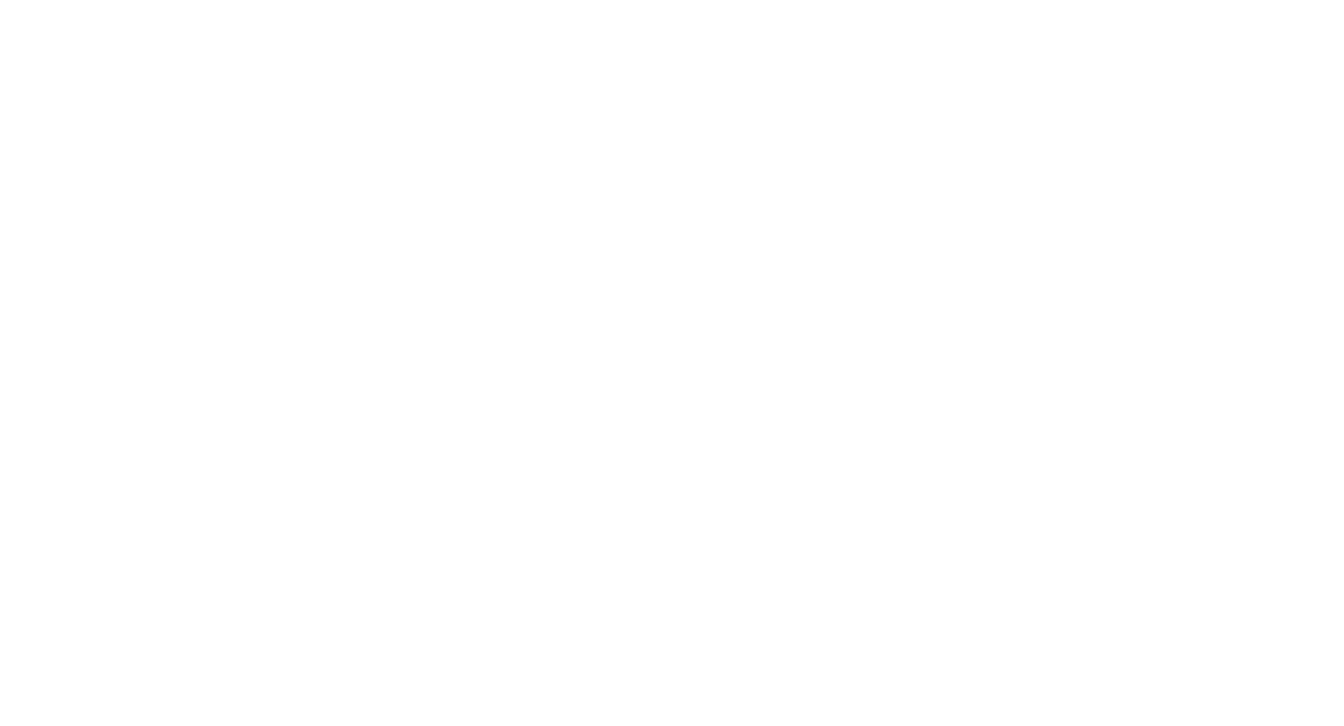 scroll, scrollTop: 0, scrollLeft: 0, axis: both 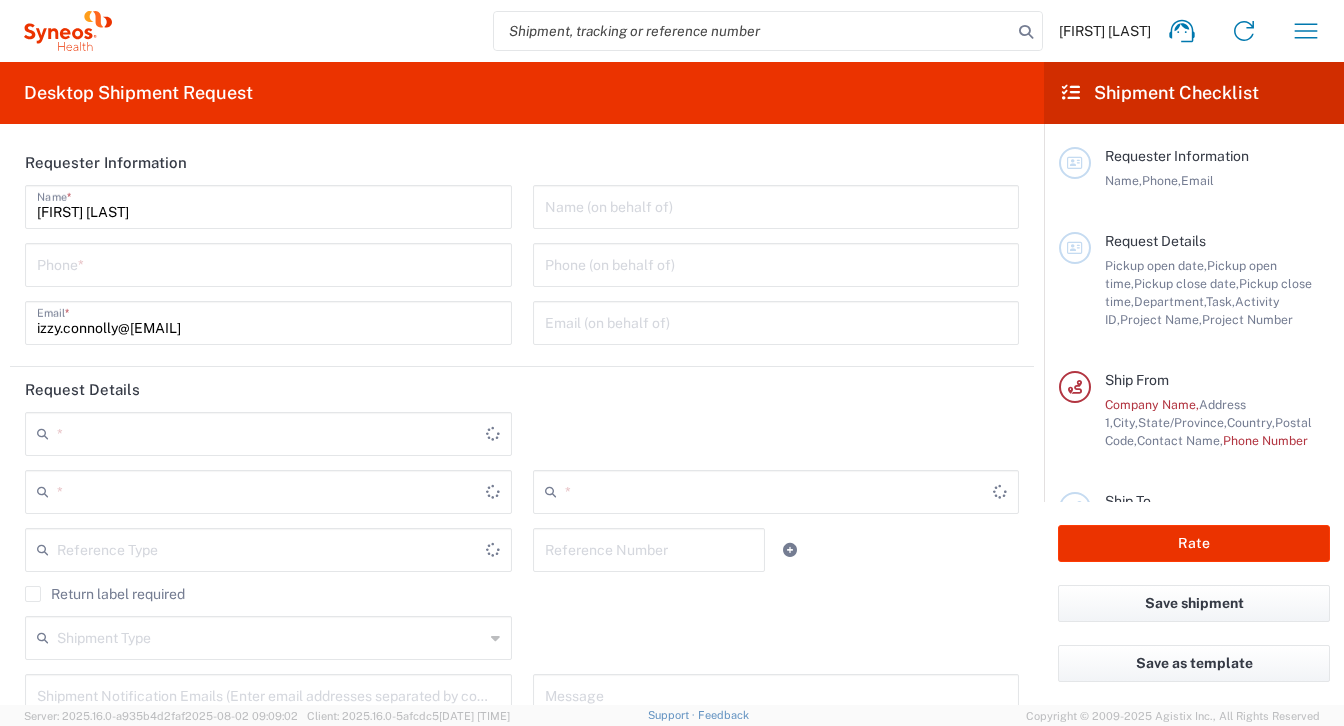 type on "New York" 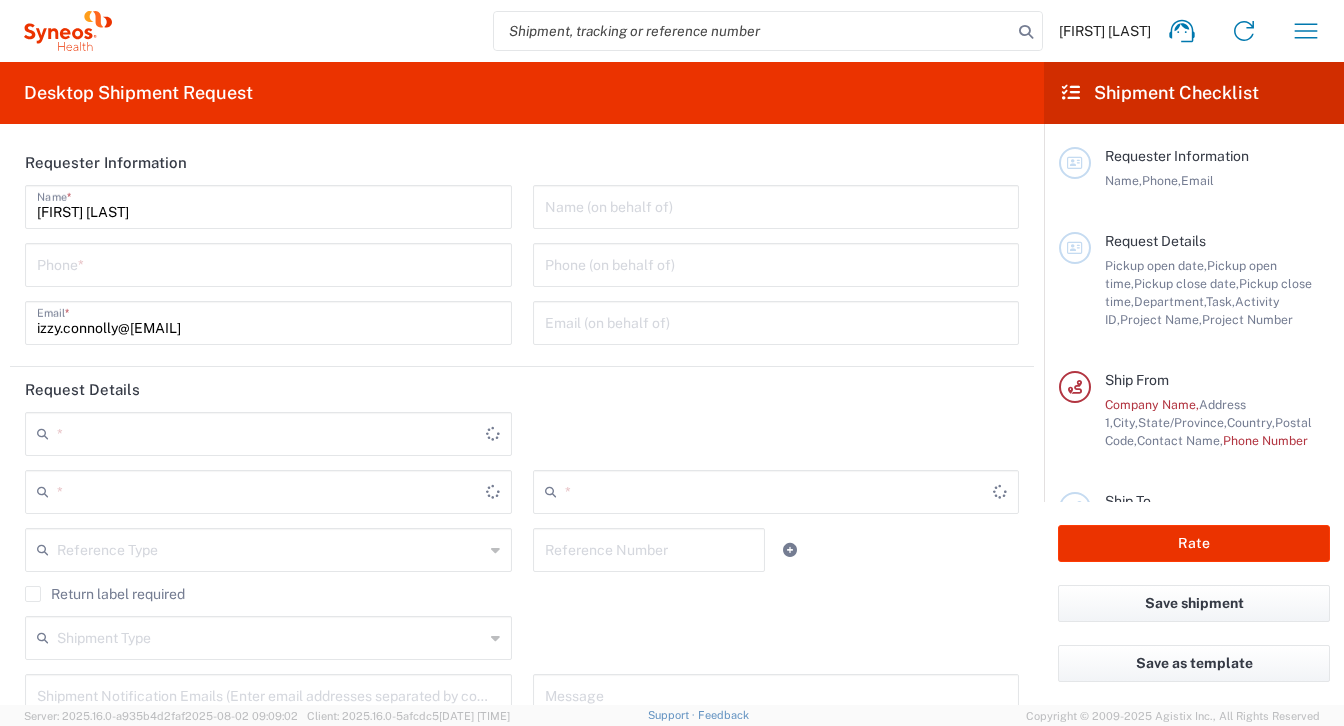 type on "United States" 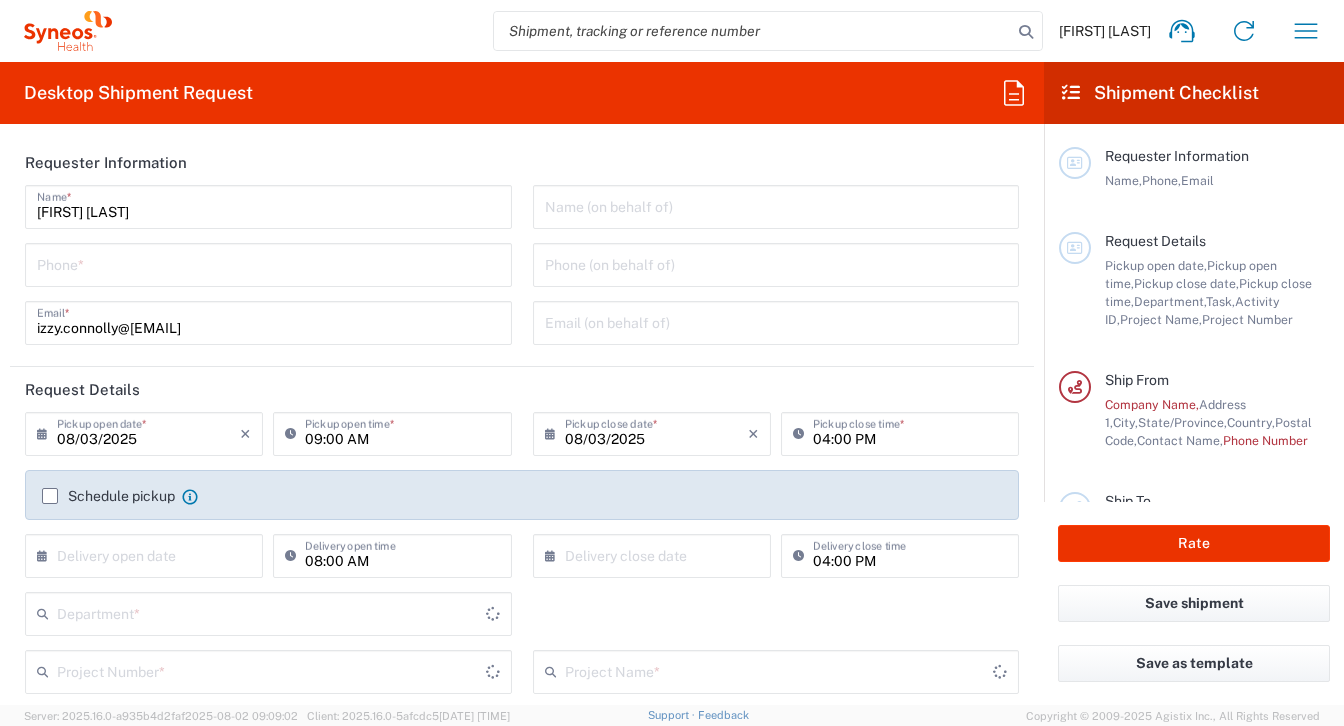 type on "6177" 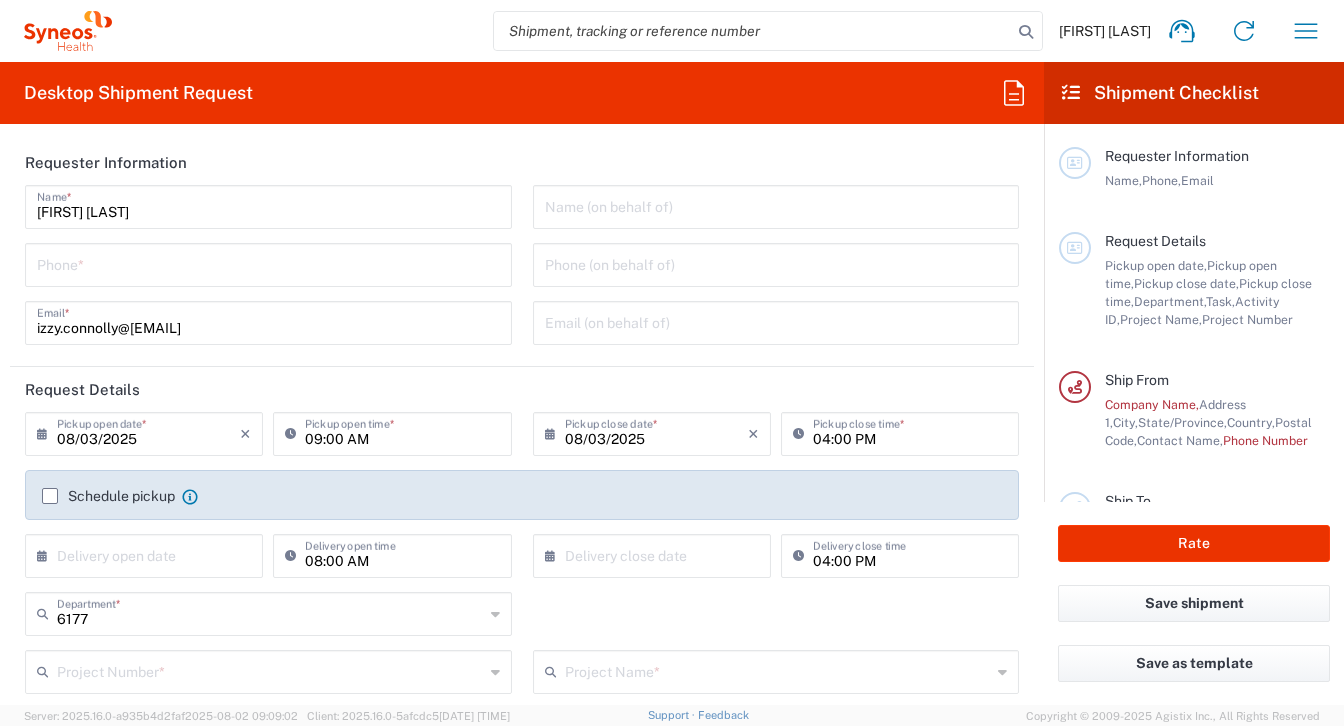 type on "Chandler Chicco Agency, LLC-New York US" 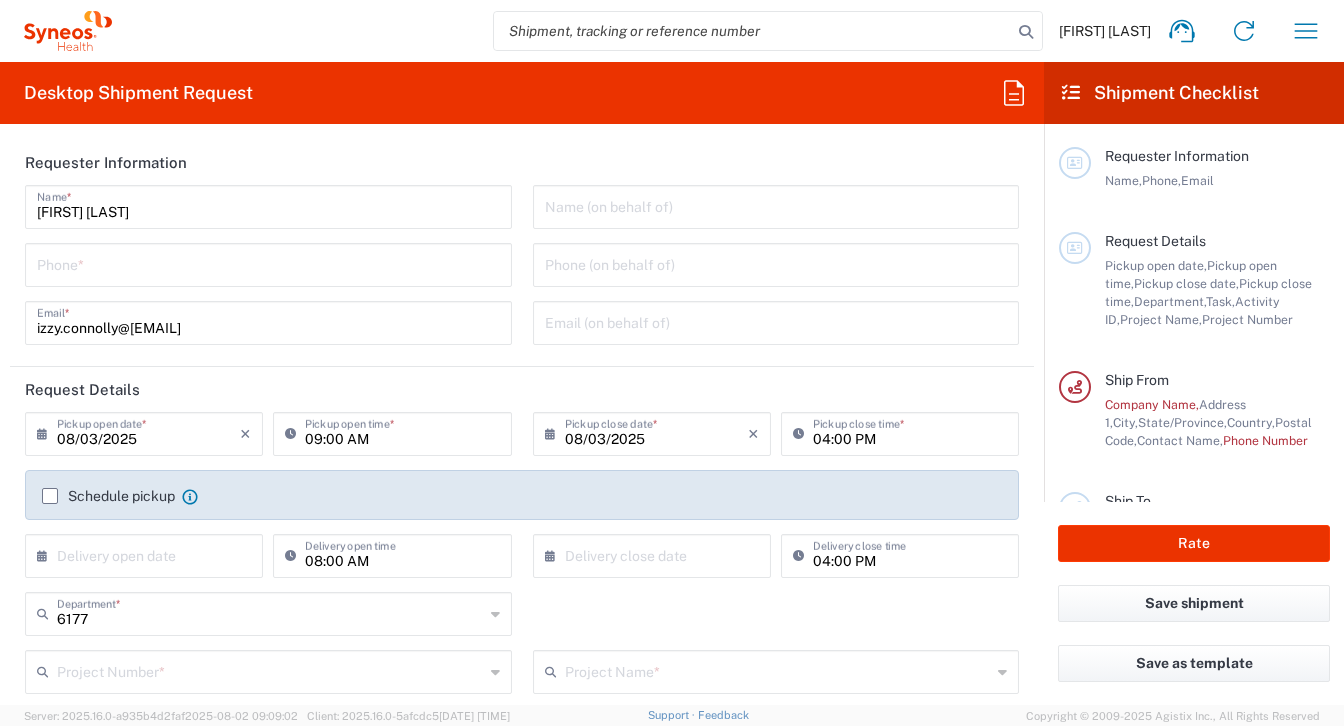 scroll, scrollTop: 13, scrollLeft: 0, axis: vertical 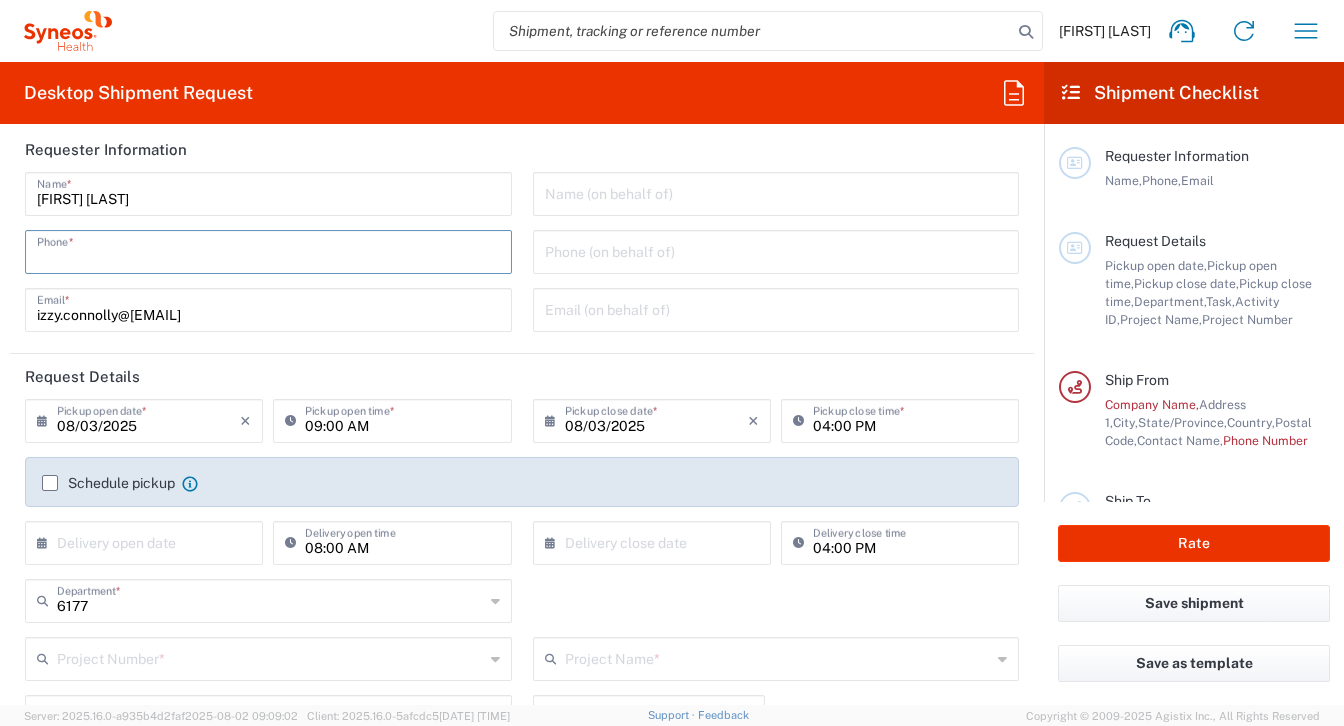 click at bounding box center (268, 250) 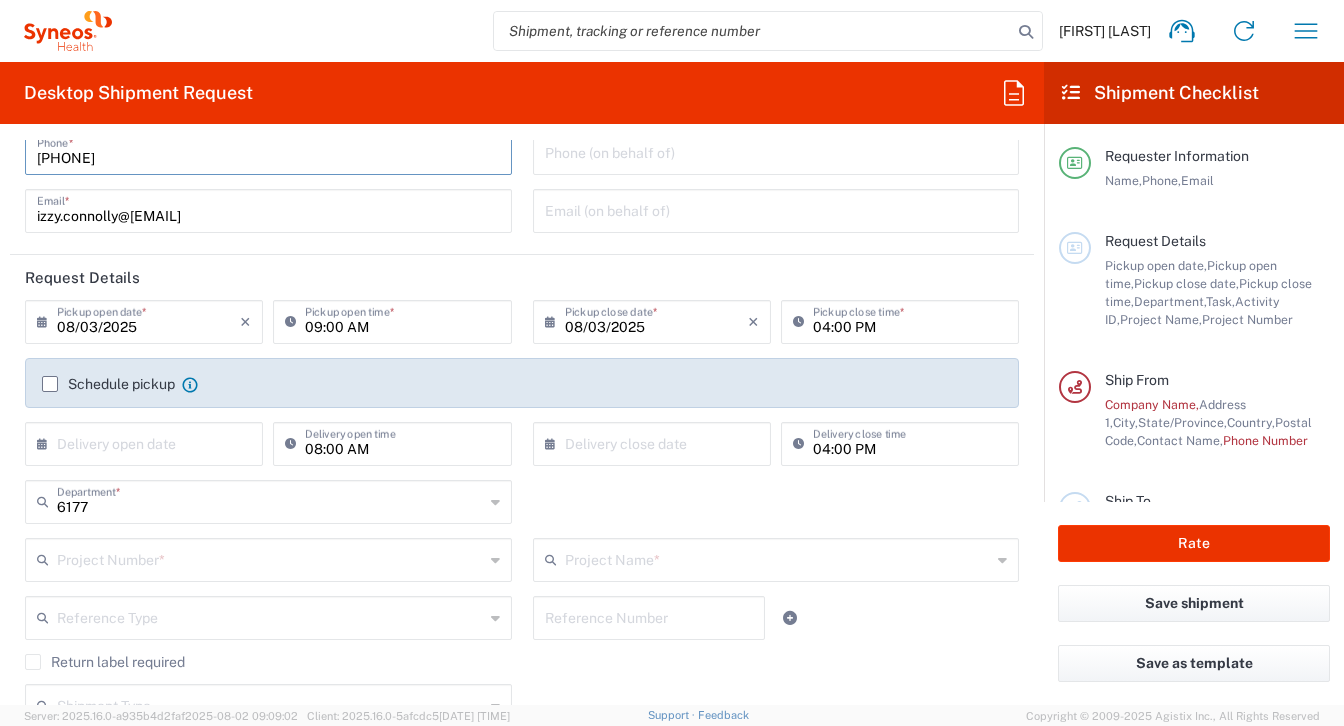 scroll, scrollTop: 115, scrollLeft: 0, axis: vertical 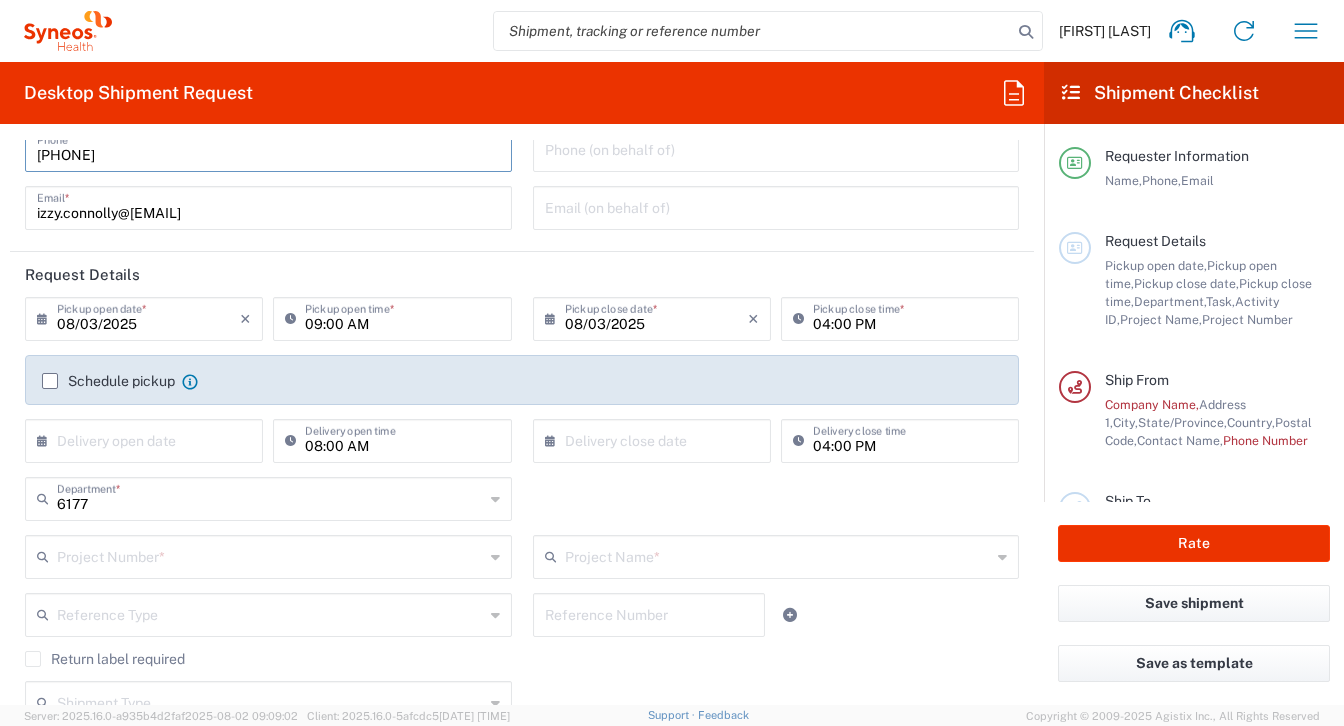 type on "[PHONE]" 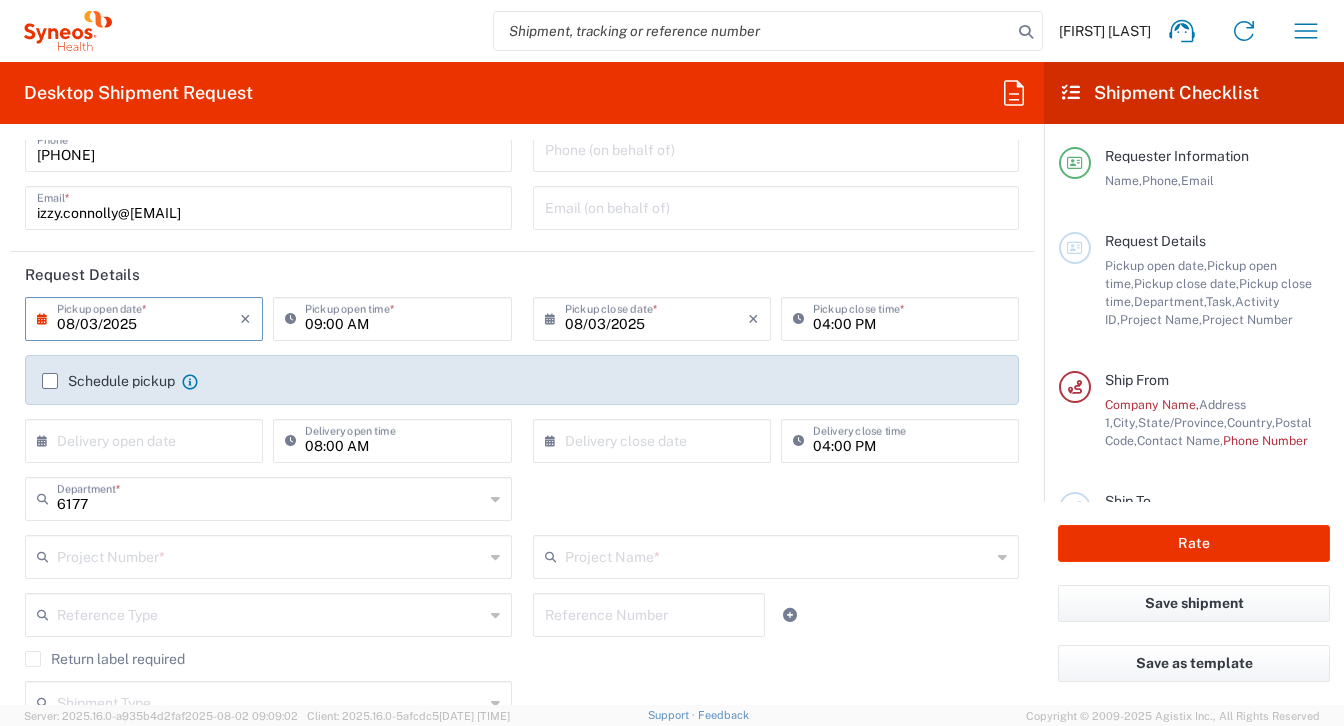 click on "08/03/2025" at bounding box center [148, 317] 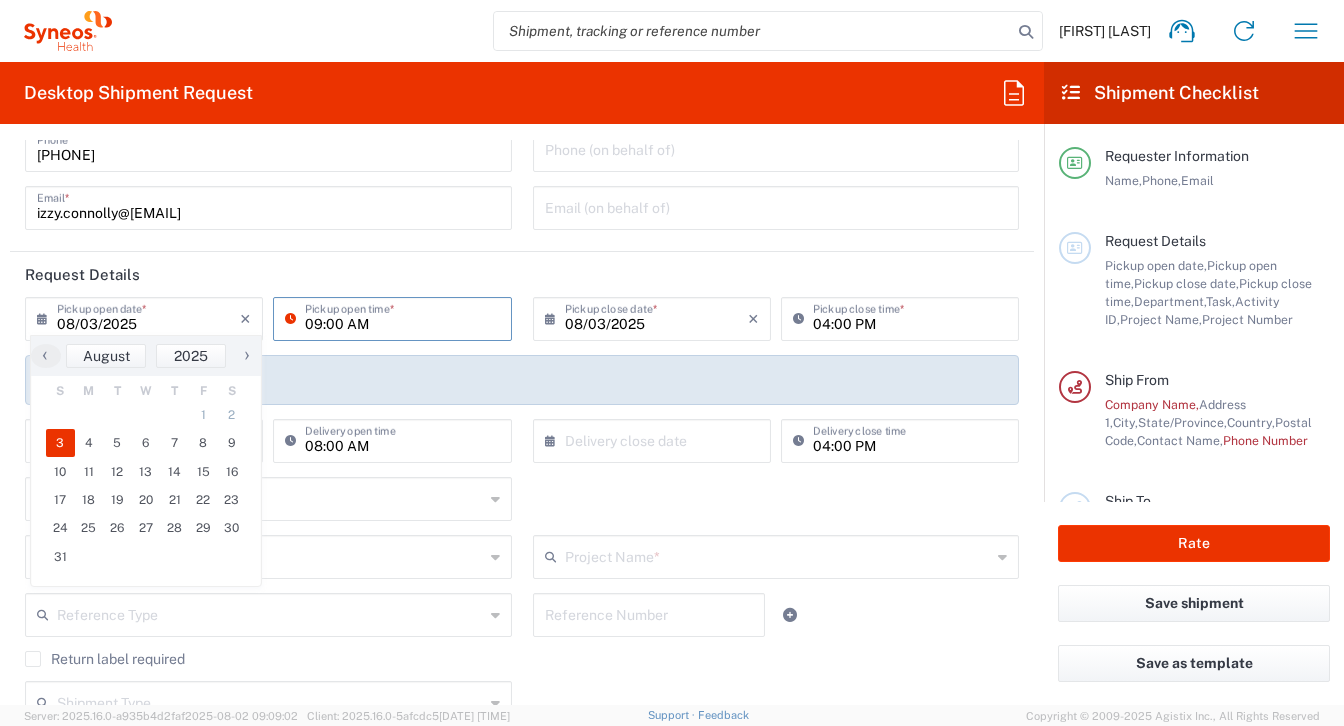 click on "09:00 AM" at bounding box center (402, 317) 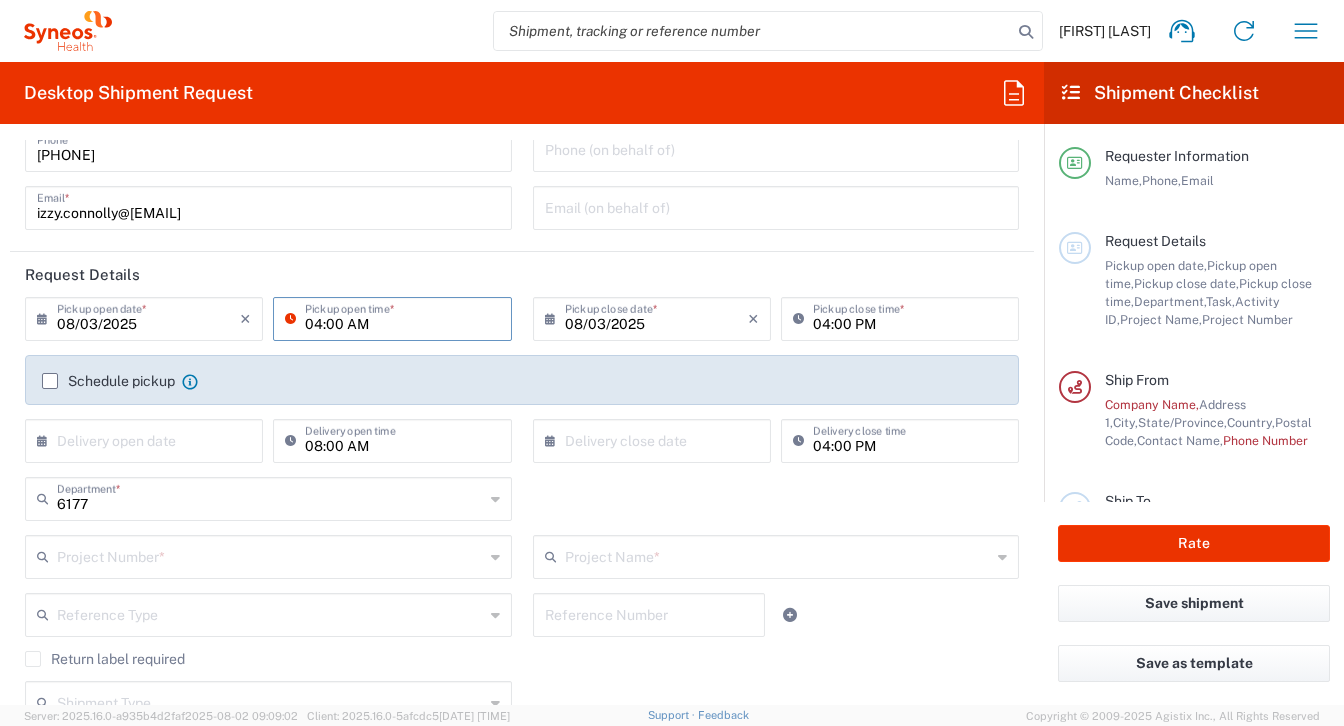 click on "04:00 AM" at bounding box center [402, 317] 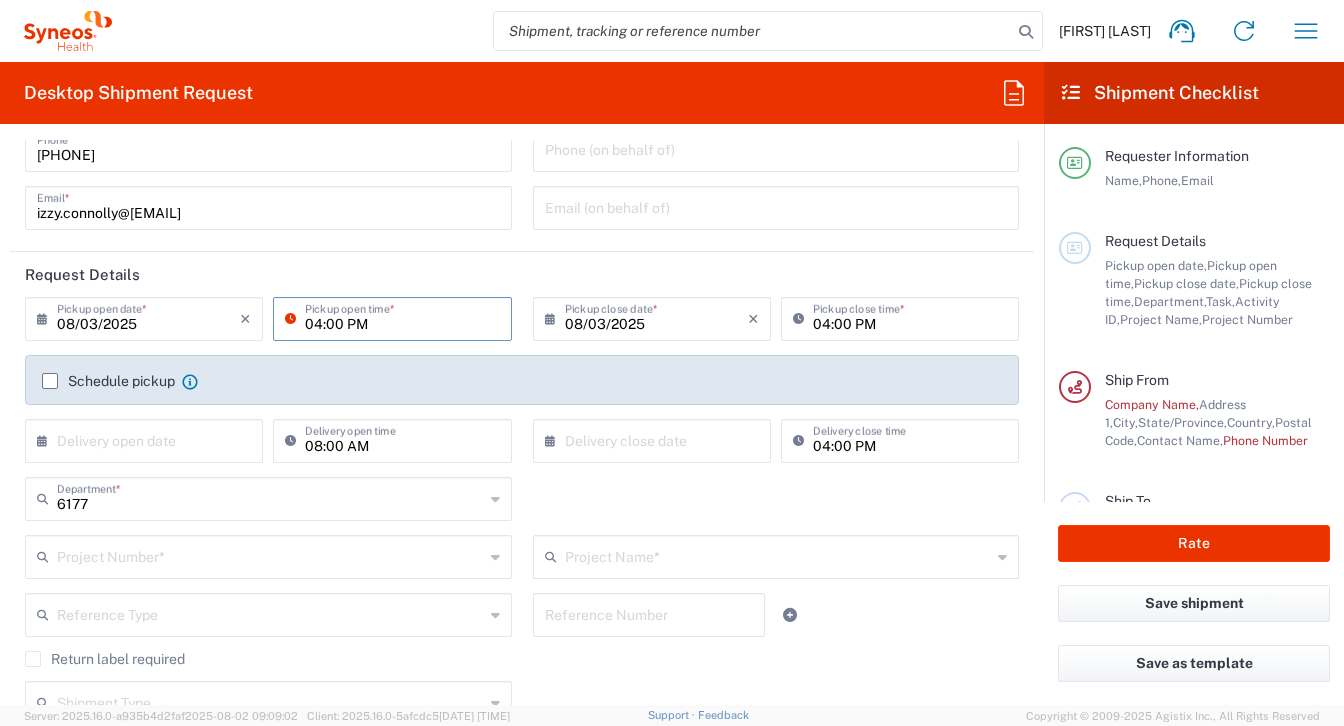 type on "04:00 PM" 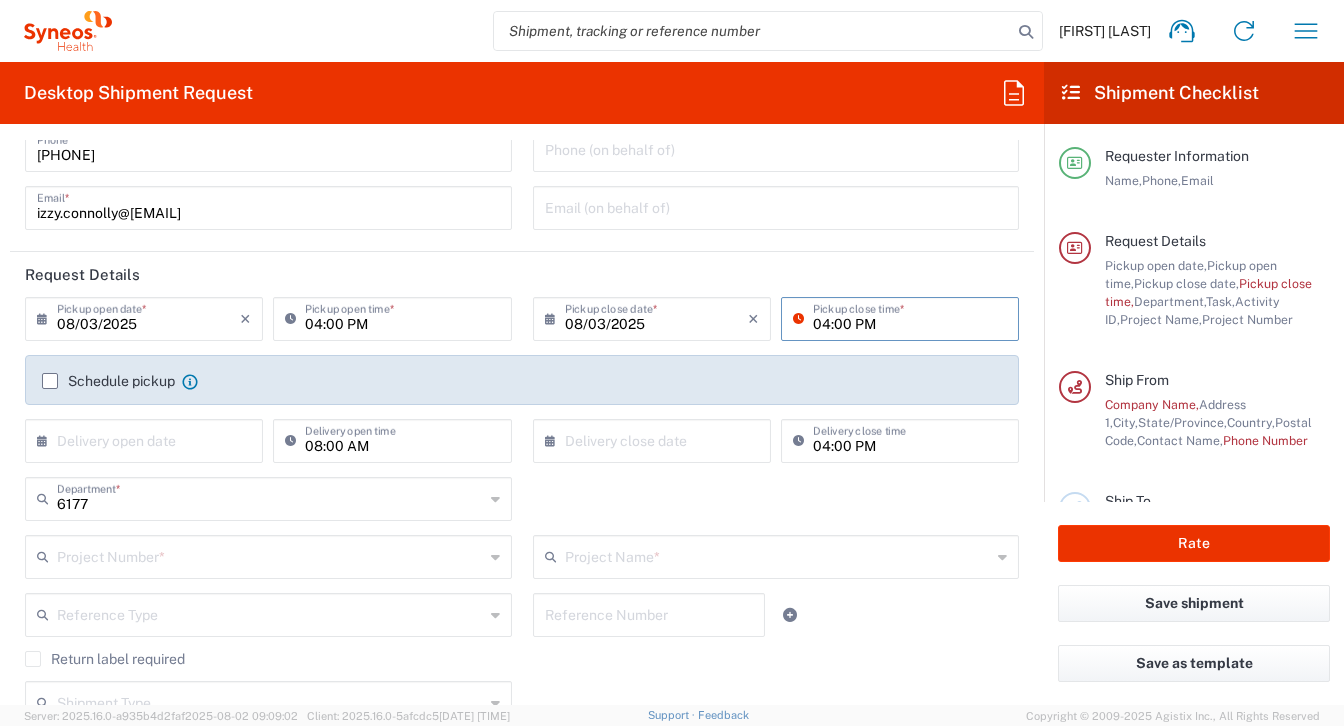 click on "04:00 PM" at bounding box center [910, 317] 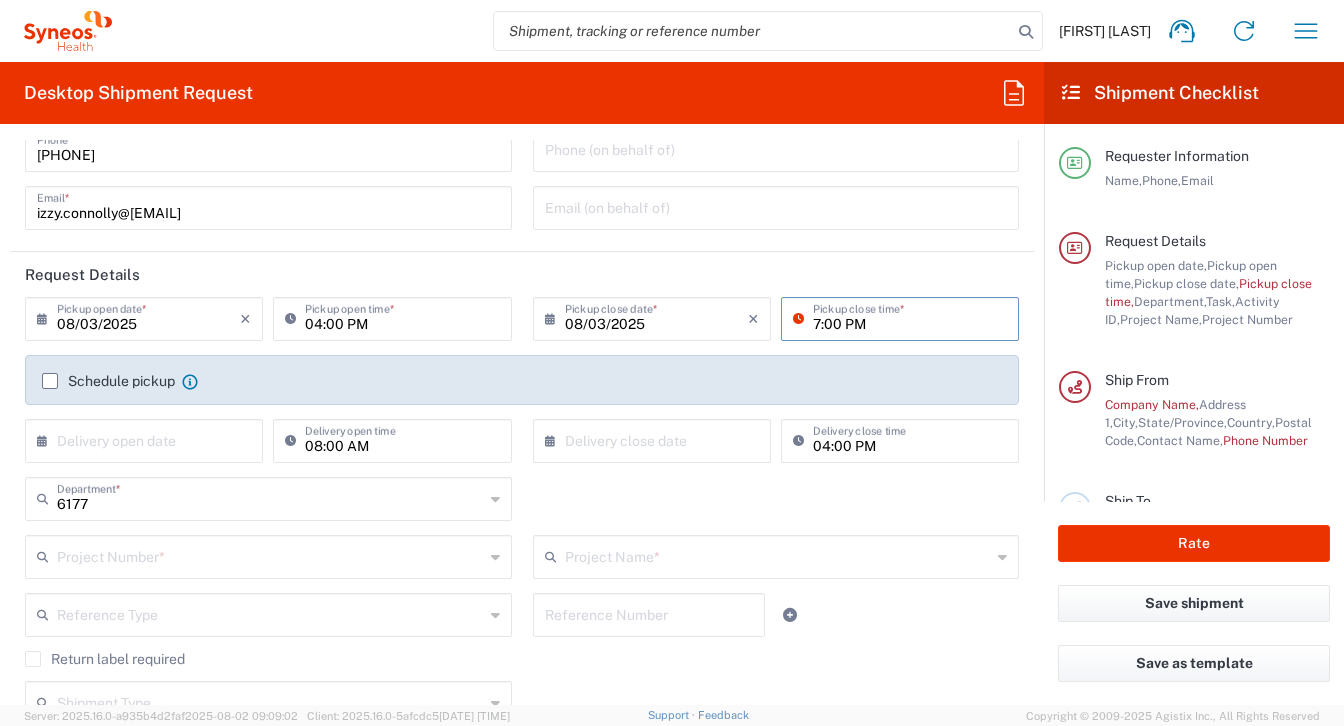 type on "07:00 PM" 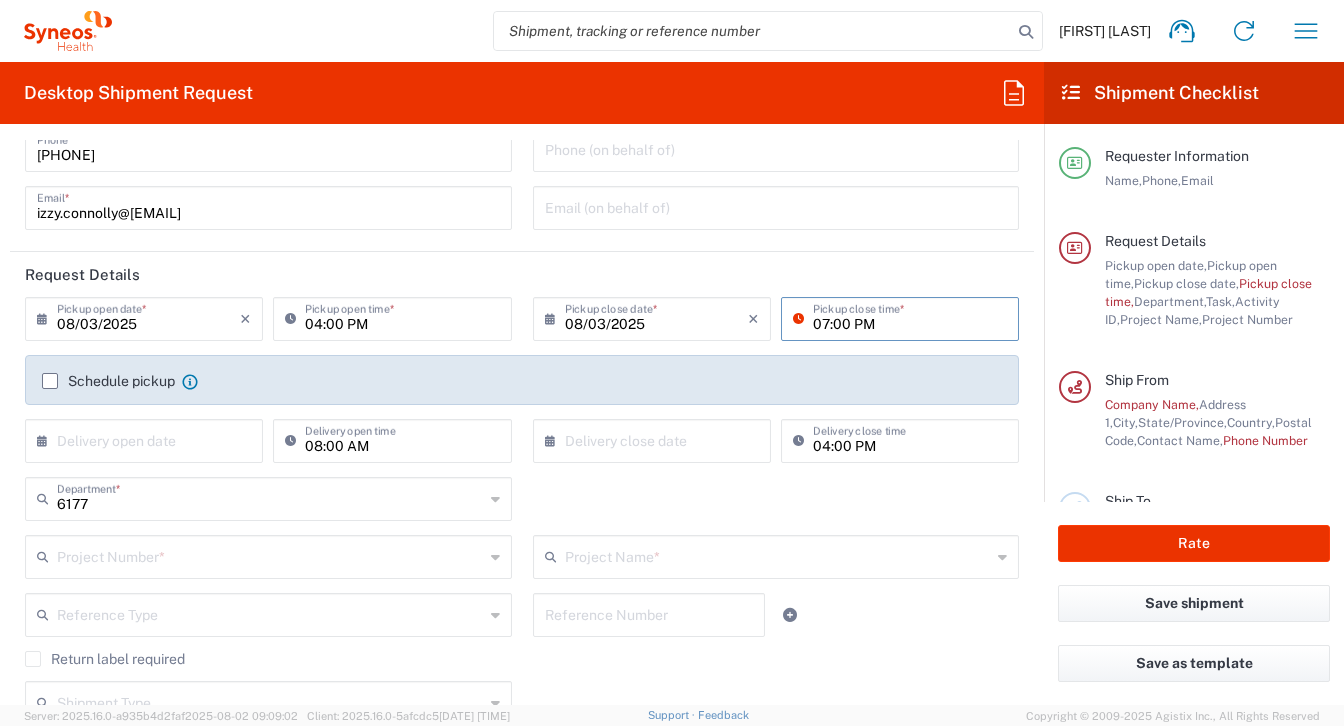 click at bounding box center [148, 439] 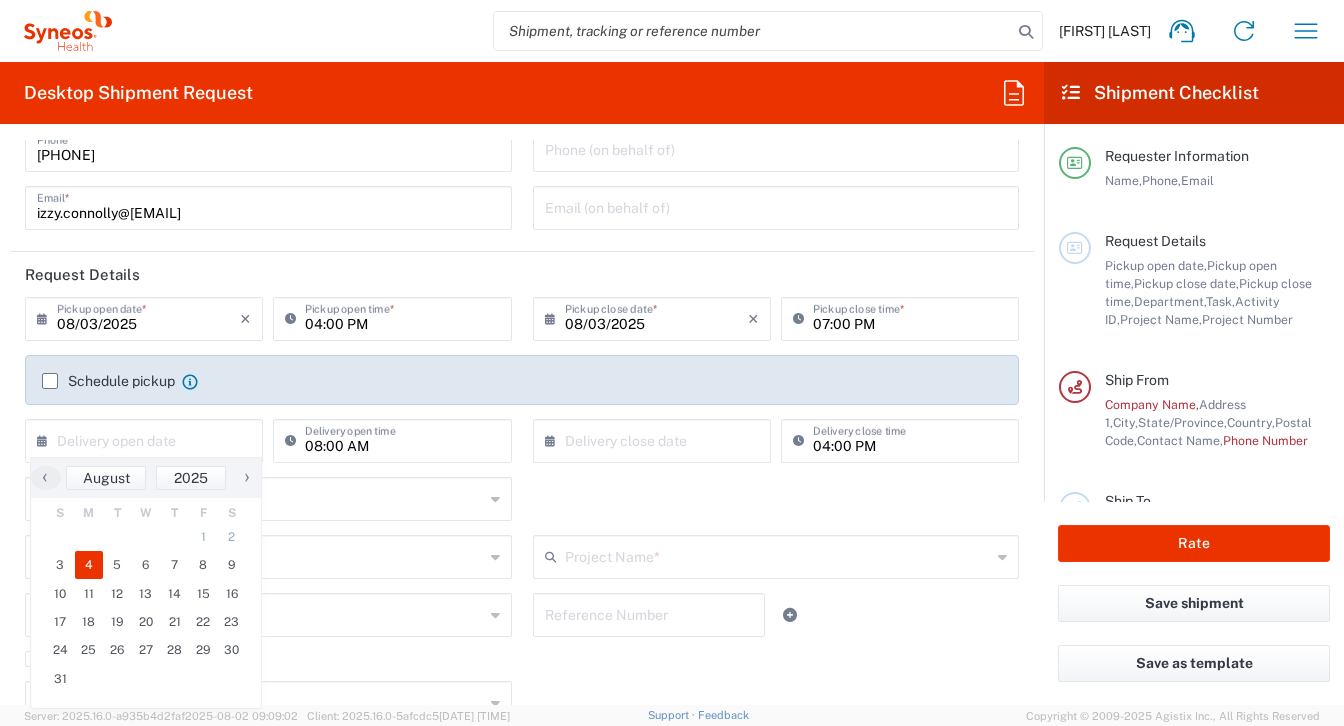 click on "4" 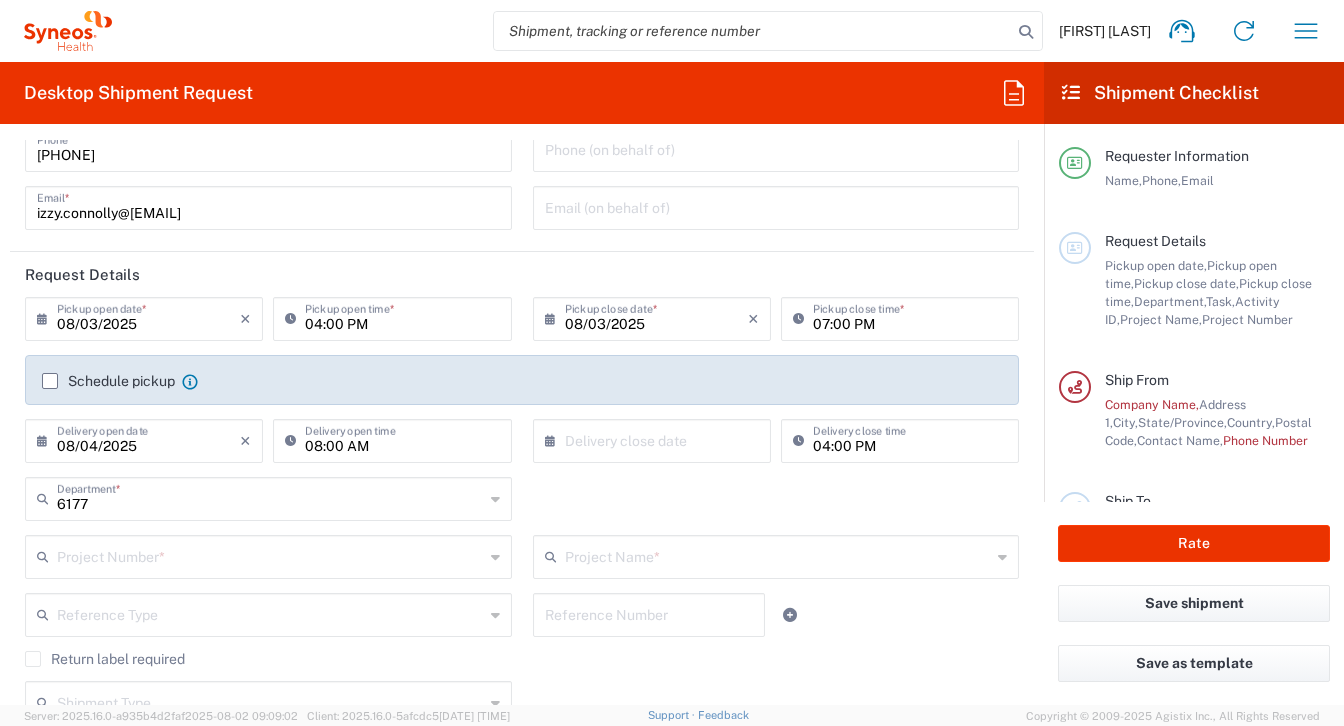click on "04:00 PM" at bounding box center [910, 439] 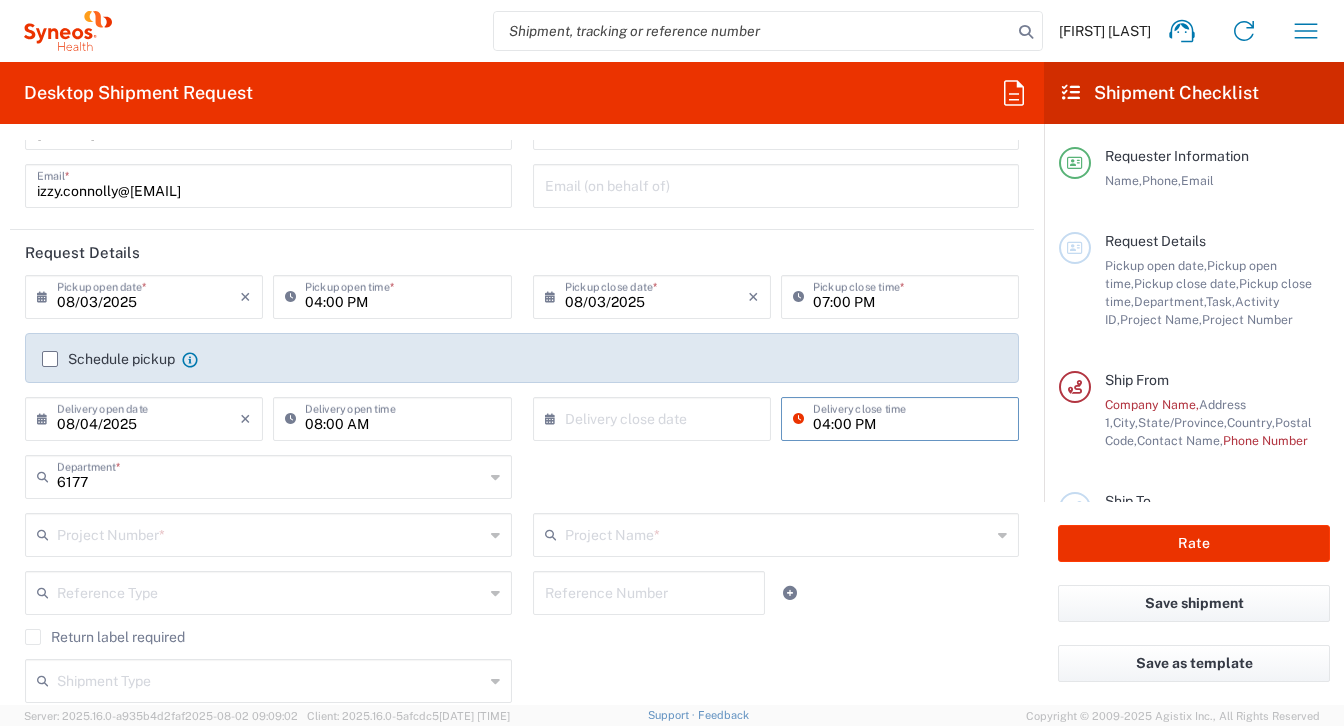 scroll, scrollTop: 139, scrollLeft: 0, axis: vertical 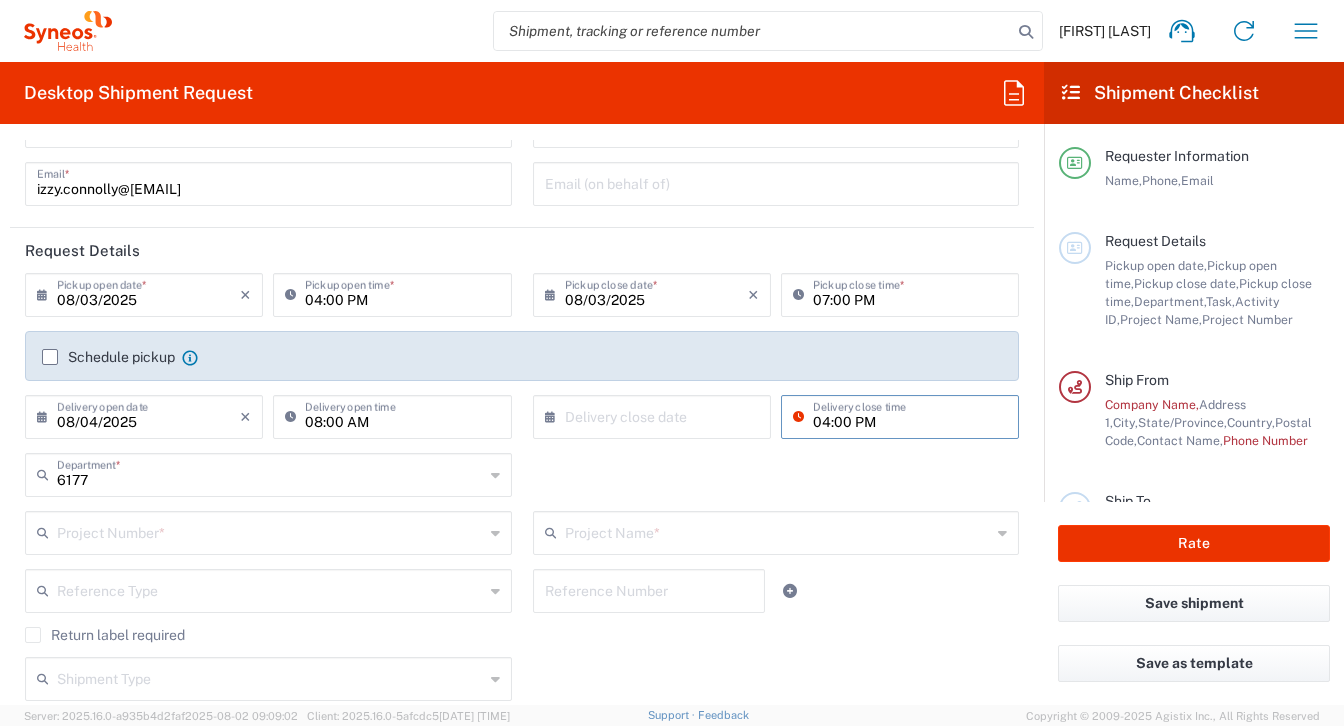 click at bounding box center (270, 531) 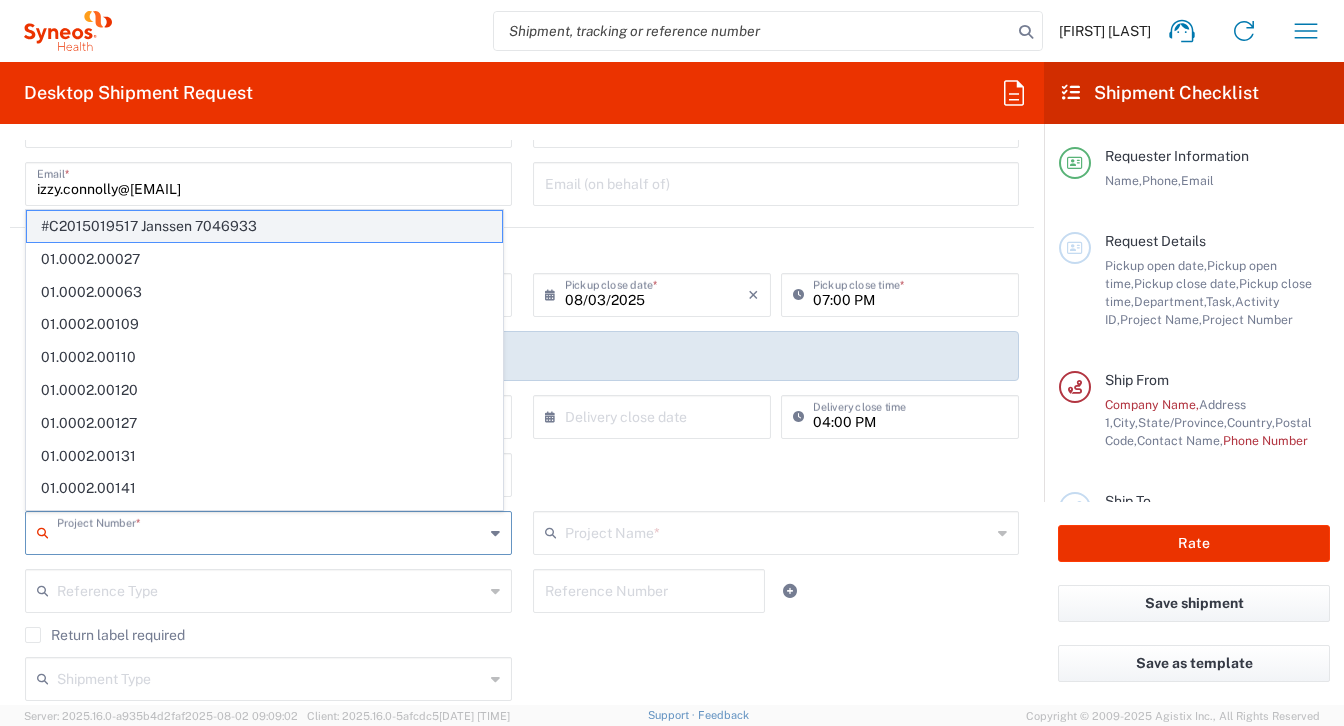 paste on "7066827" 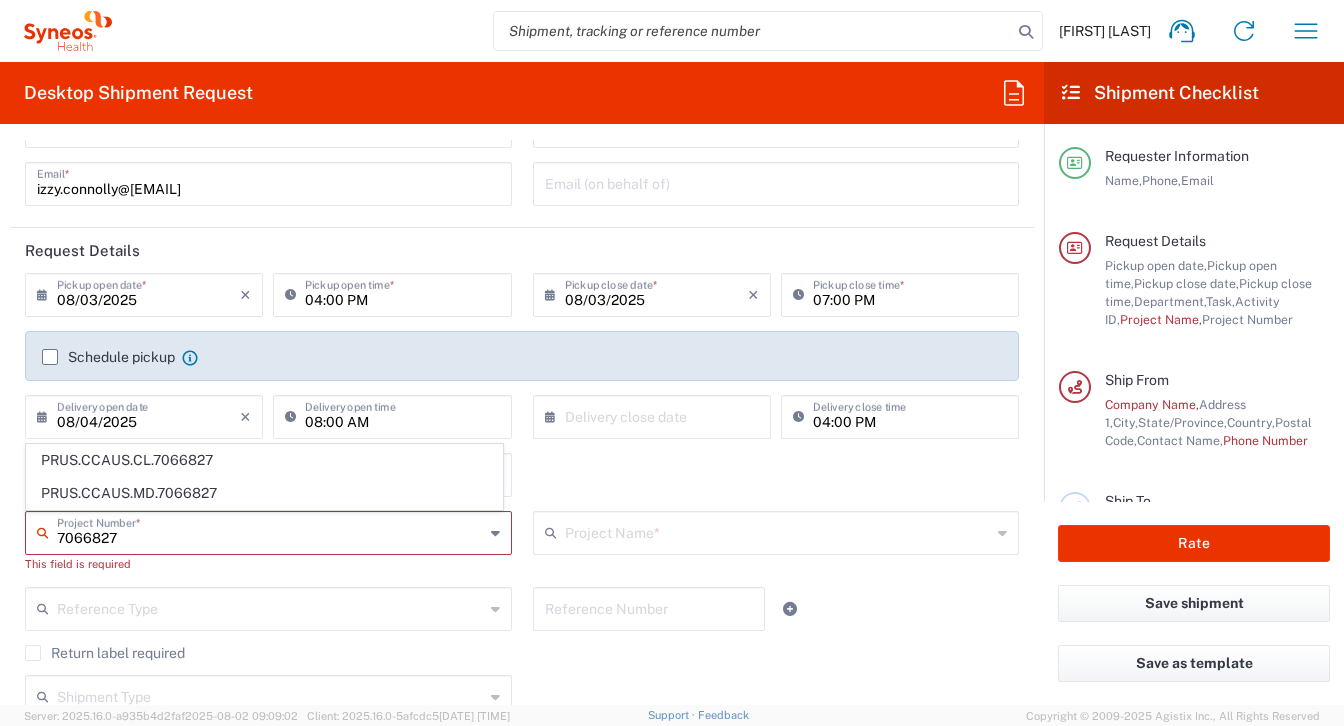 click on "7066827" at bounding box center [270, 531] 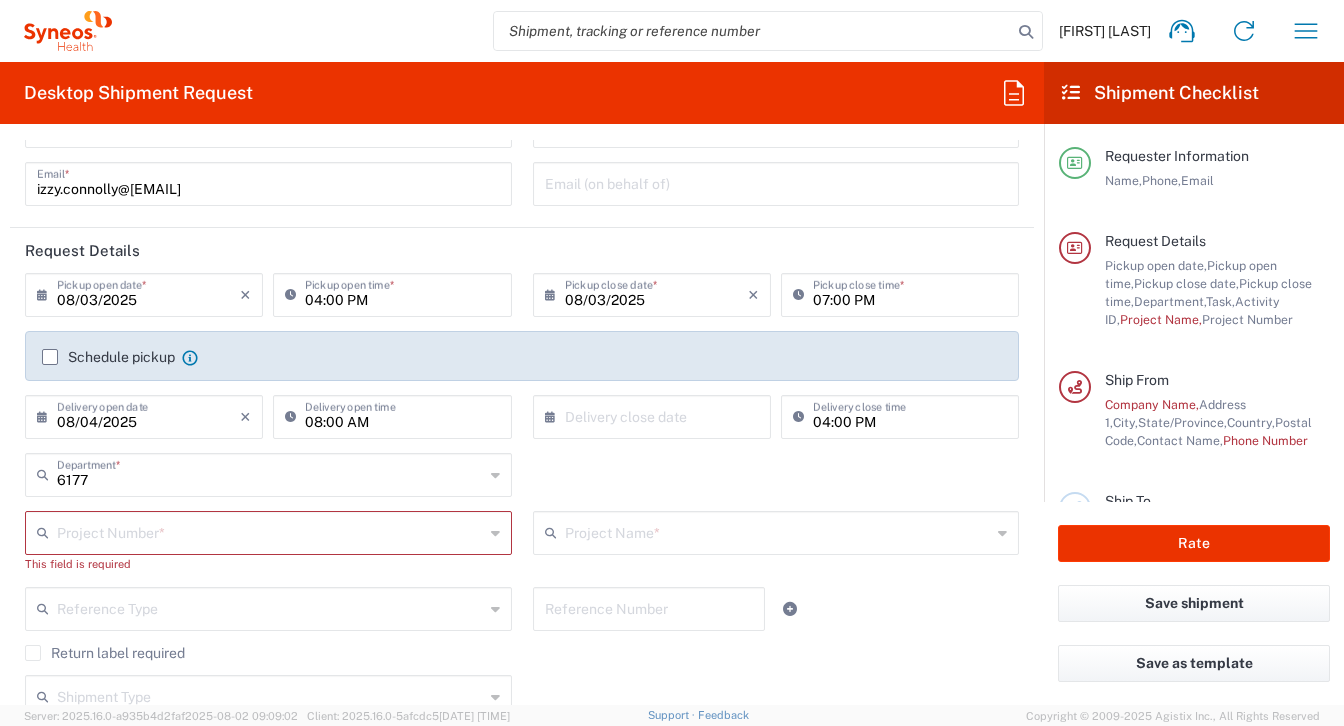 click at bounding box center (270, 531) 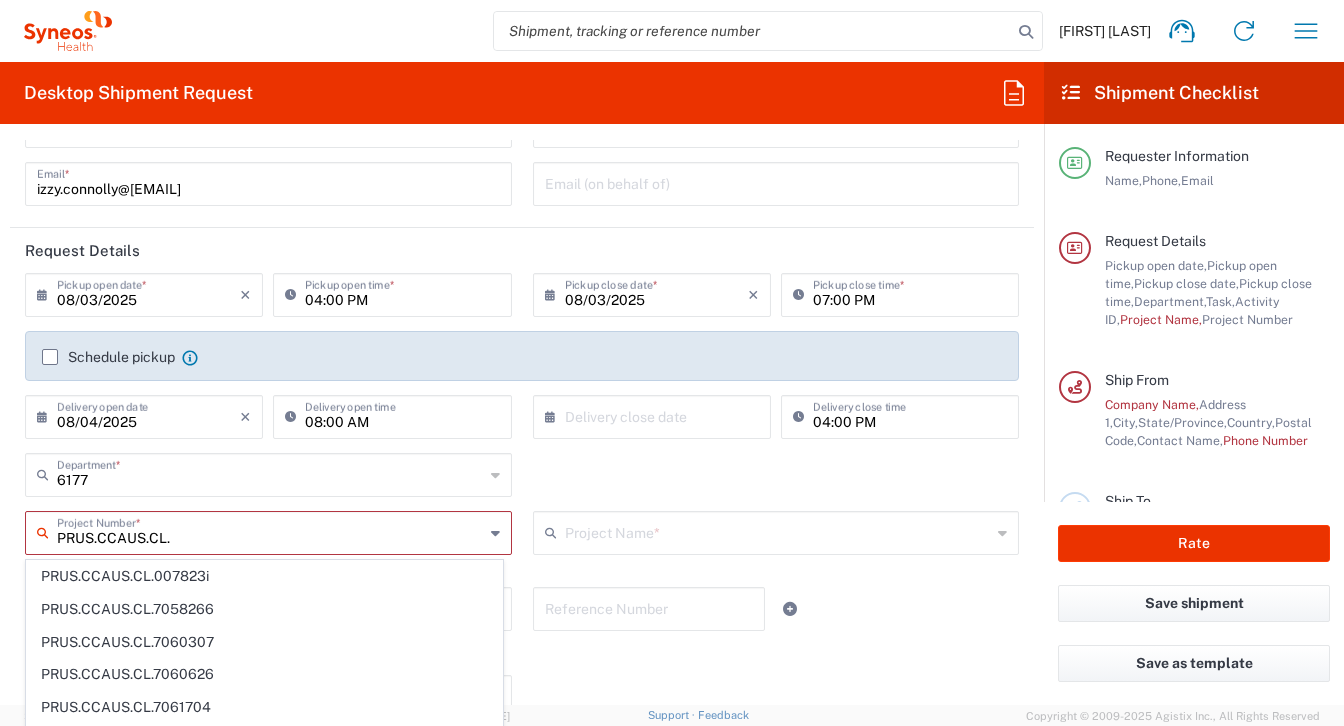 paste on "7066827" 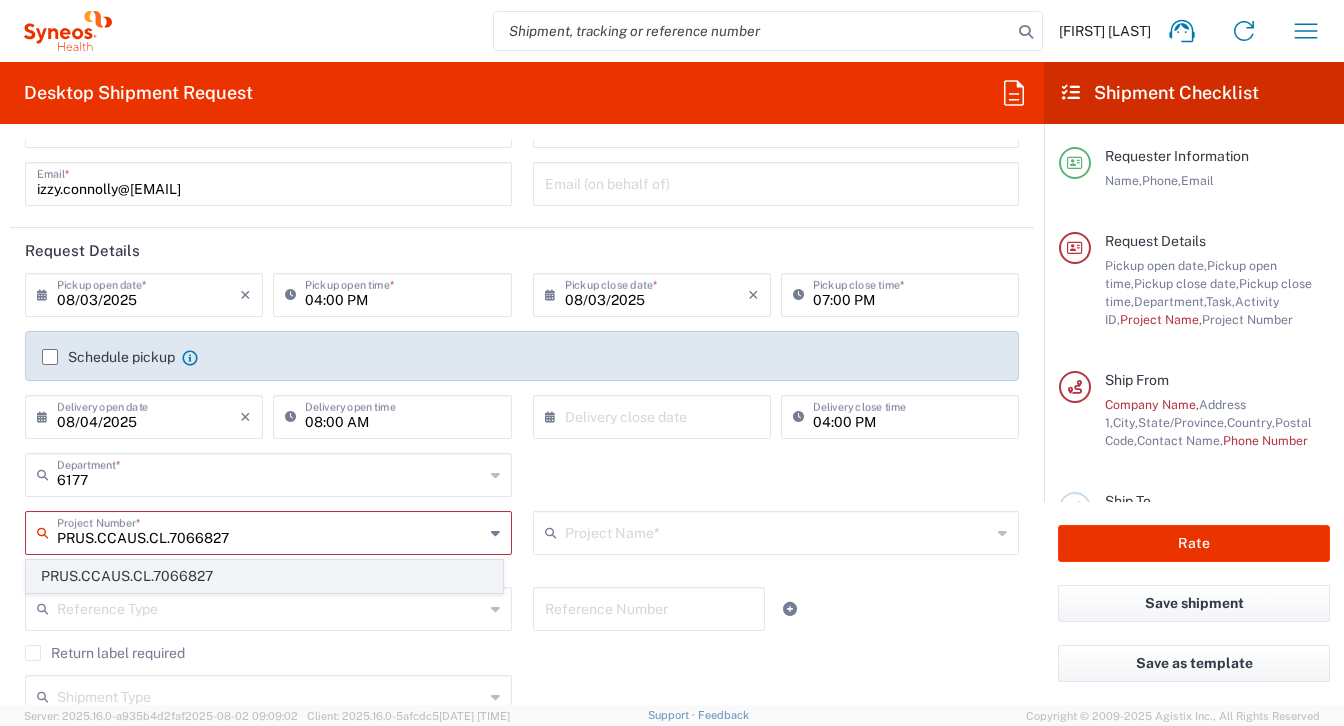 type on "PRUS.CCAUS.CL.7066827" 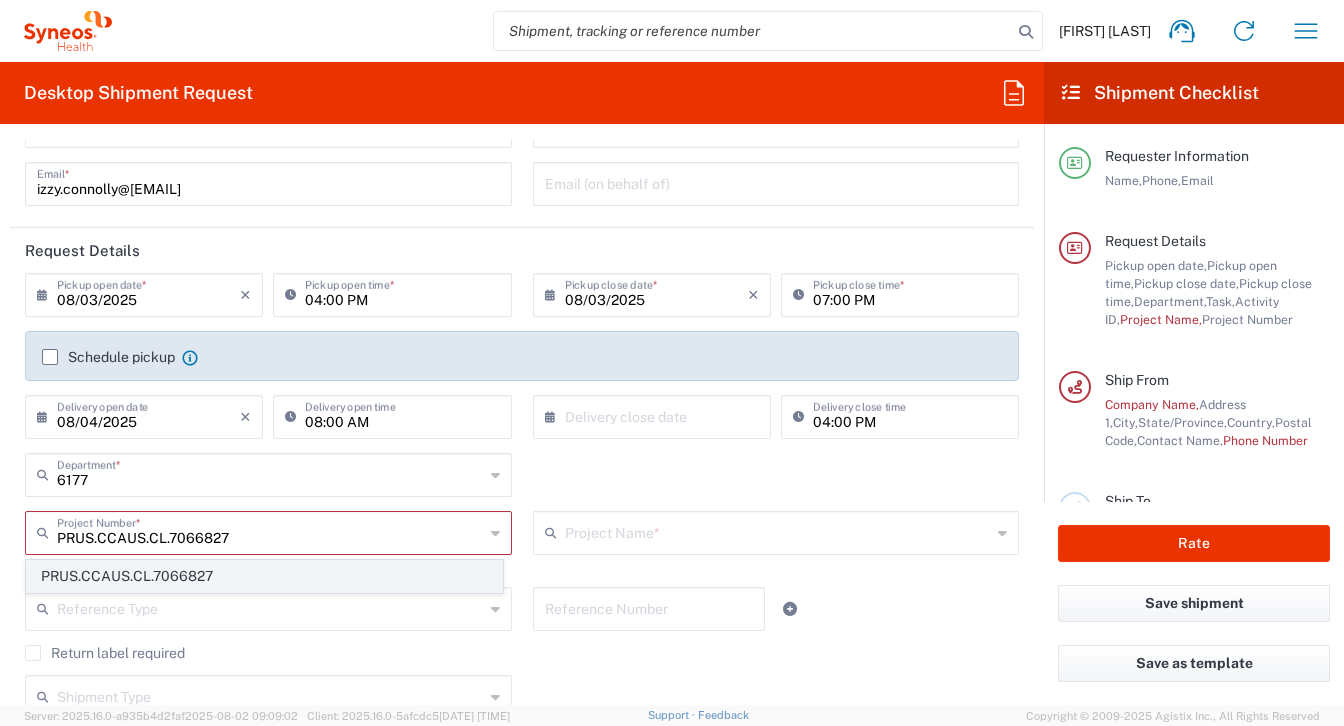 click on "PRUS.CCAUS.CL.7066827" 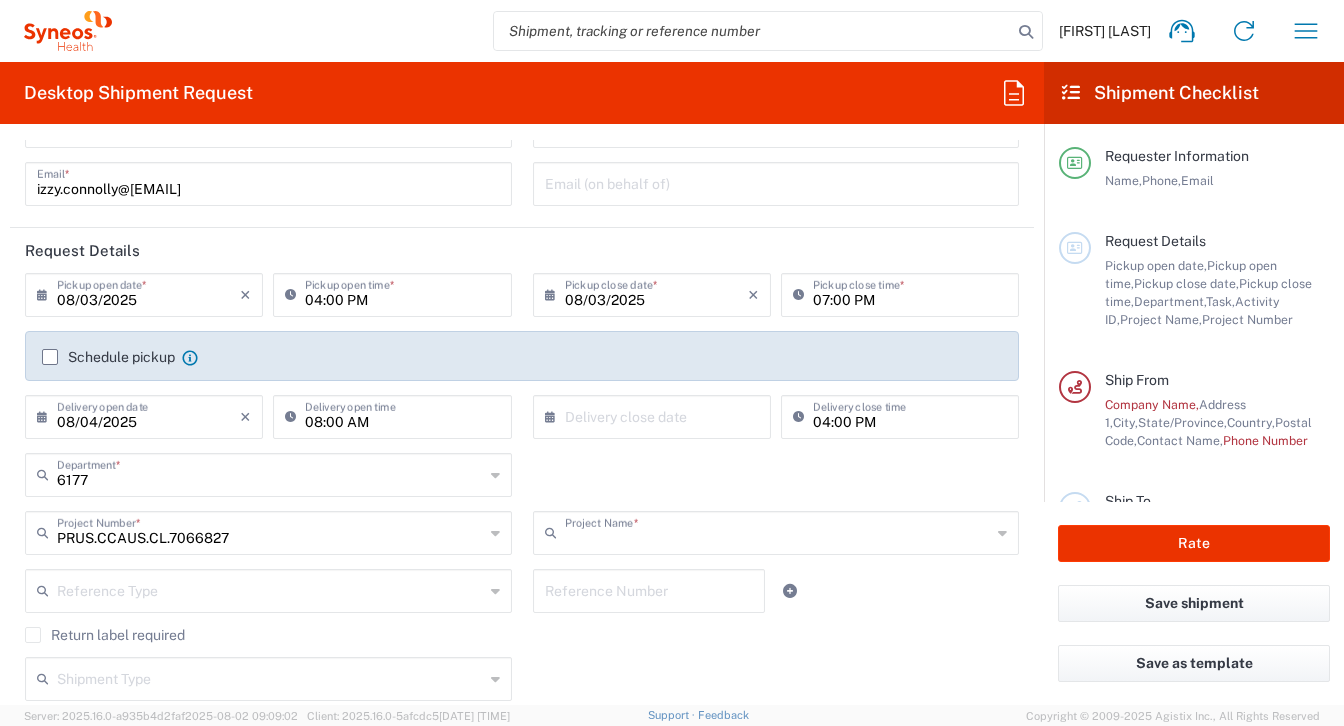 type on "Glaxo.GSKVSHI.24.7066827" 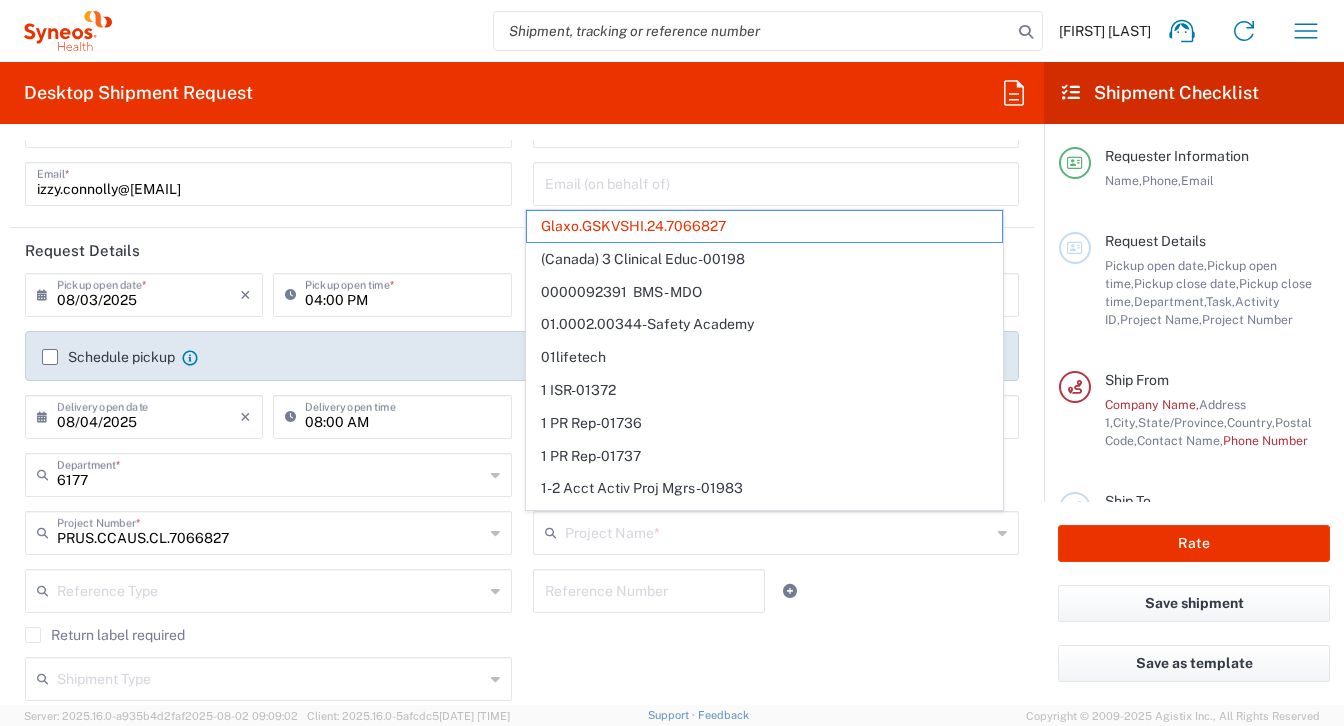 click on "Return label required" 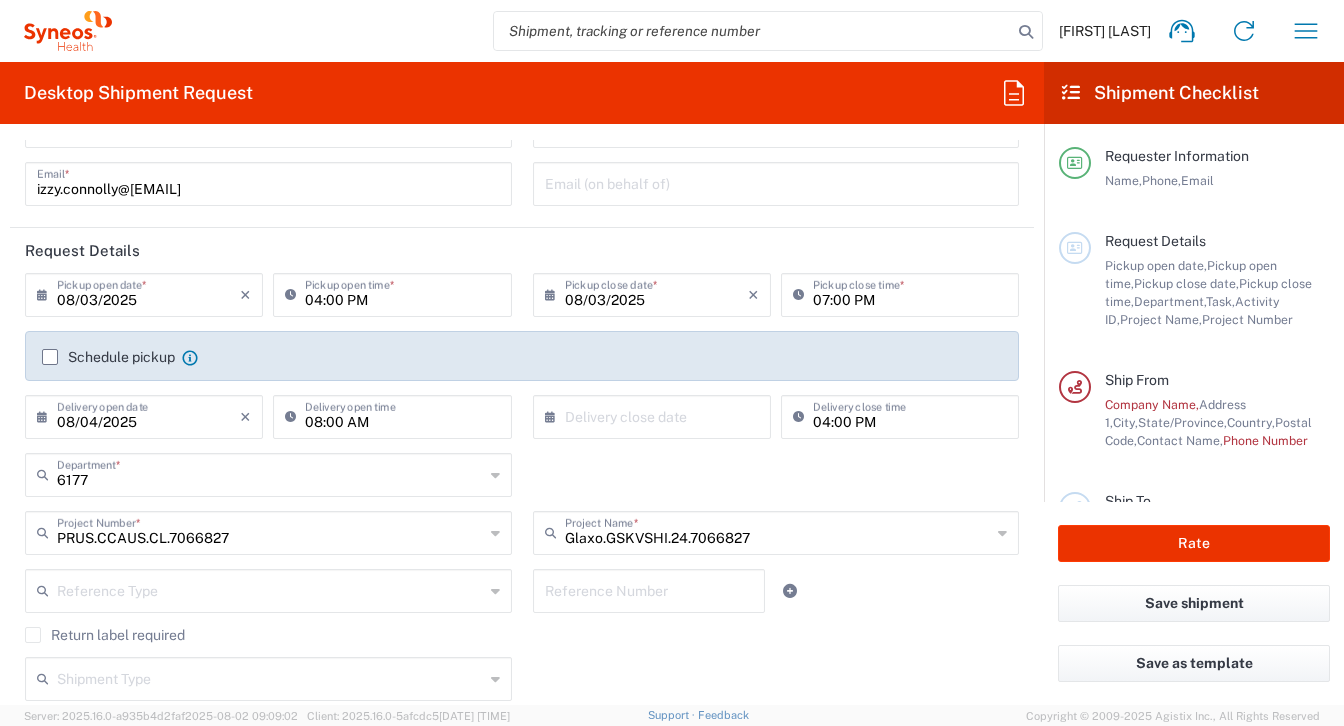 click at bounding box center (270, 589) 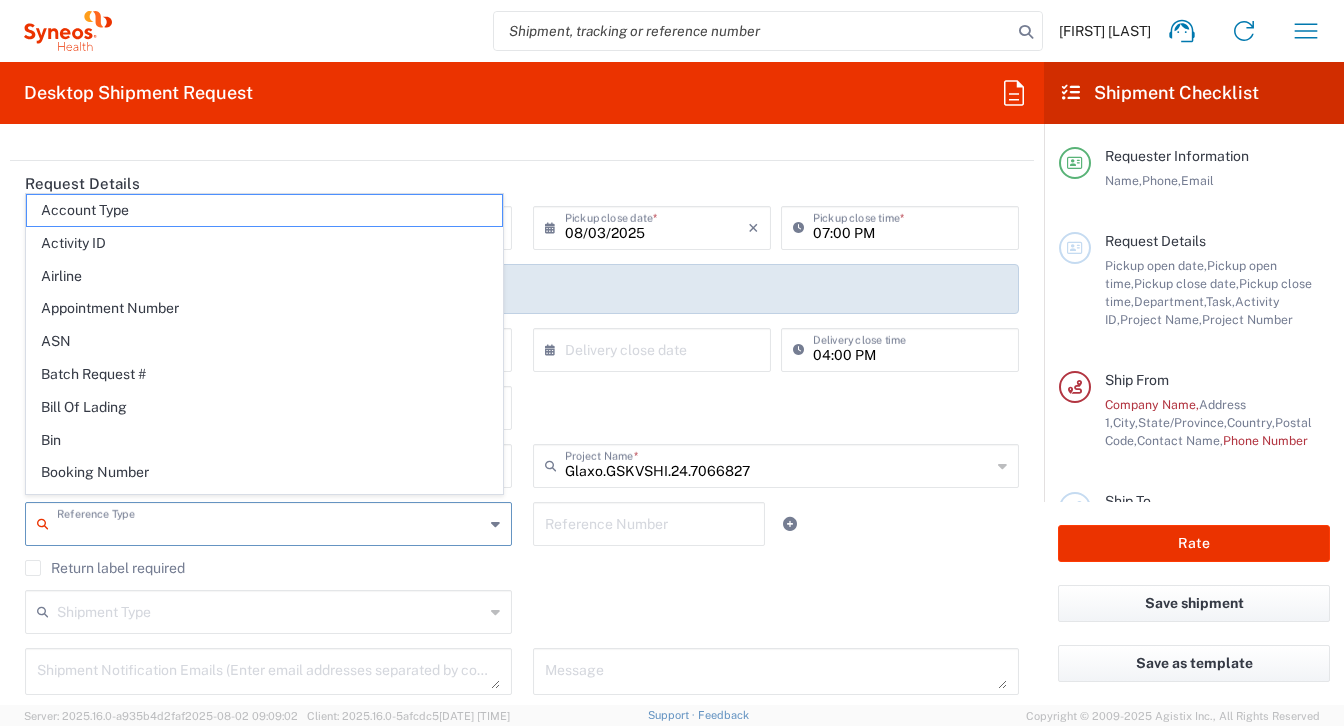 scroll, scrollTop: 215, scrollLeft: 0, axis: vertical 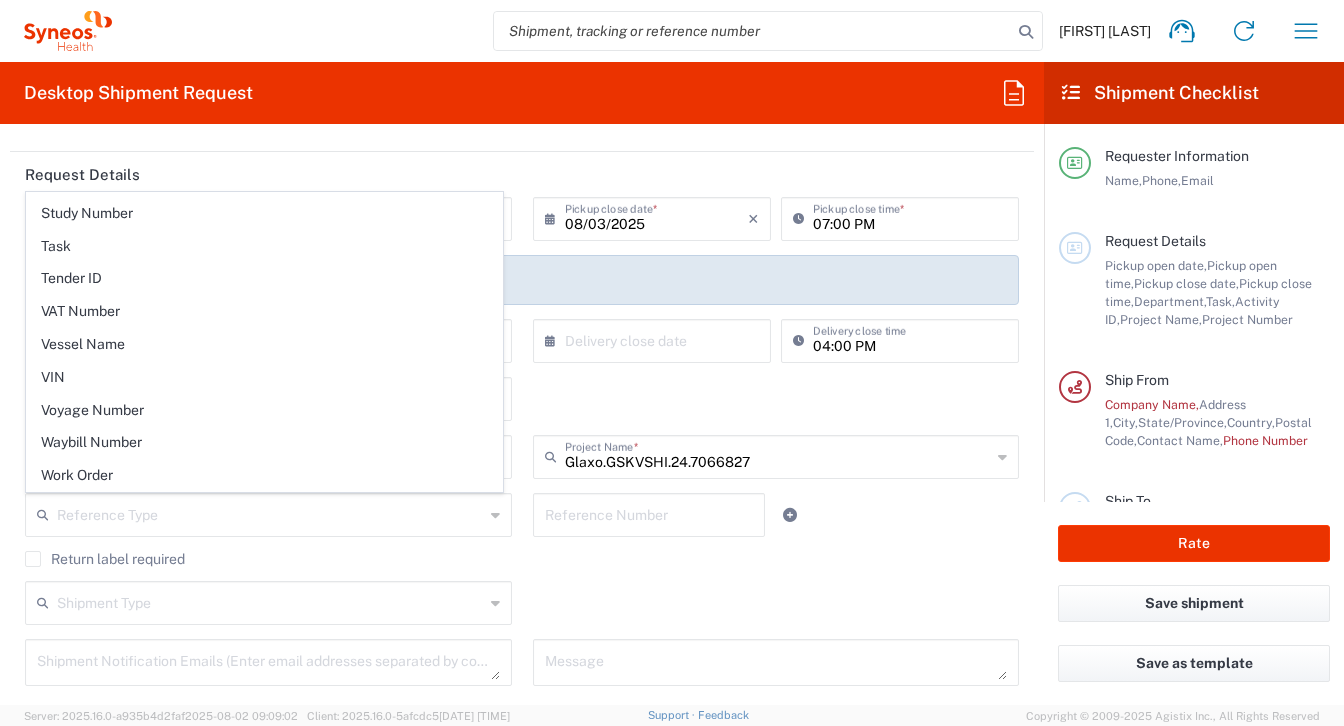 click on "Reference Number" 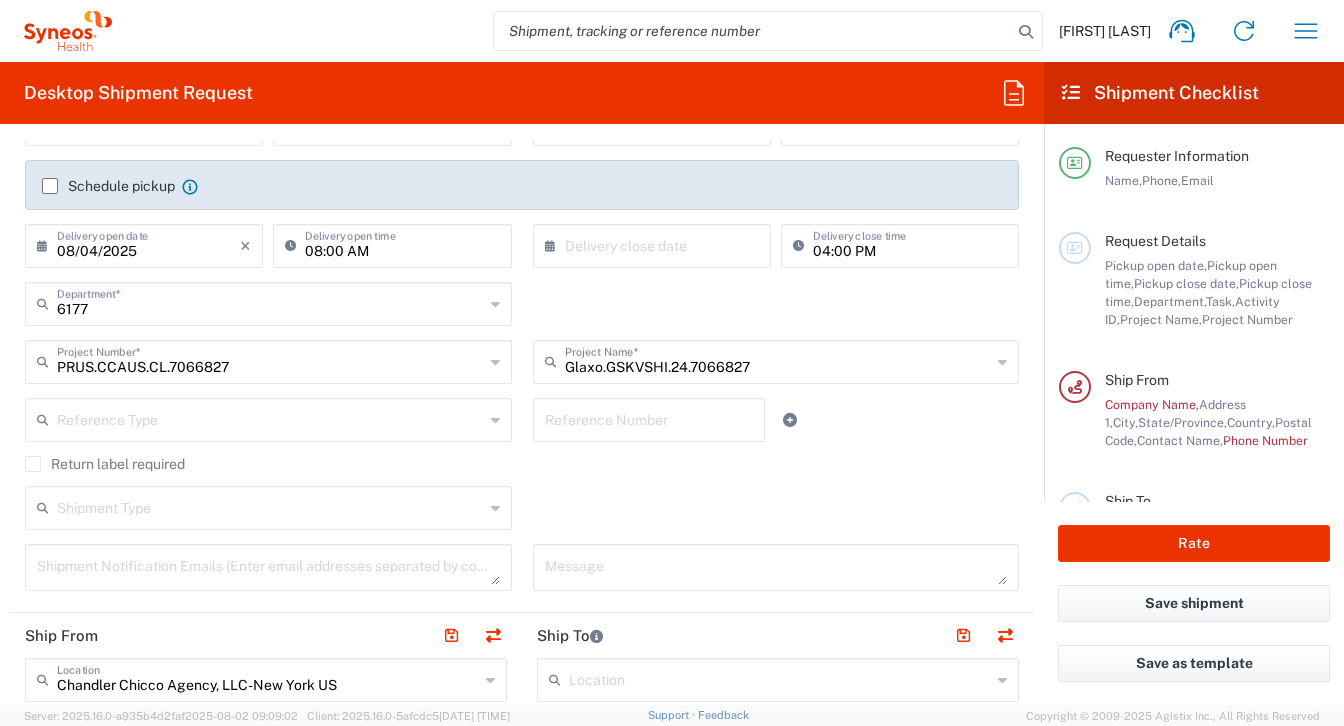 scroll, scrollTop: 320, scrollLeft: 0, axis: vertical 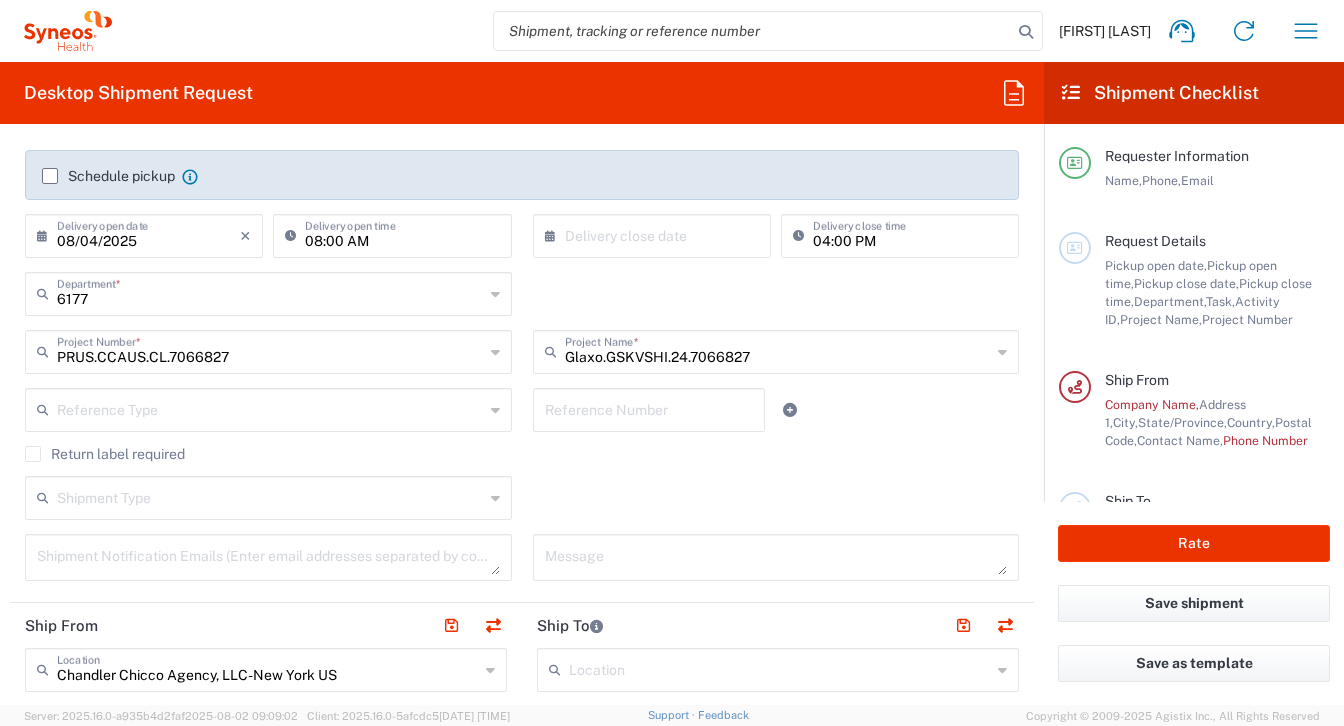 click on "Shipment Type  Batch Regular" 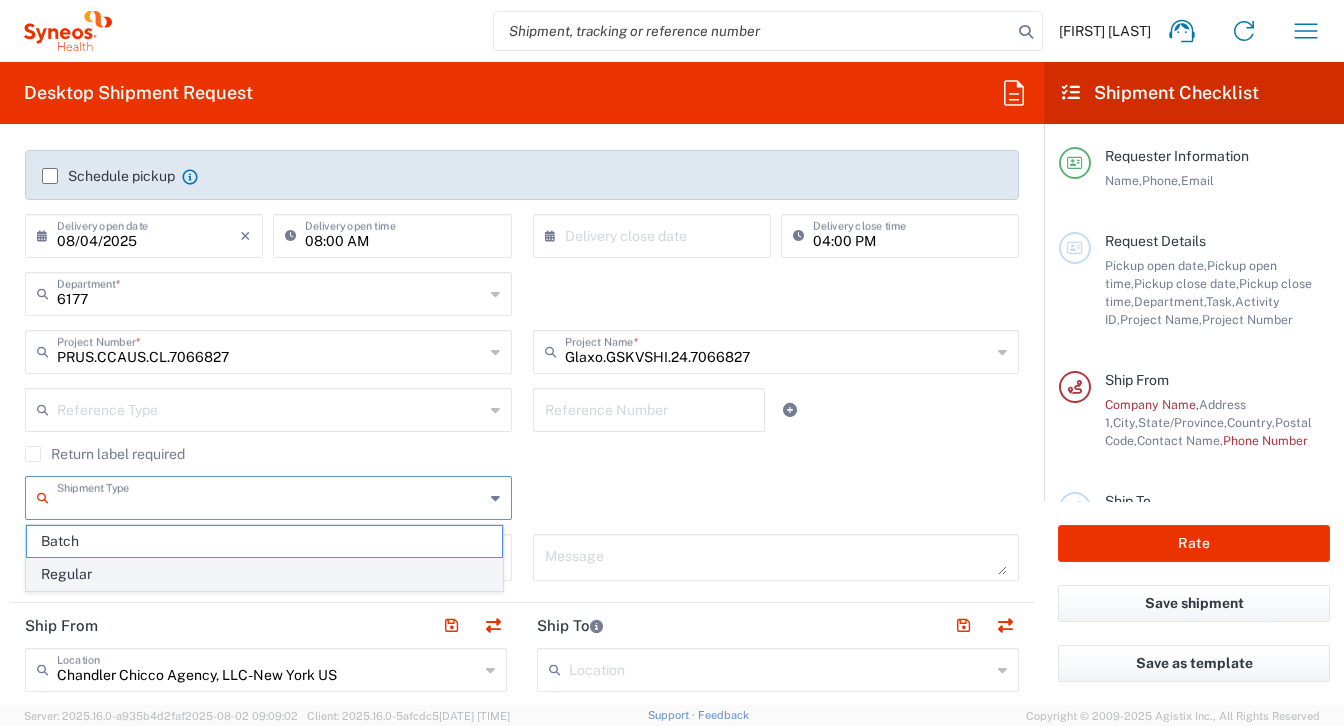 click on "Regular" 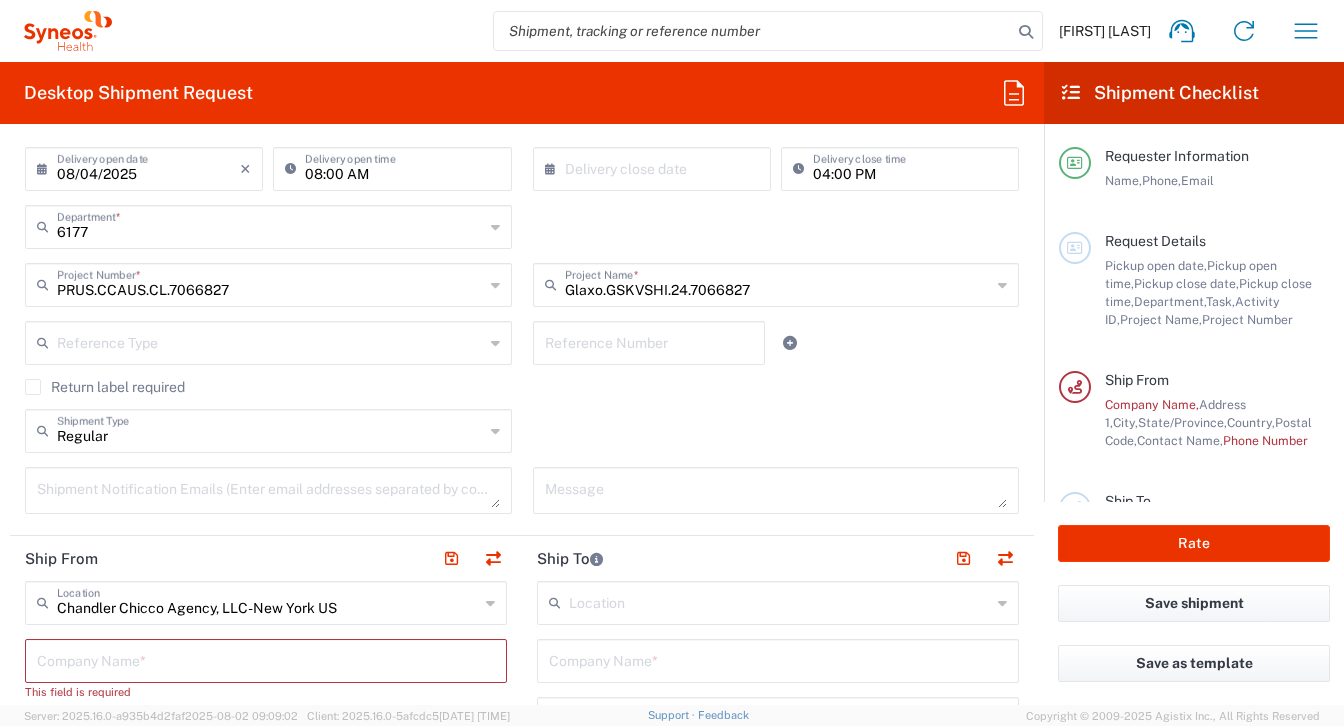scroll, scrollTop: 402, scrollLeft: 0, axis: vertical 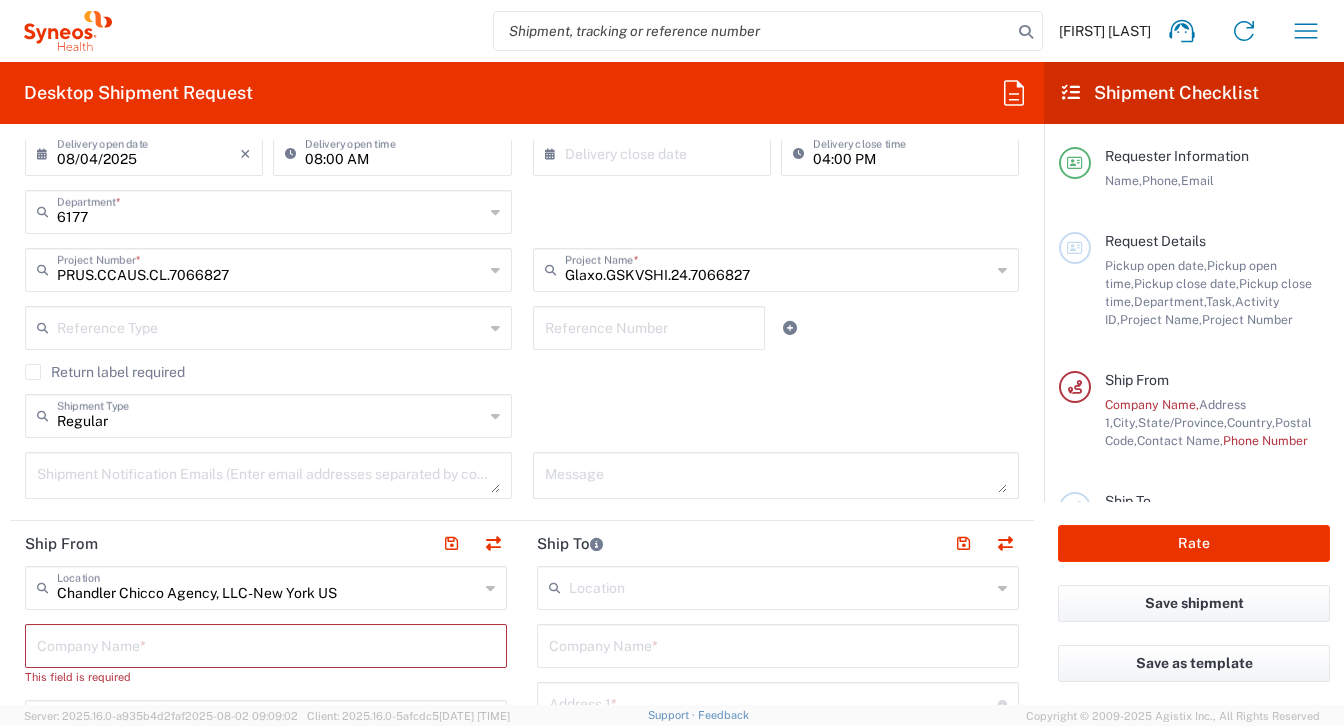 click at bounding box center (268, 475) 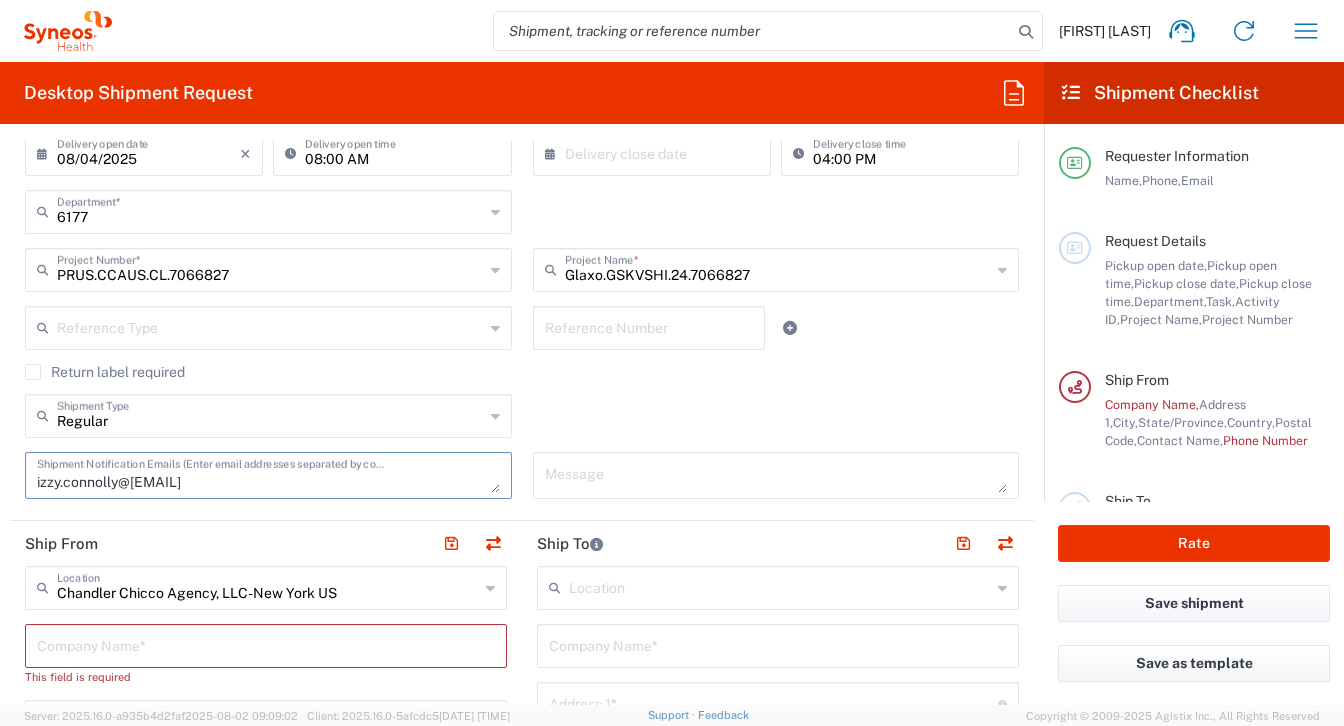 type on "izzy.connolly@[EMAIL]" 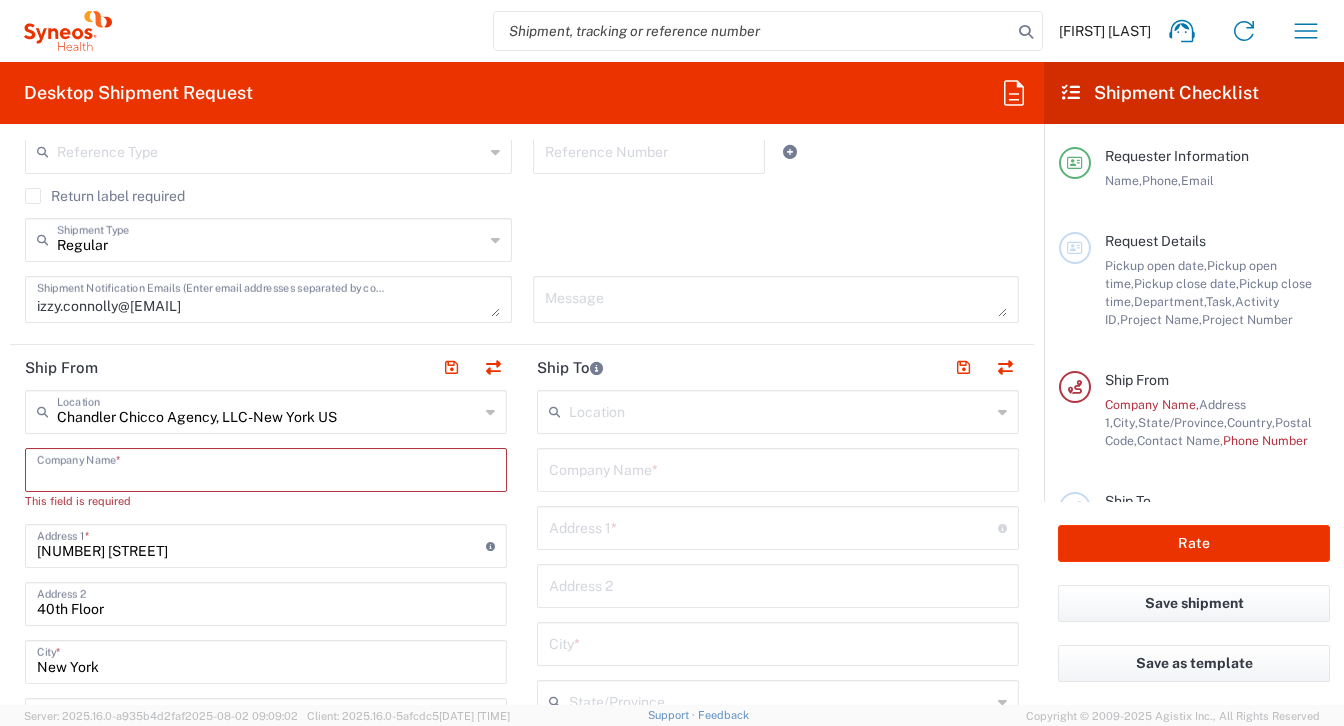 scroll, scrollTop: 588, scrollLeft: 0, axis: vertical 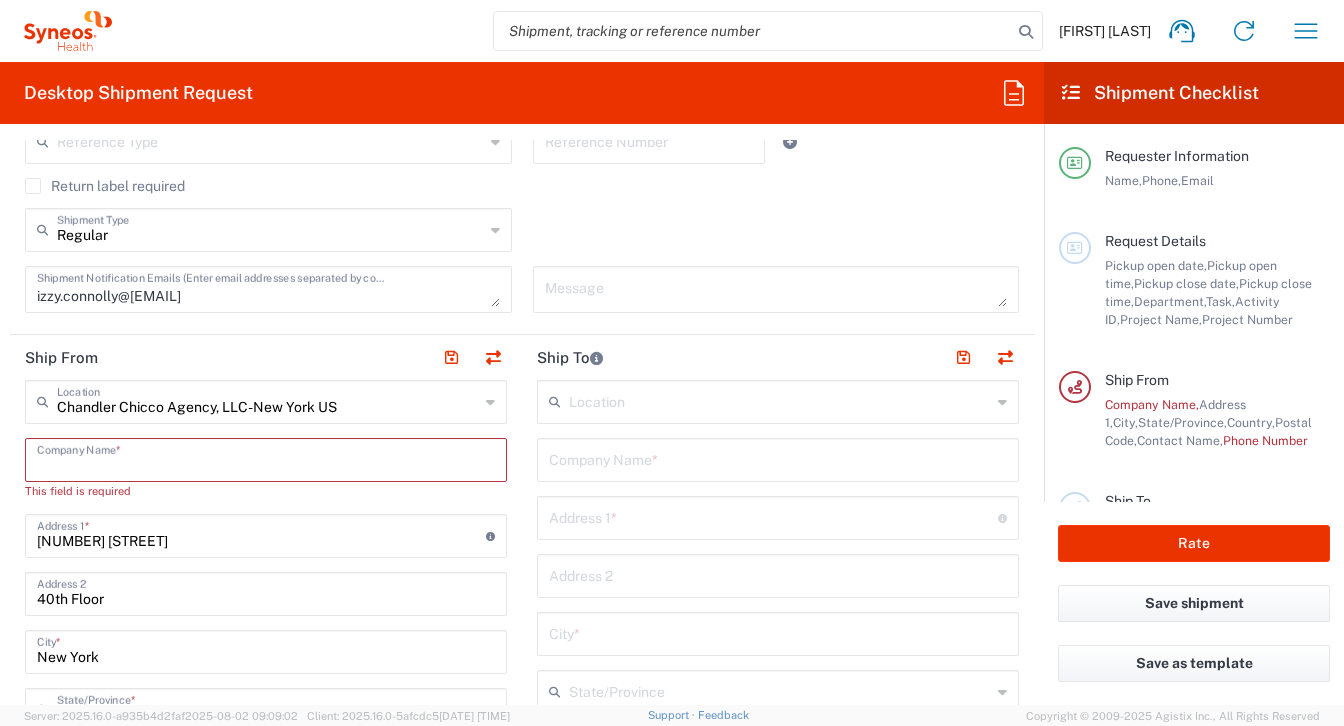 type on "I" 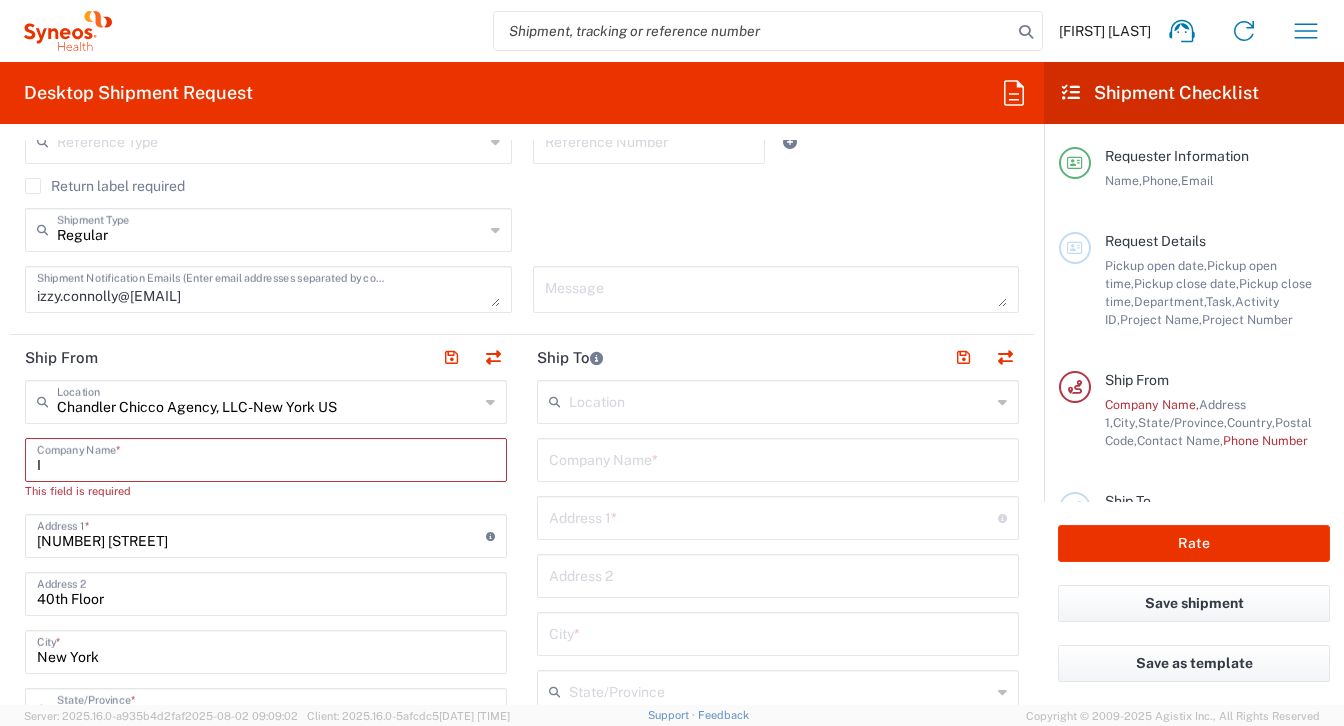 type 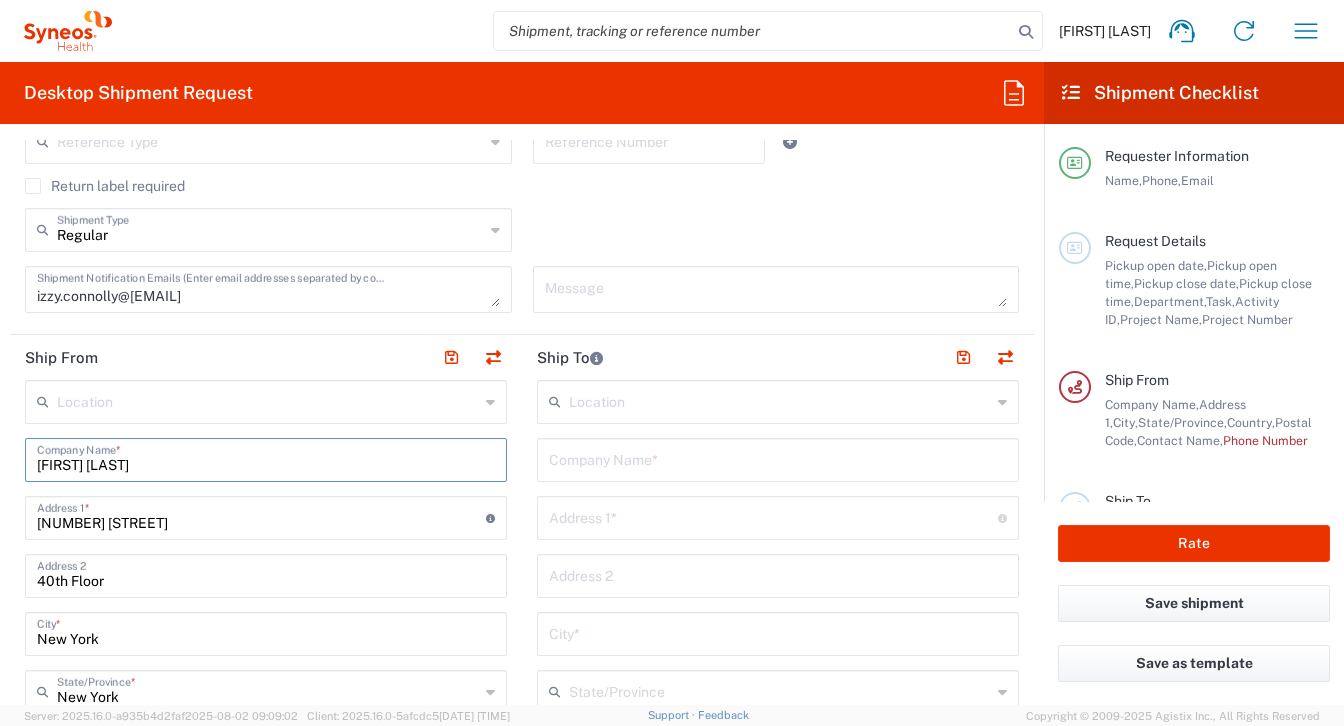 type on "[FIRST] [LAST]" 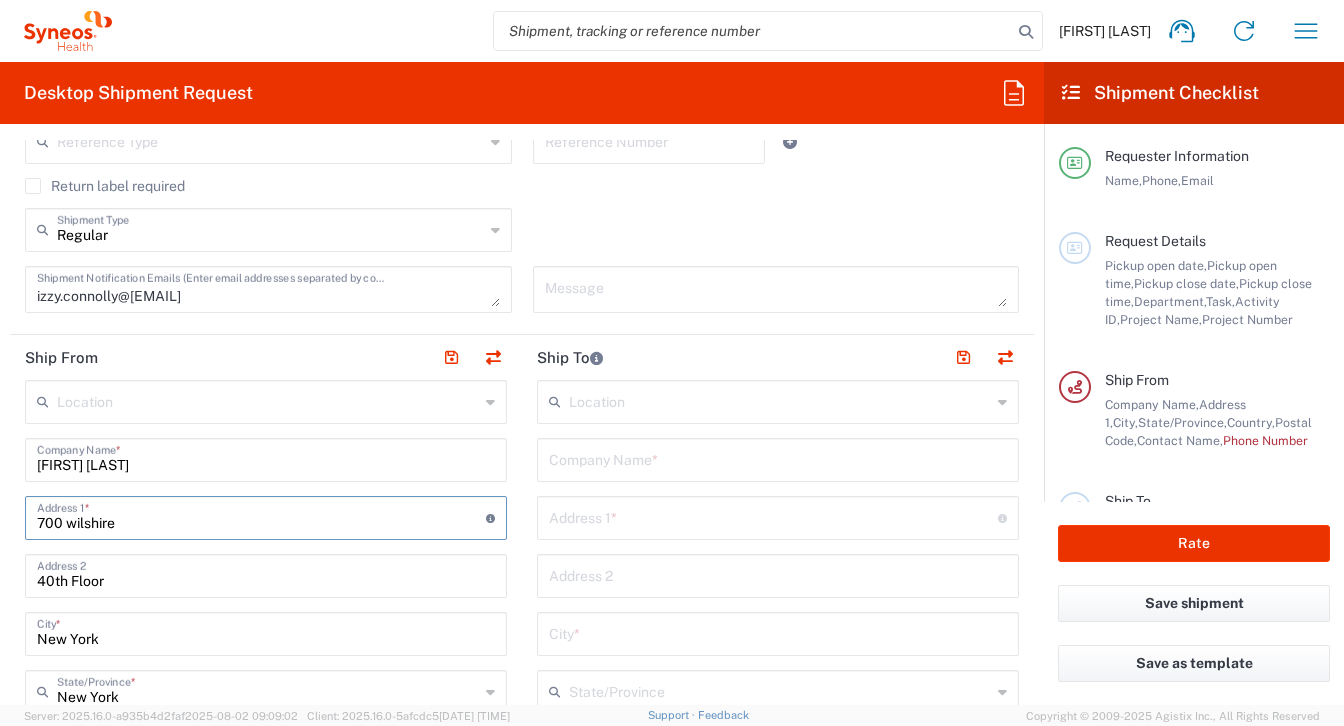drag, startPoint x: 141, startPoint y: 525, endPoint x: -46, endPoint y: 502, distance: 188.40913 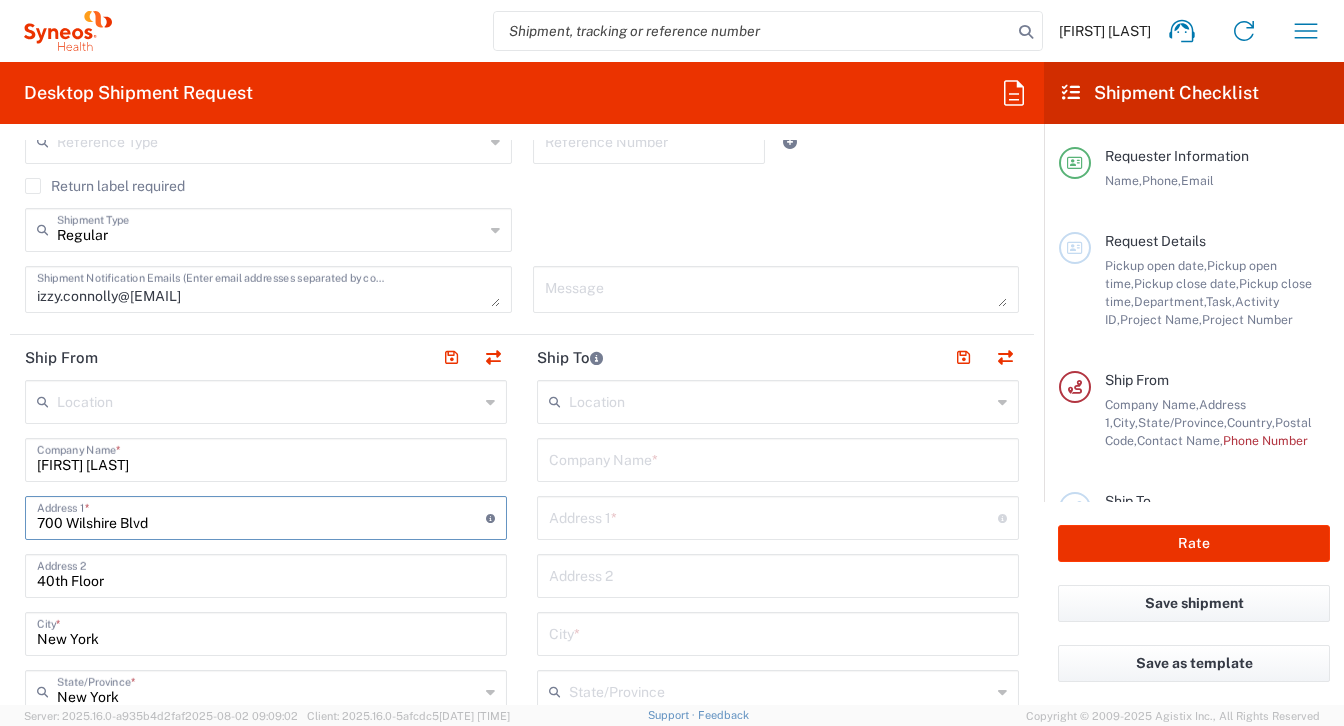 type on "700 Wilshire Blvd" 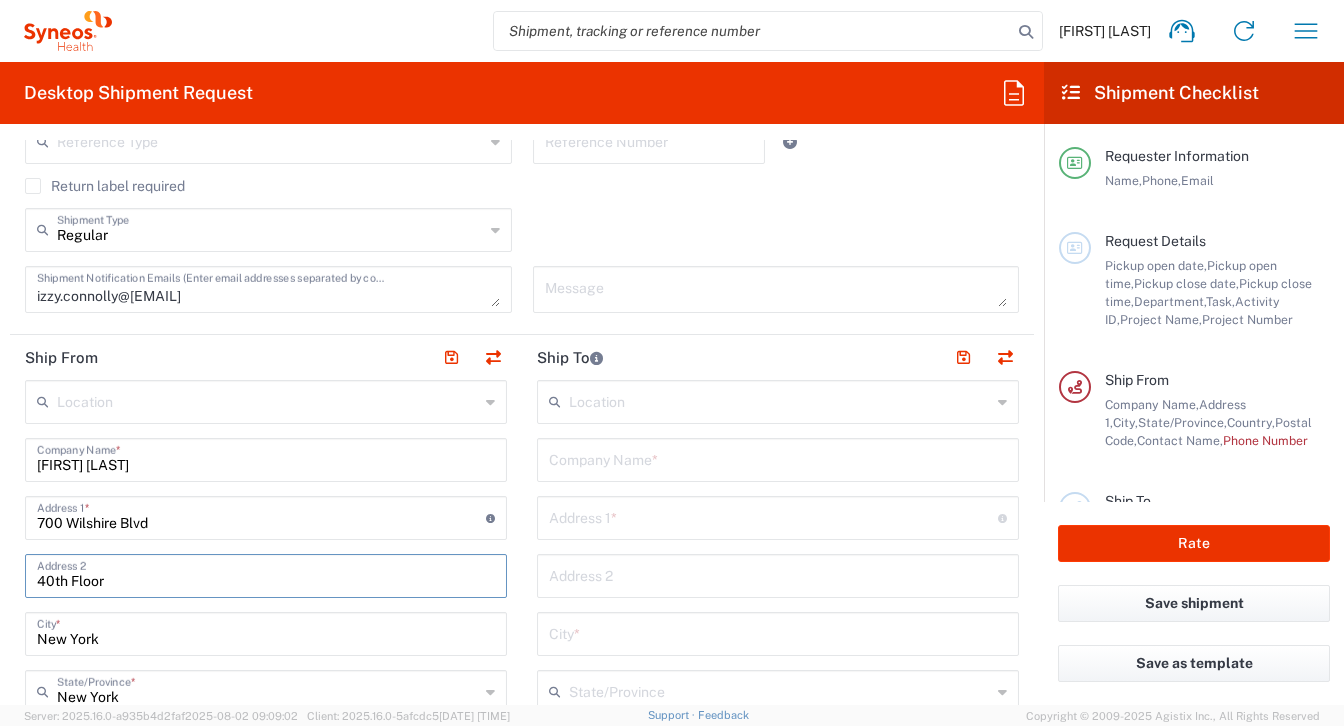 drag, startPoint x: 144, startPoint y: 578, endPoint x: 20, endPoint y: 579, distance: 124.004036 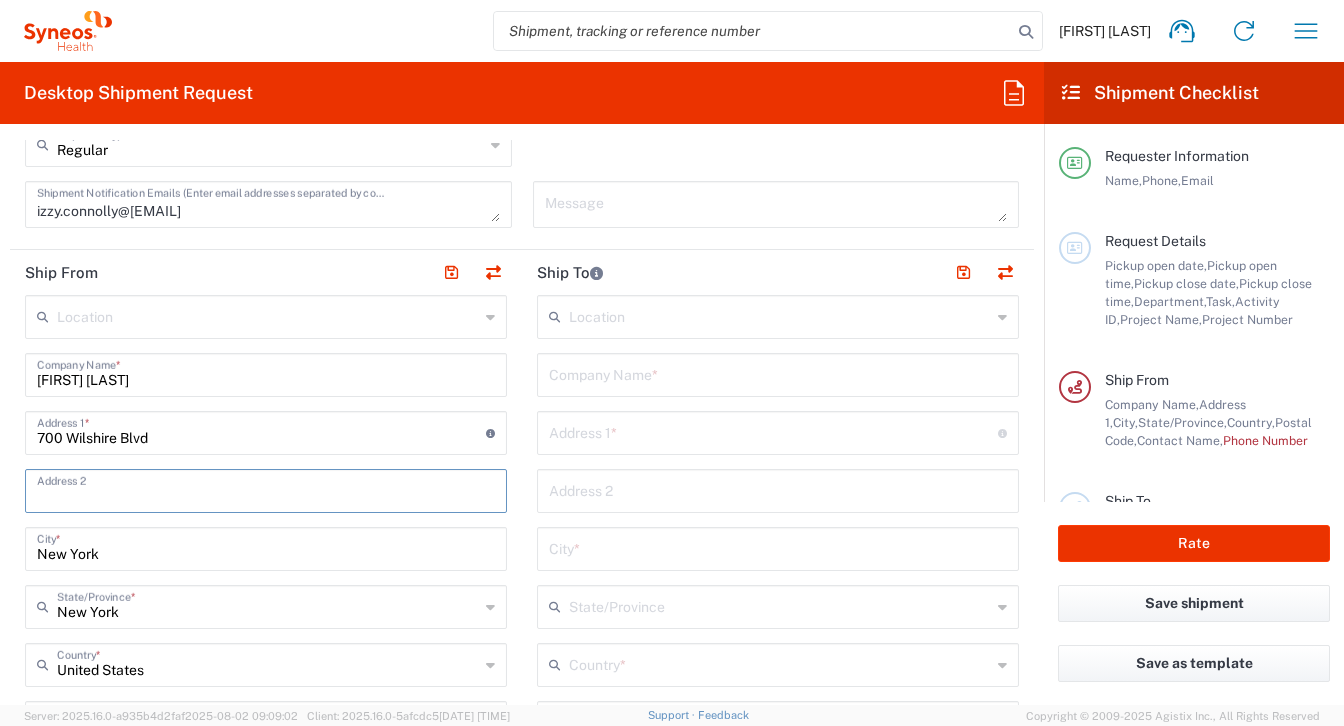 scroll, scrollTop: 699, scrollLeft: 0, axis: vertical 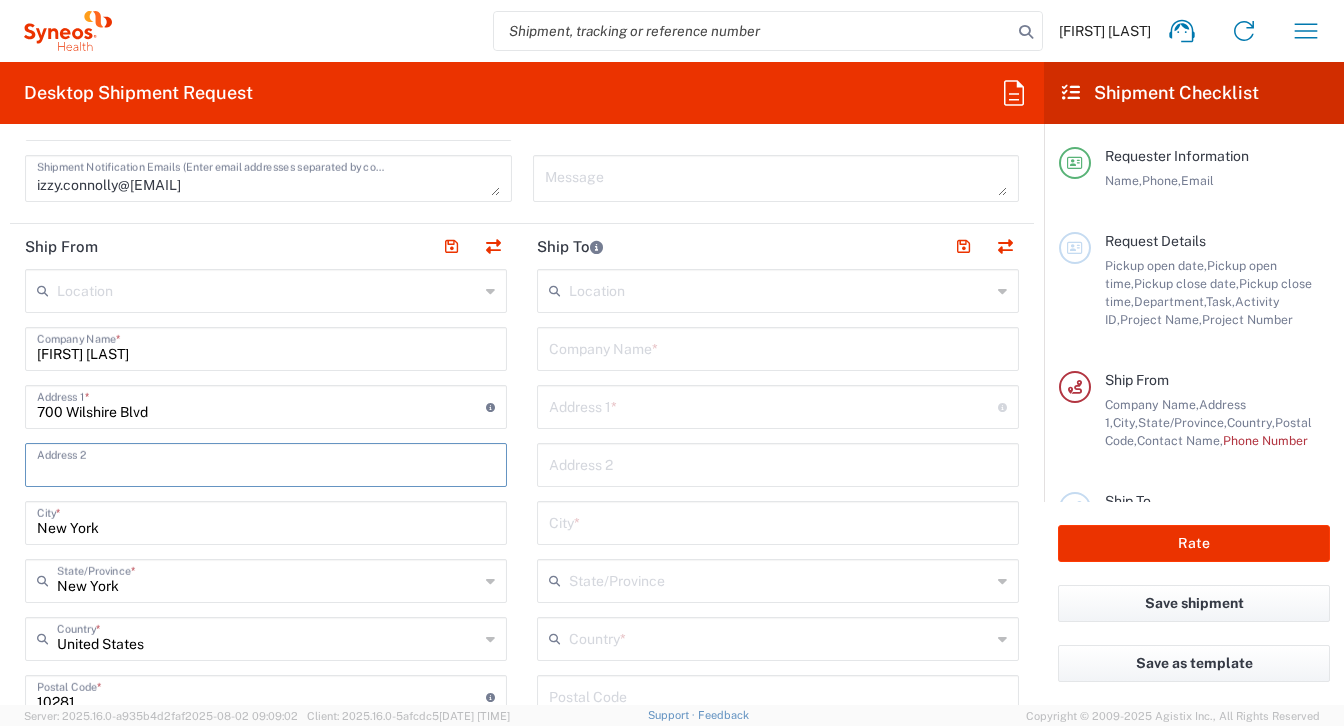 type 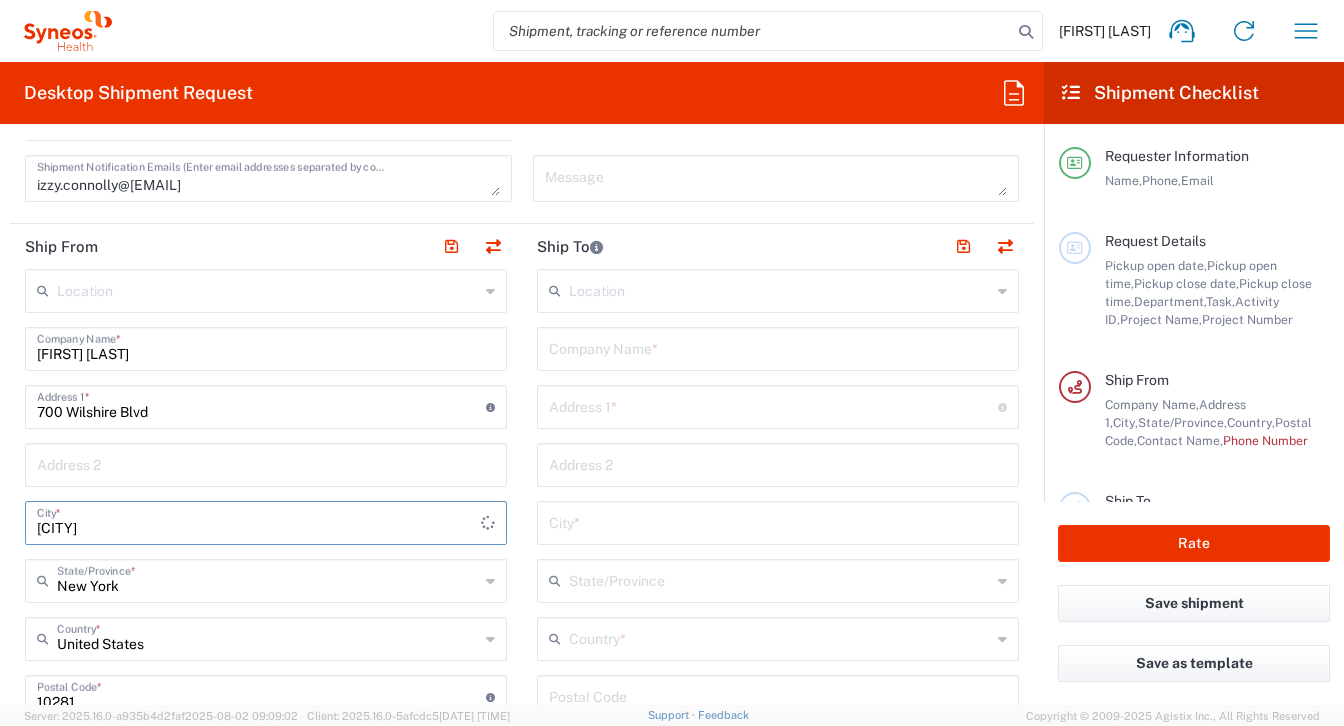 type on "[CITY]" 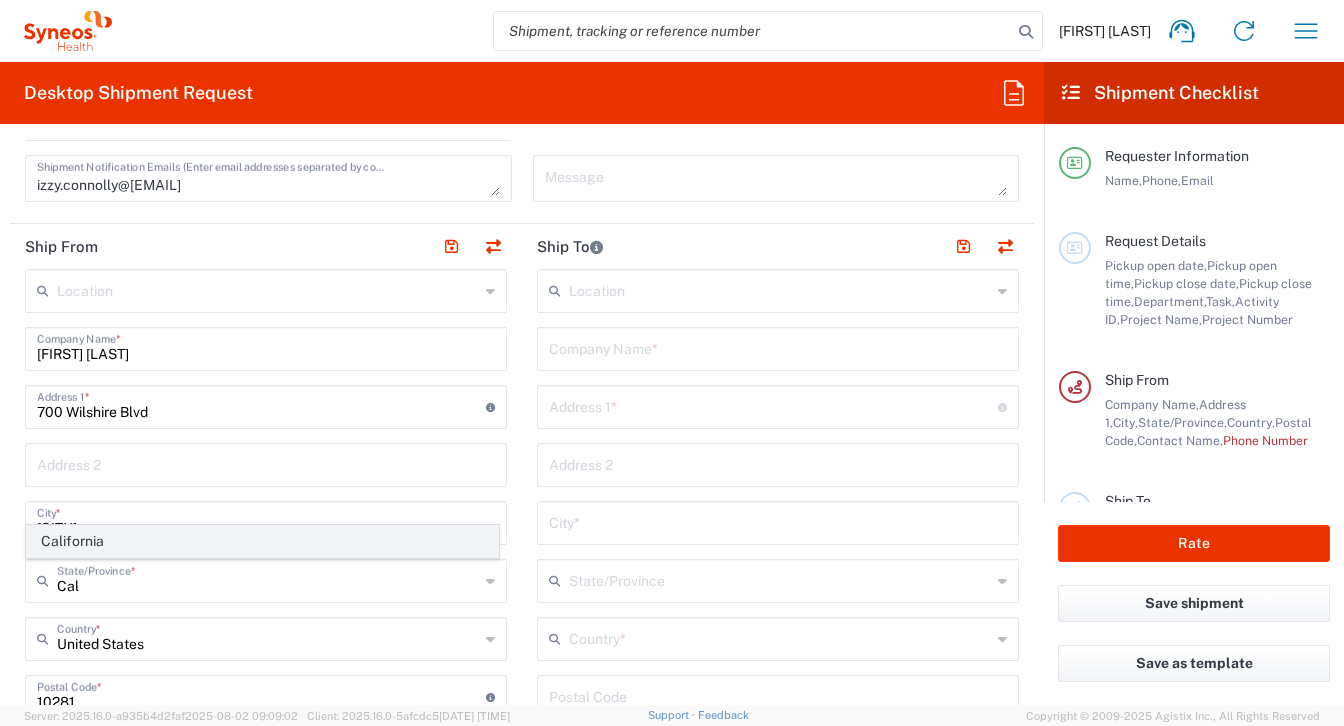 click on "California" 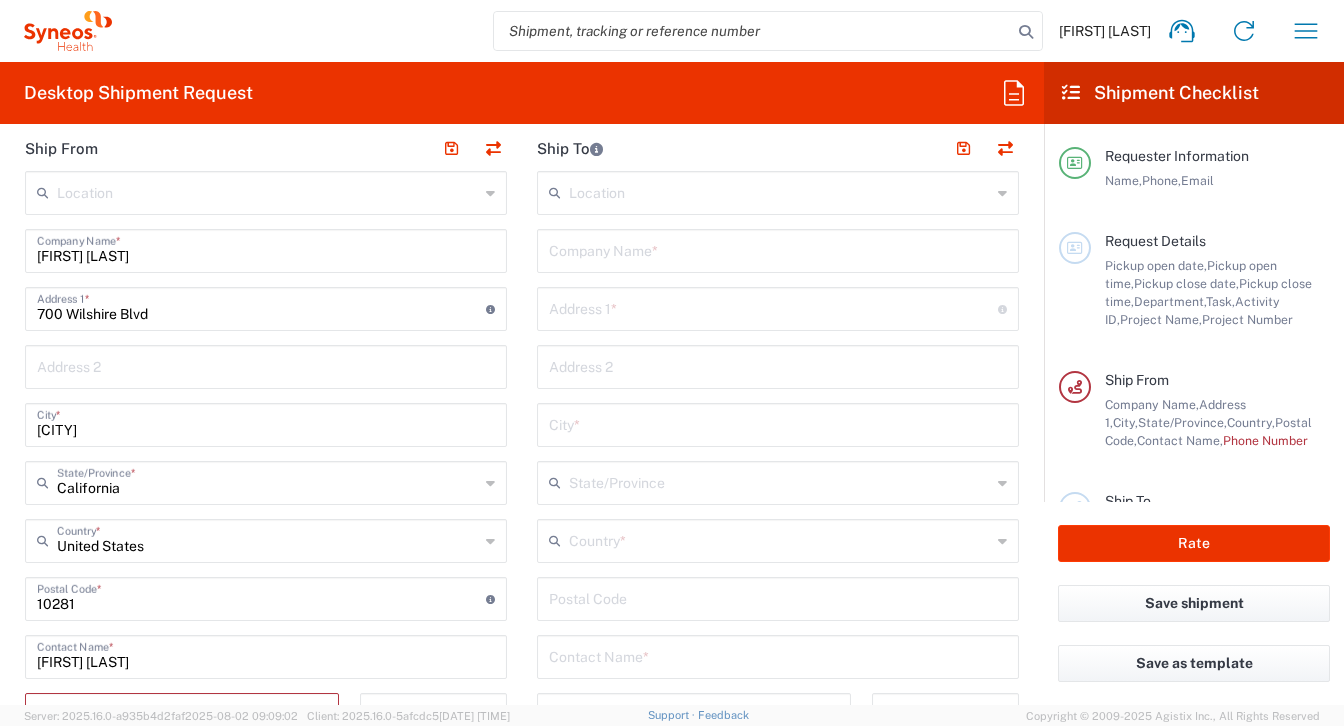 scroll, scrollTop: 798, scrollLeft: 0, axis: vertical 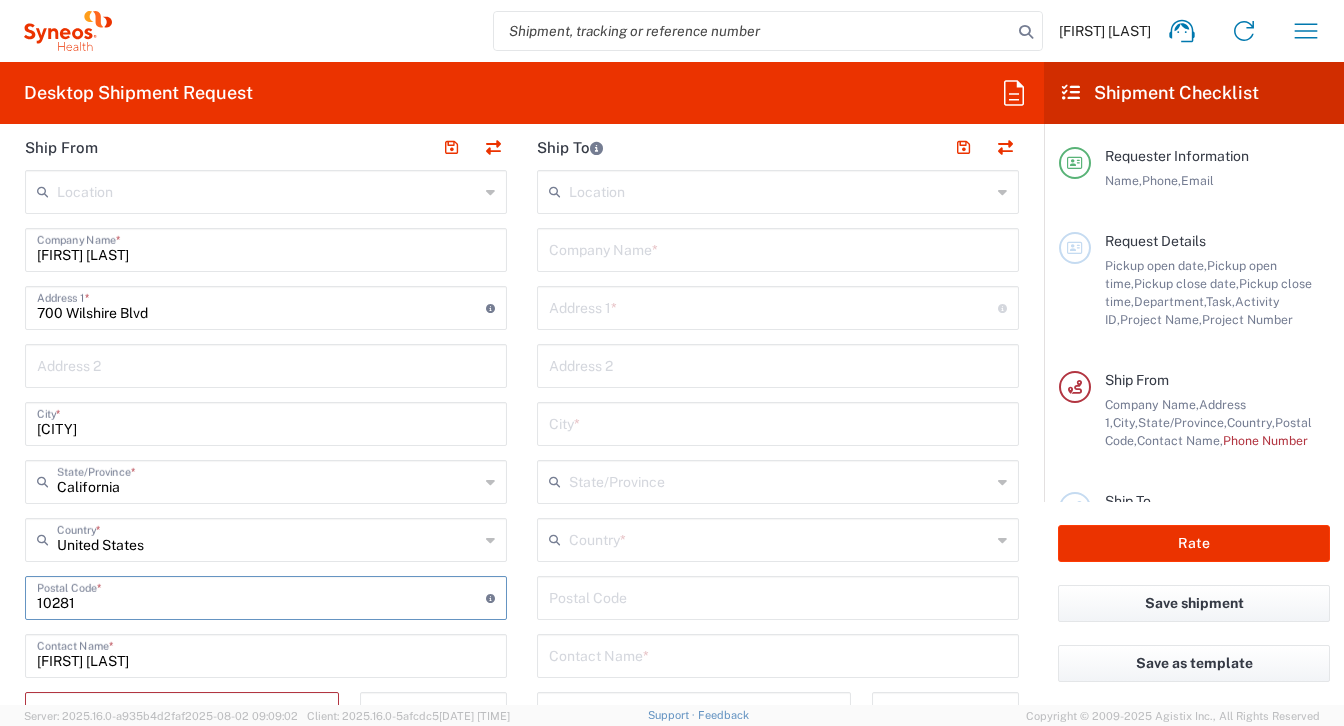 click at bounding box center (261, 596) 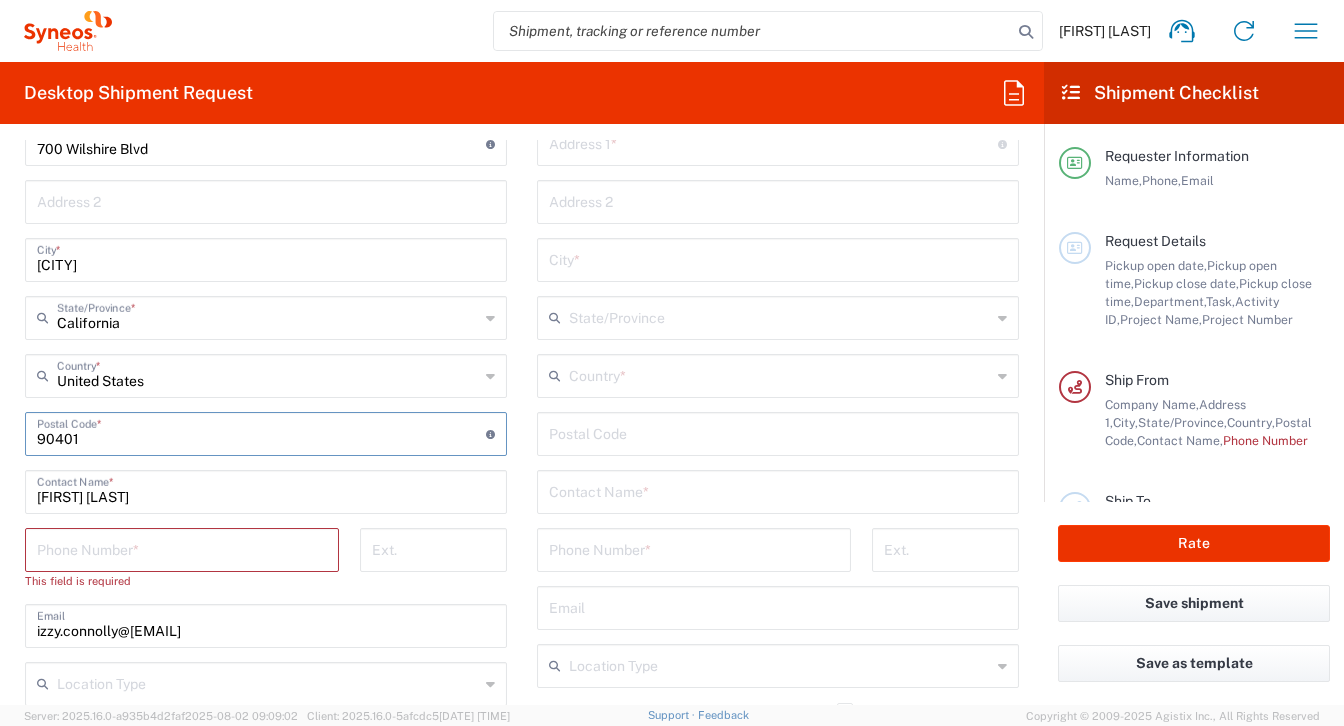scroll, scrollTop: 982, scrollLeft: 0, axis: vertical 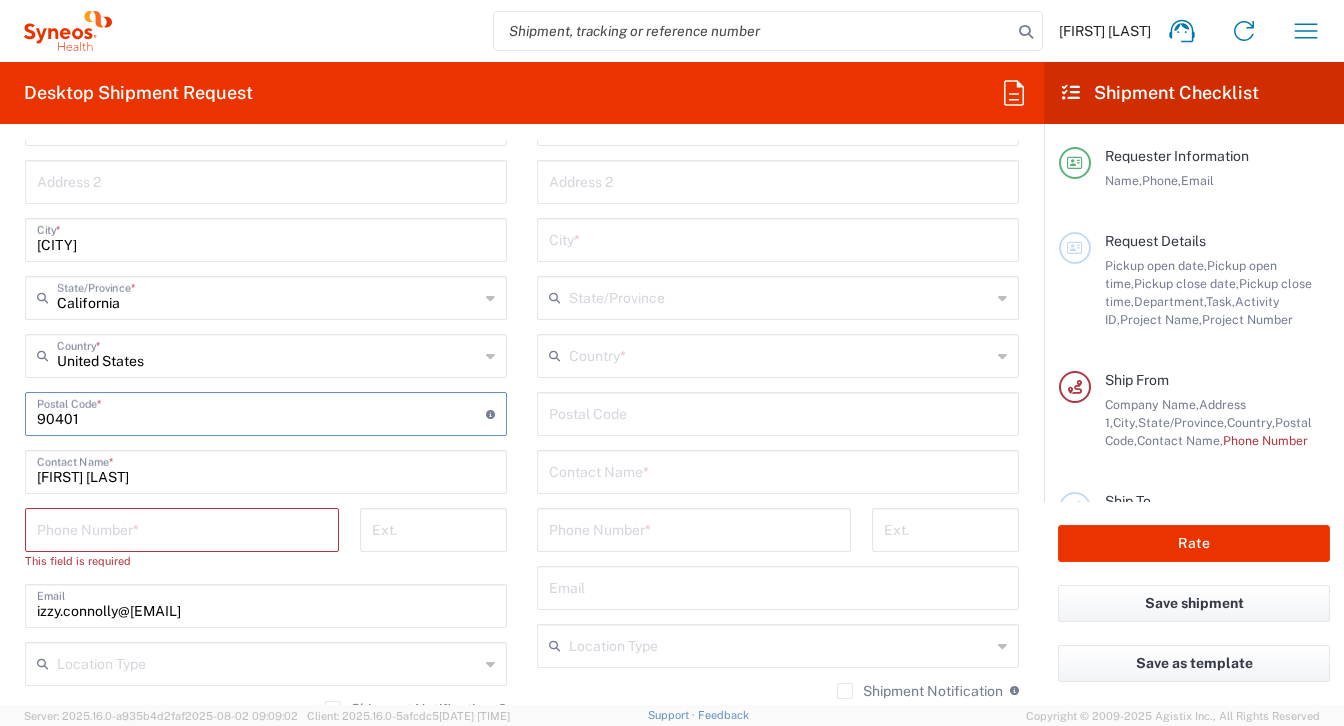 type on "90401" 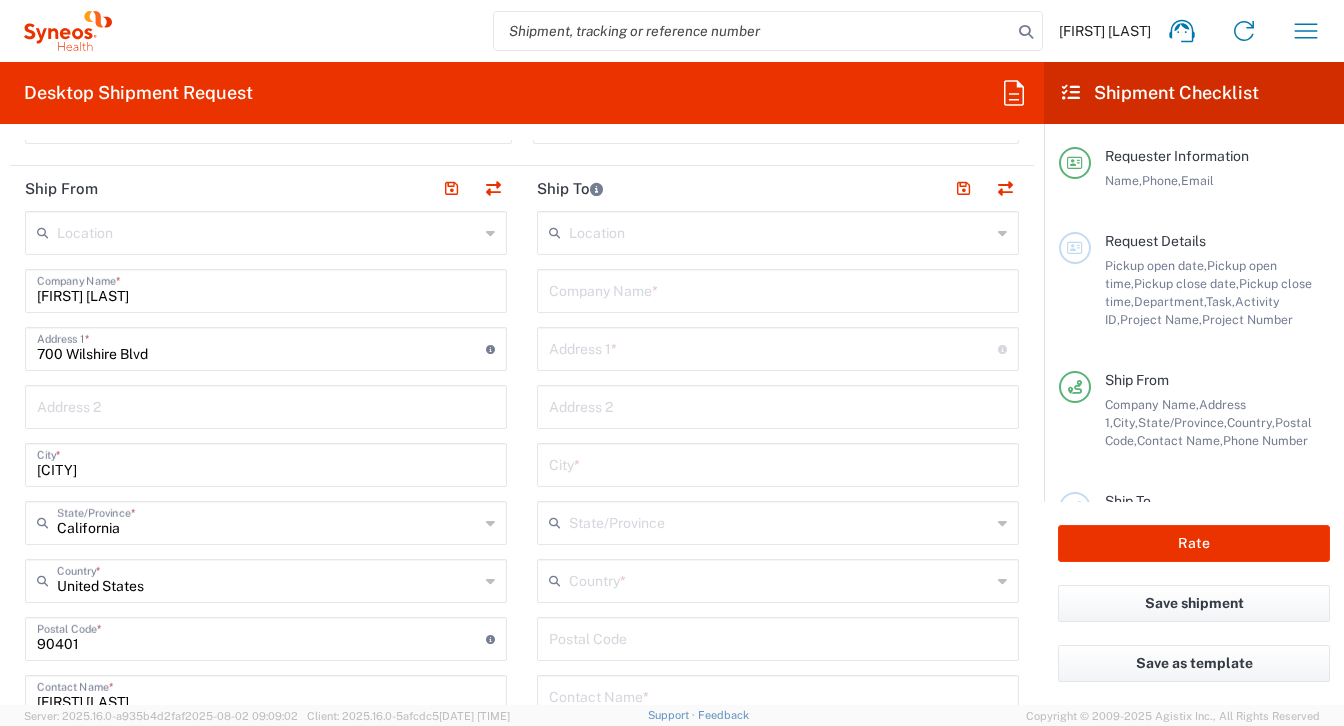 scroll, scrollTop: 702, scrollLeft: 0, axis: vertical 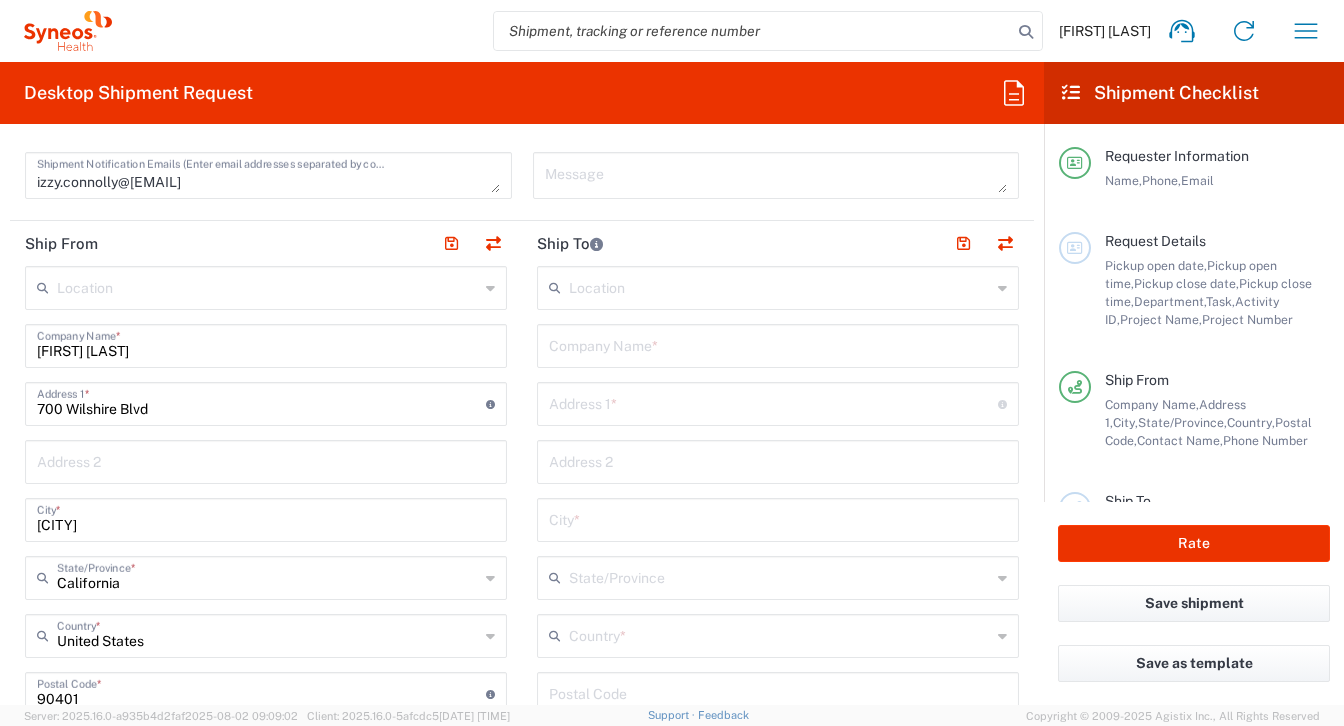 type on "[PHONE]" 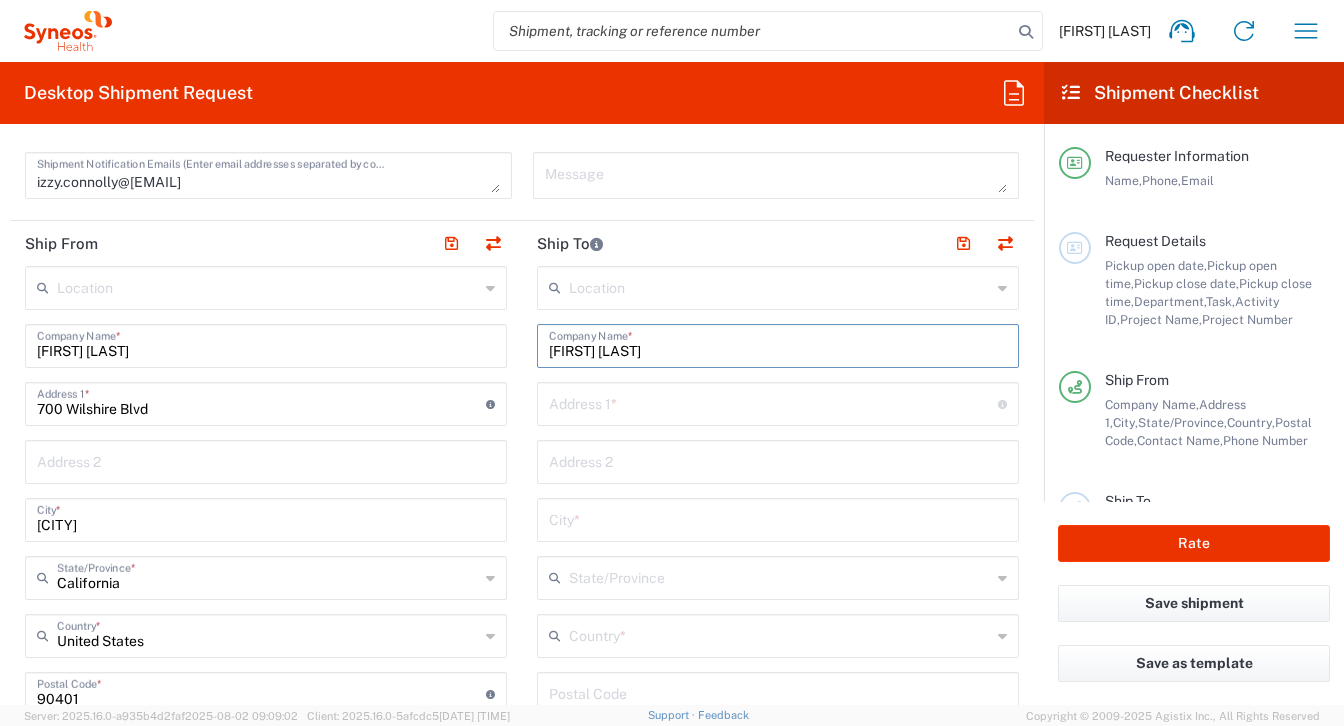 type on "[FIRST] [LAST]" 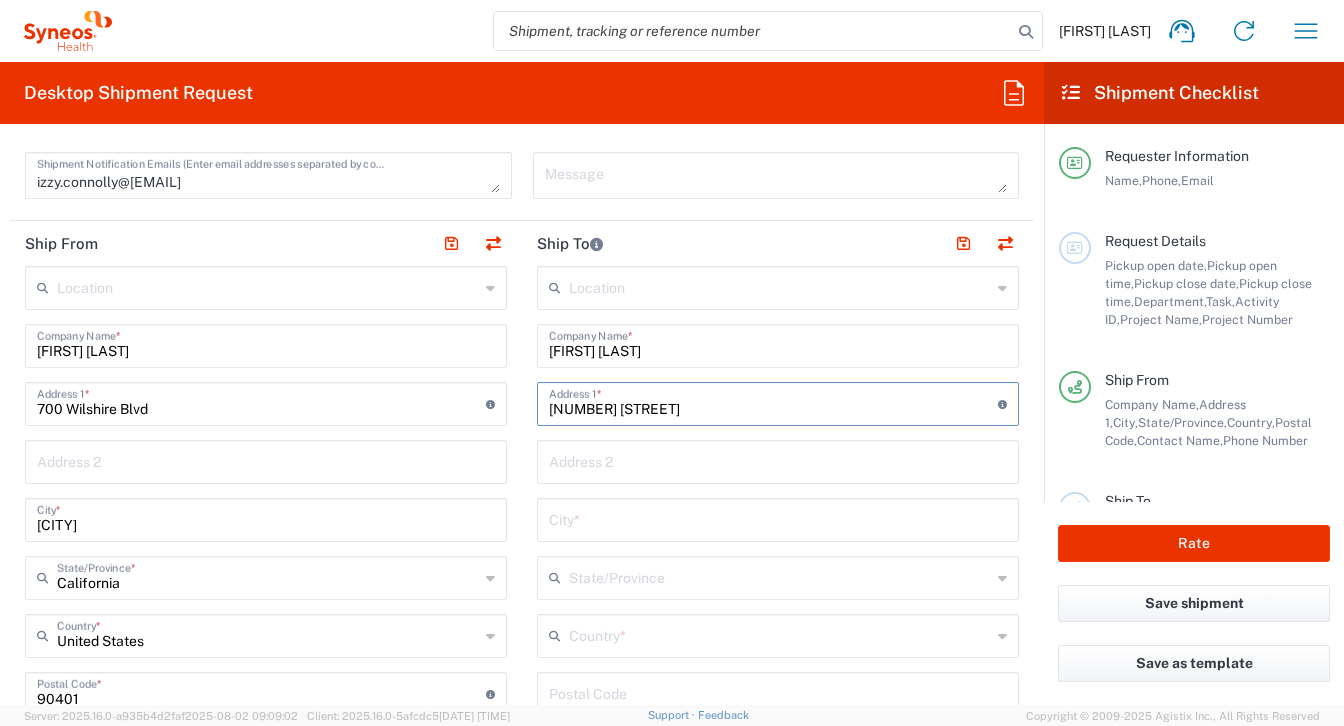 type on "[NUMBER] [STREET]" 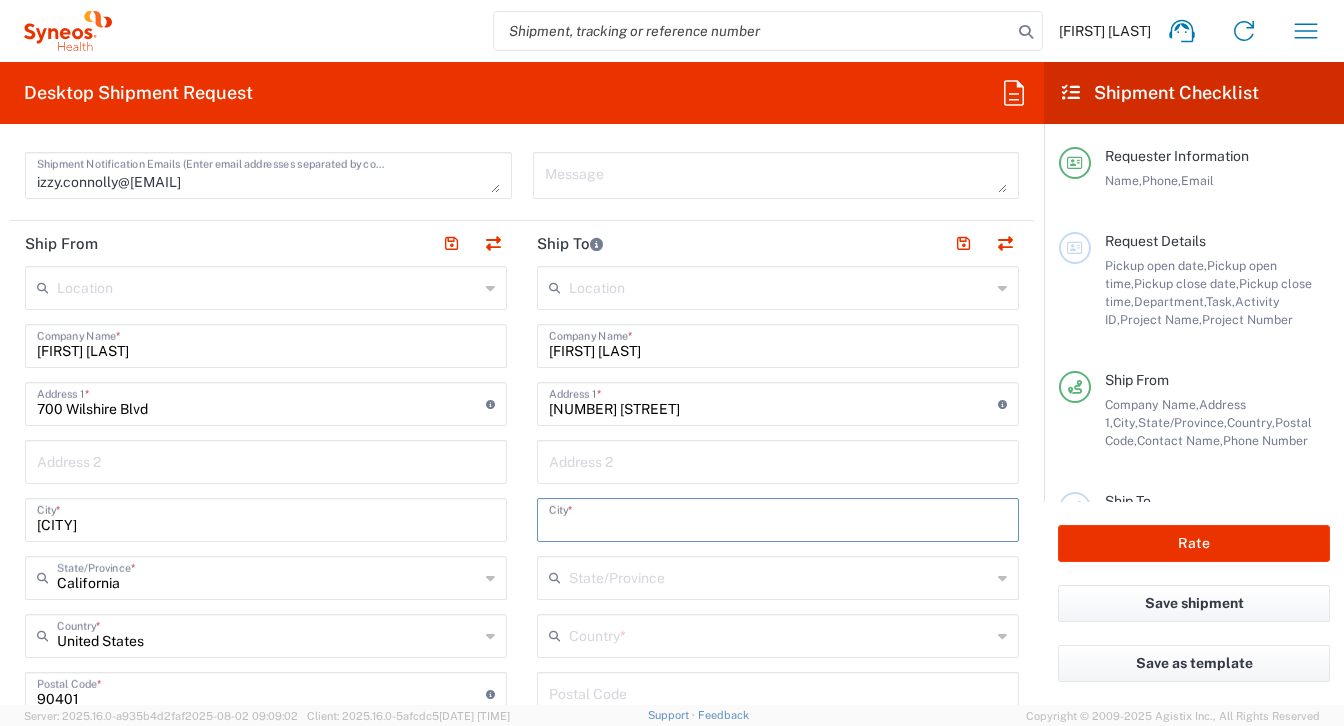 click at bounding box center [778, 518] 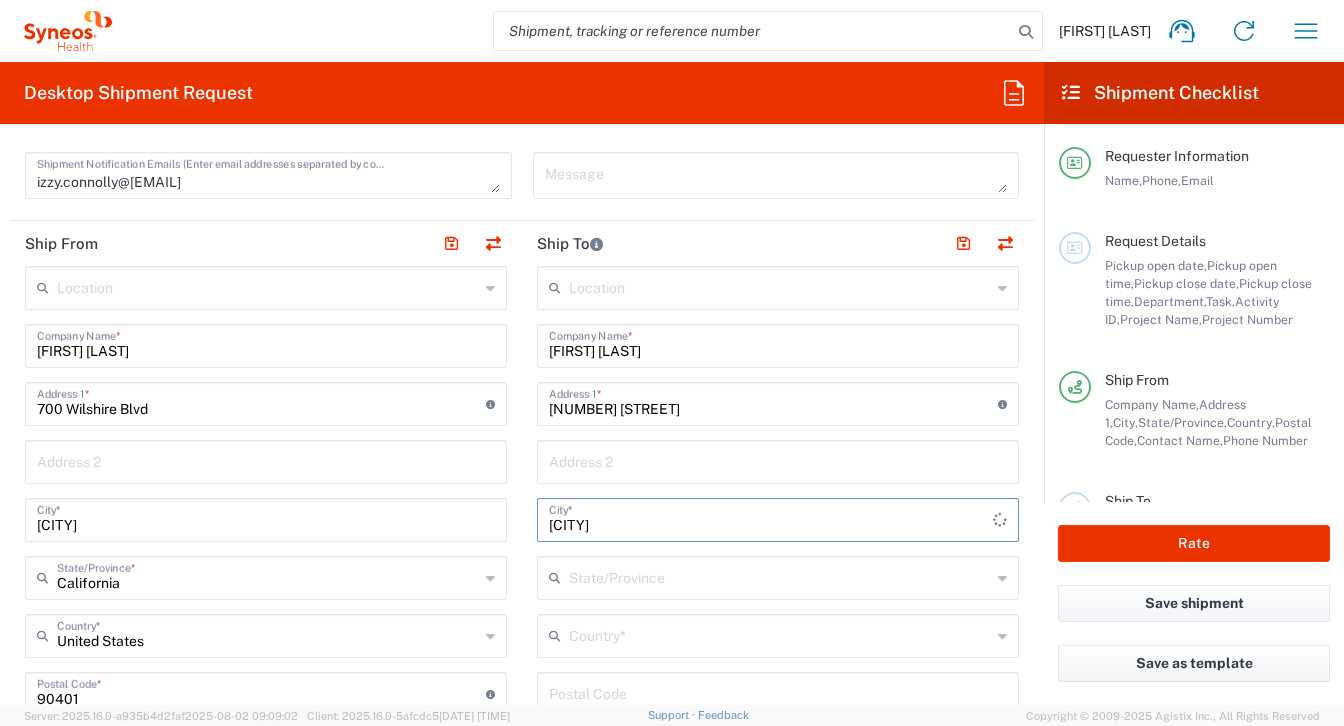 type on "[CITY]" 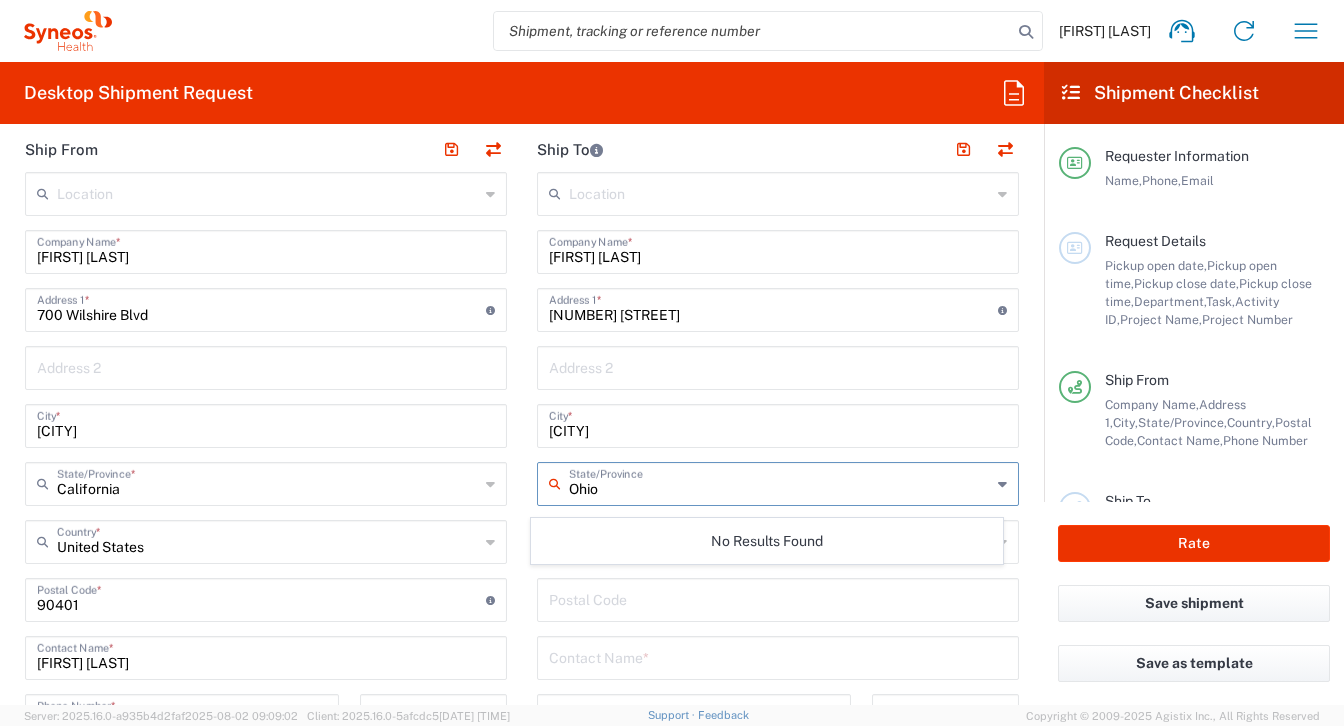 scroll, scrollTop: 839, scrollLeft: 0, axis: vertical 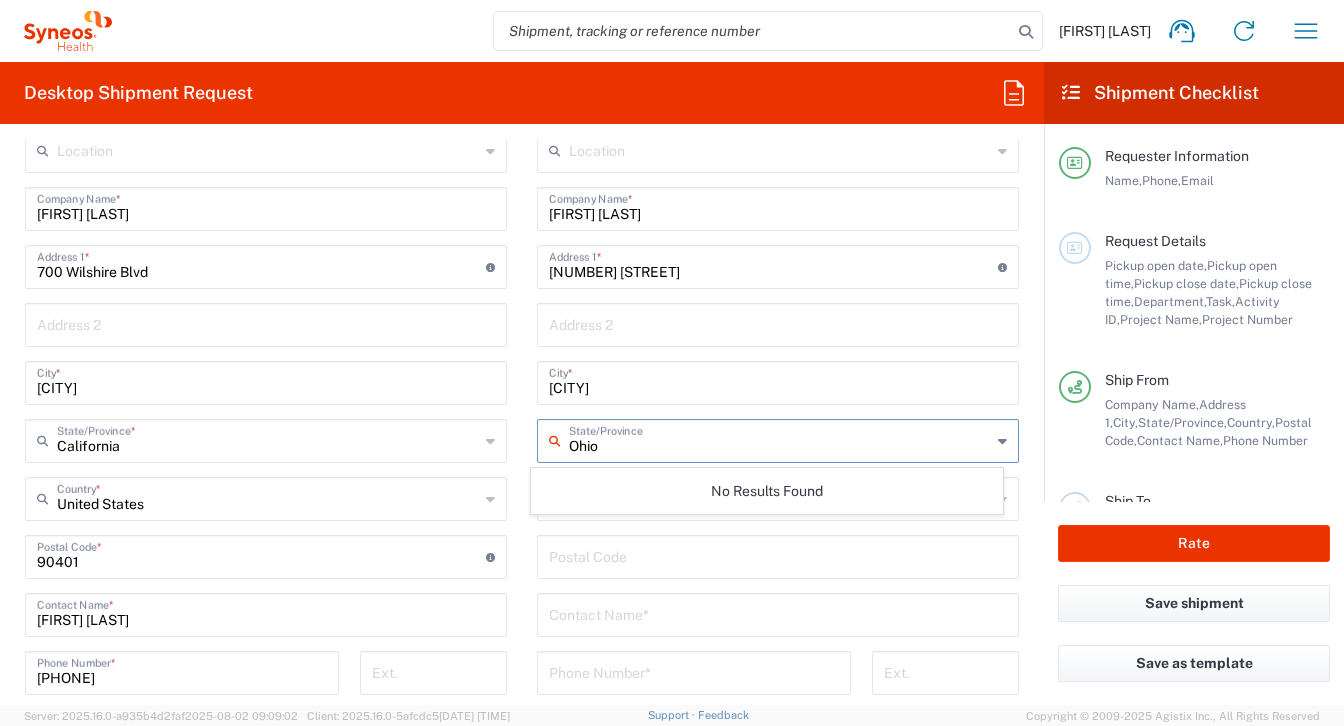 type on "Ohio" 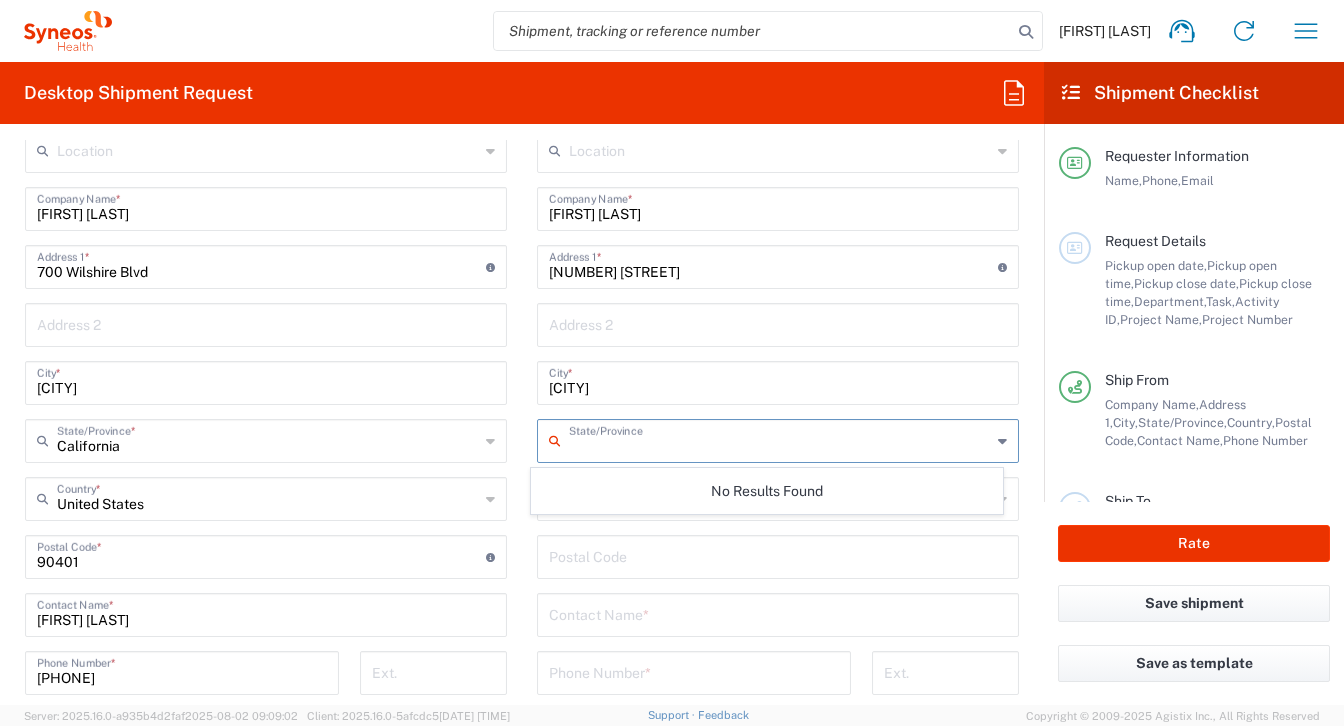 click at bounding box center (780, 439) 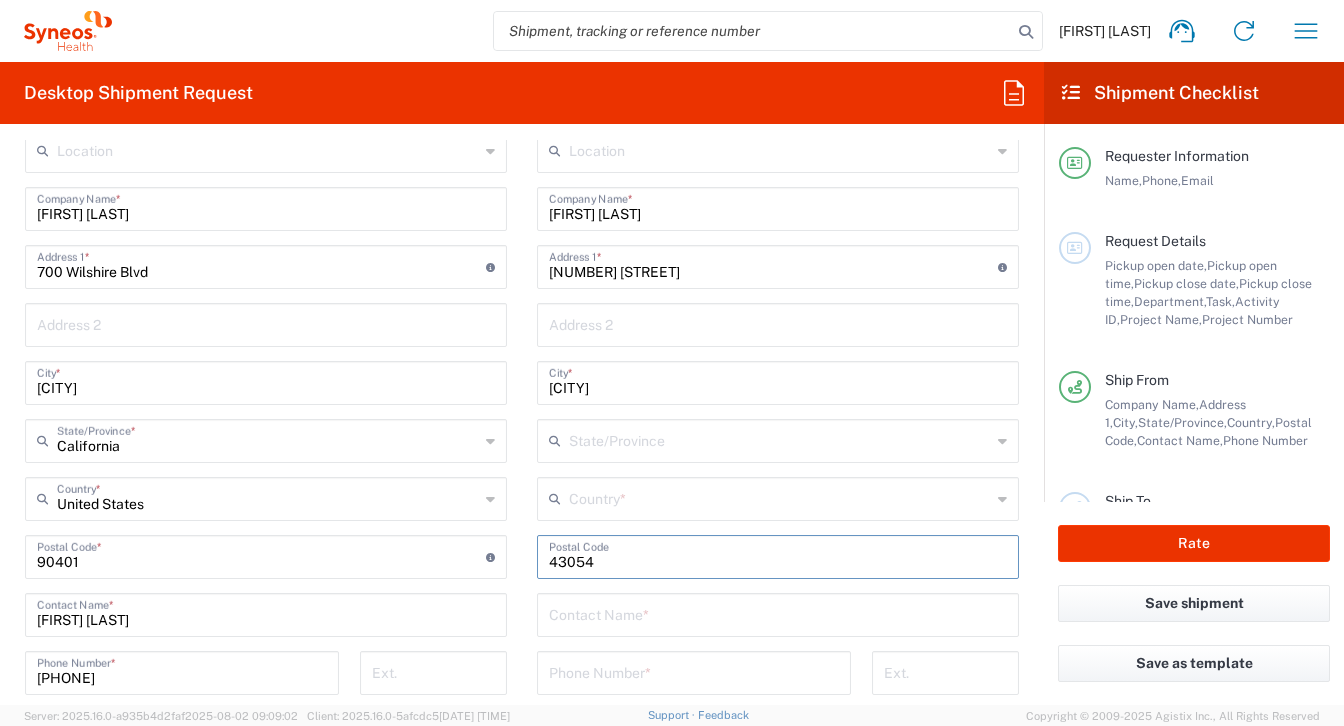 type on "43054" 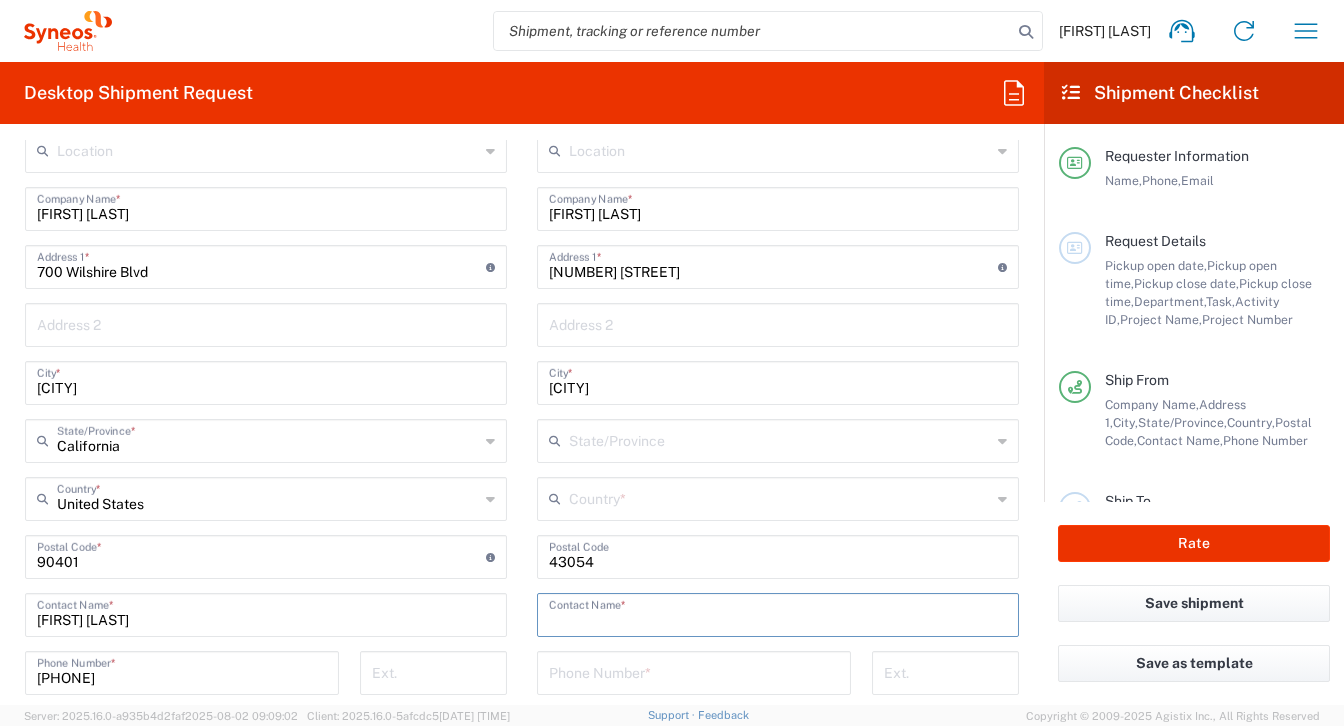 click at bounding box center [778, 613] 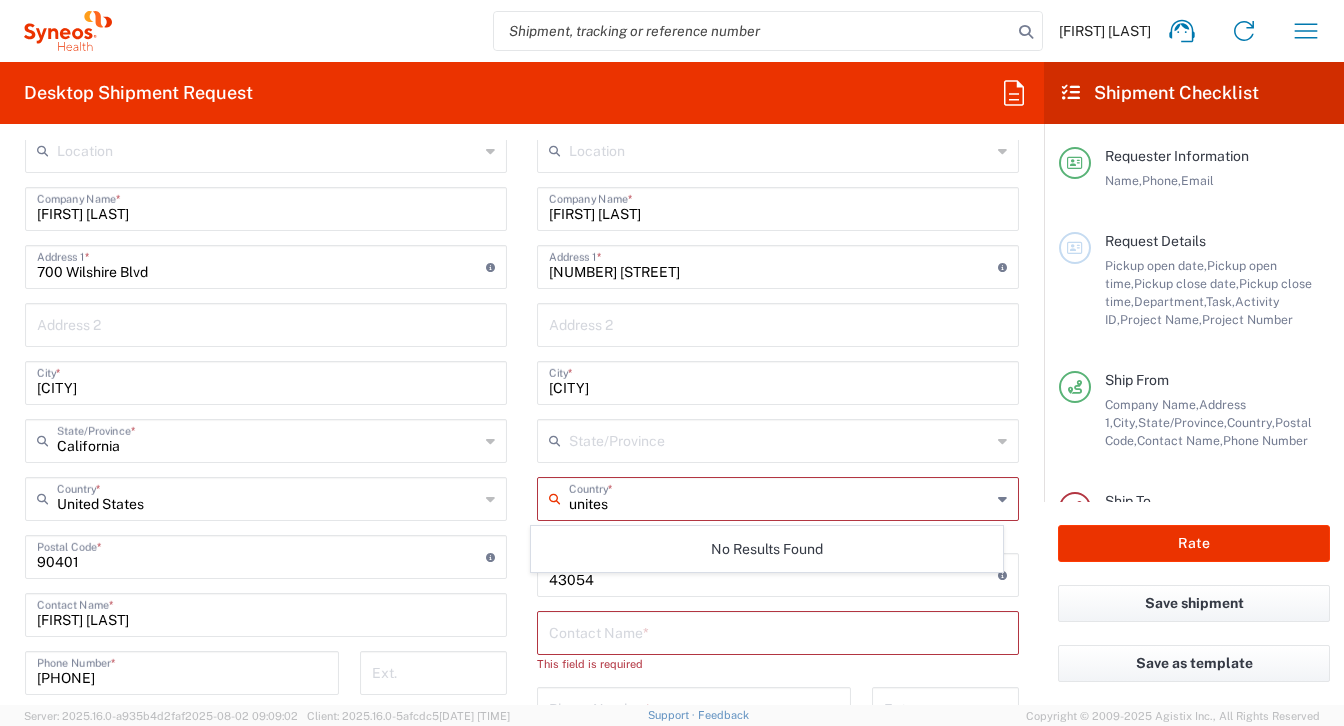 scroll, scrollTop: 0, scrollLeft: 0, axis: both 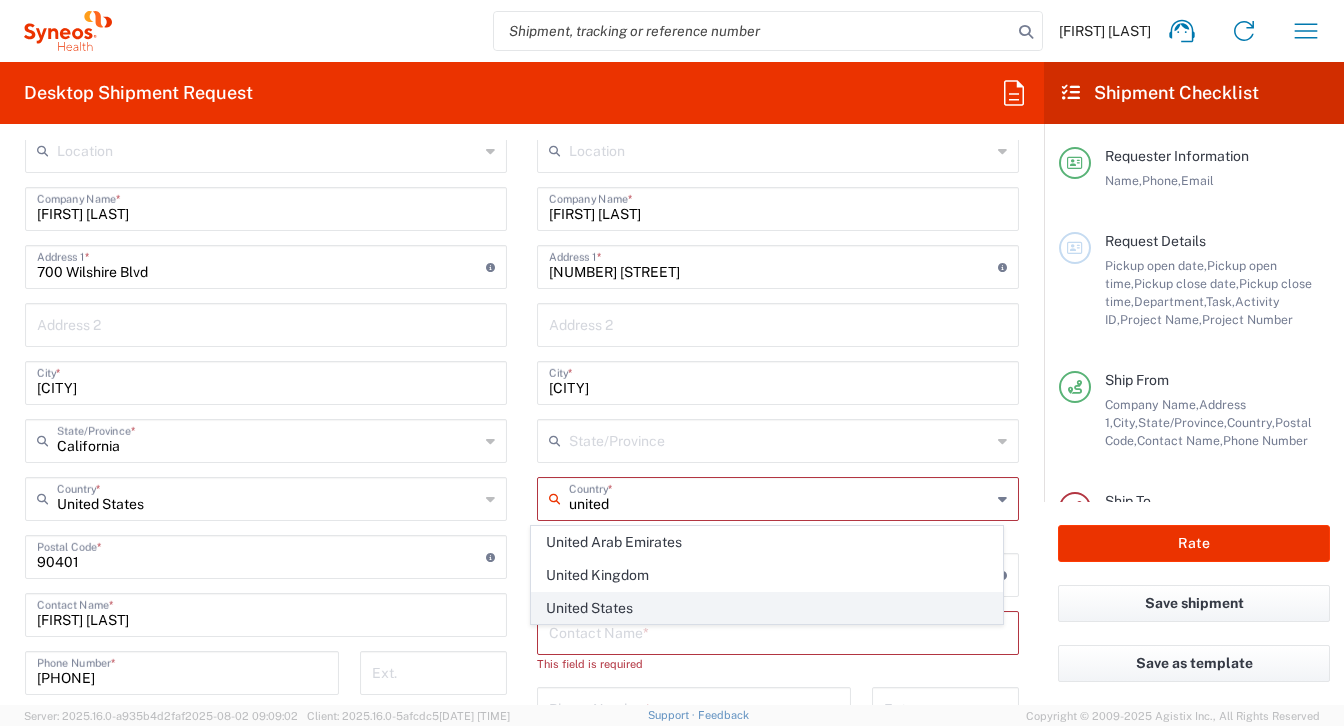 click on "United States" 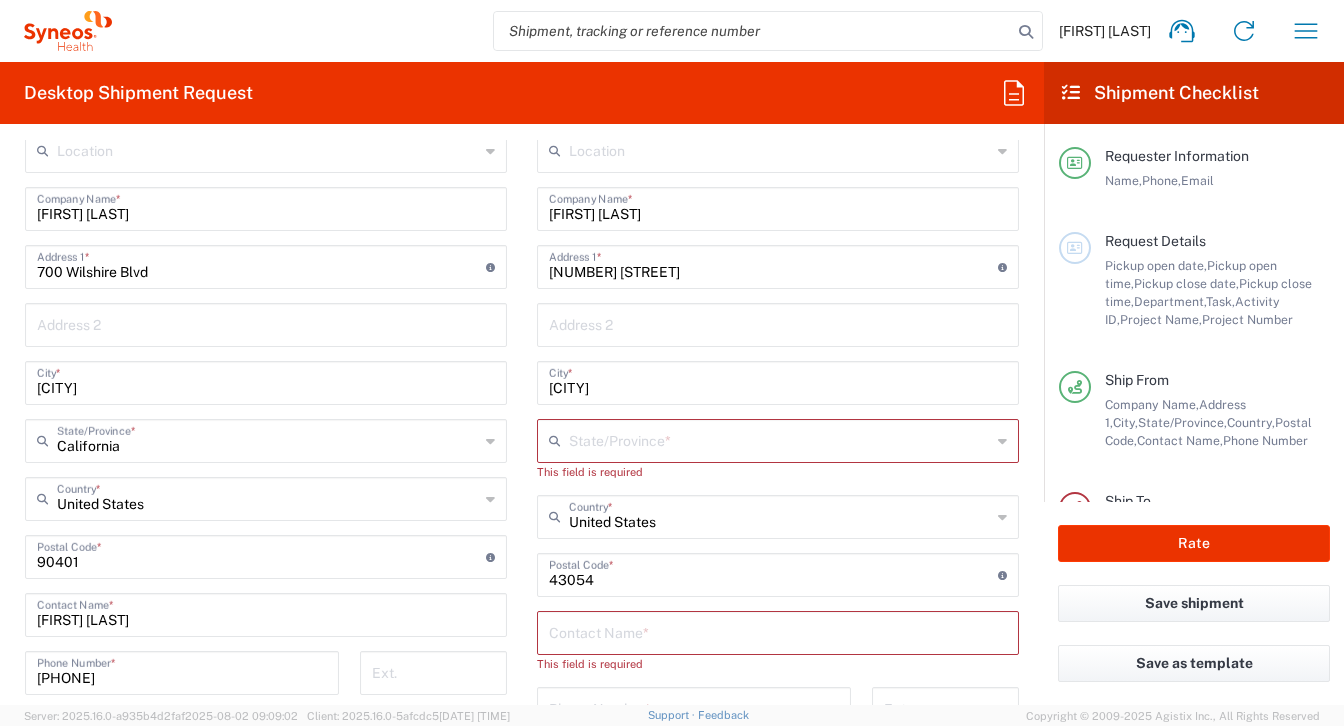 click at bounding box center [780, 439] 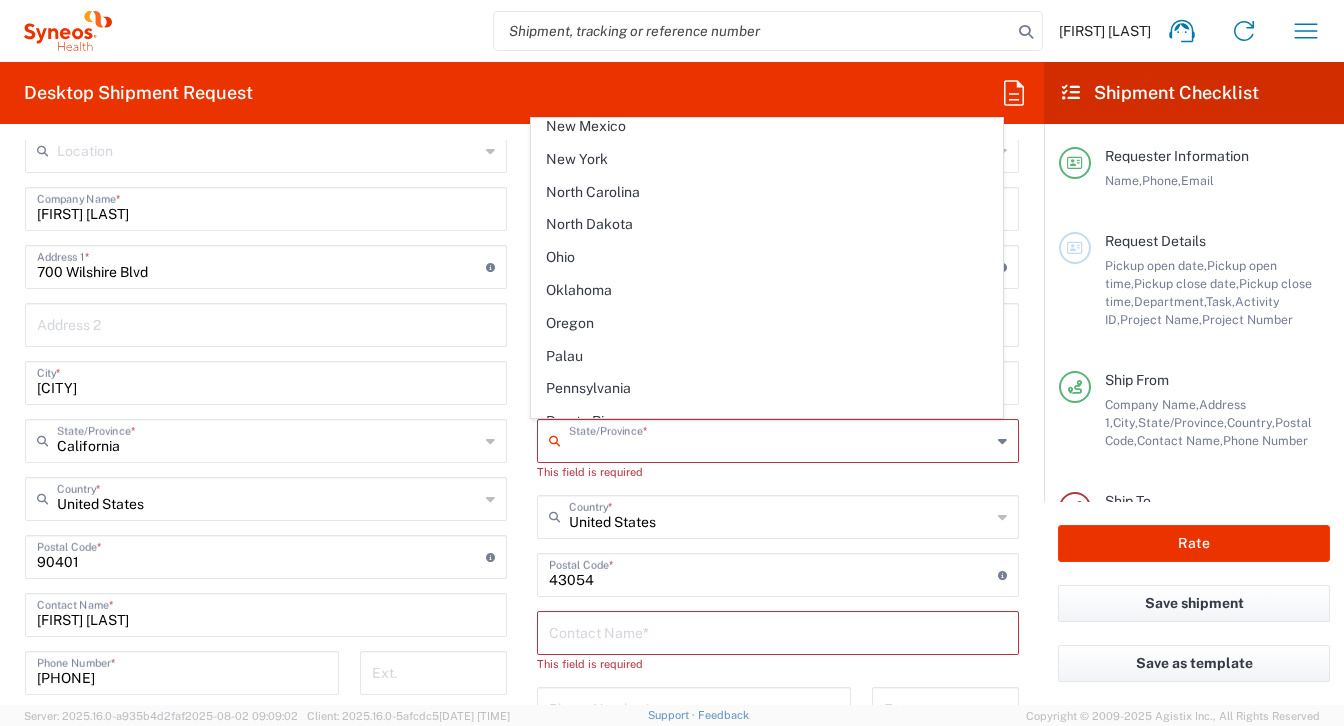 scroll, scrollTop: 1127, scrollLeft: 0, axis: vertical 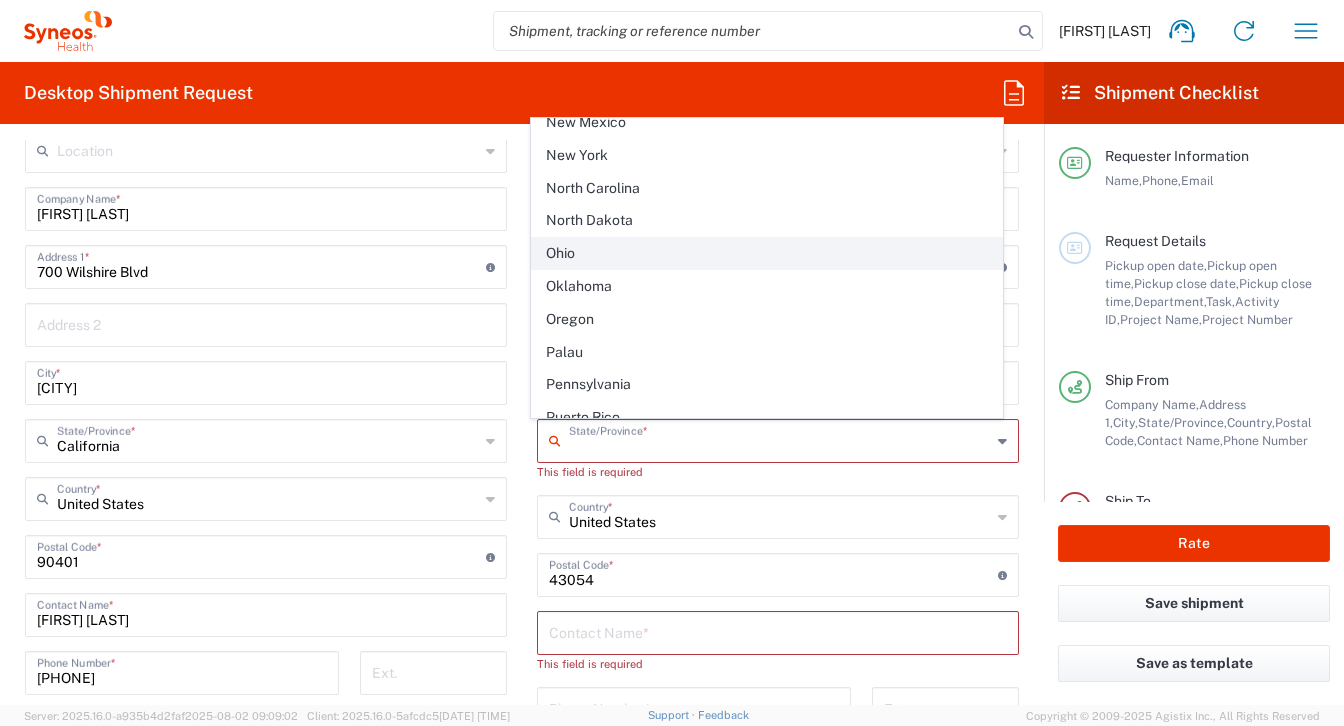 click on "Ohio" 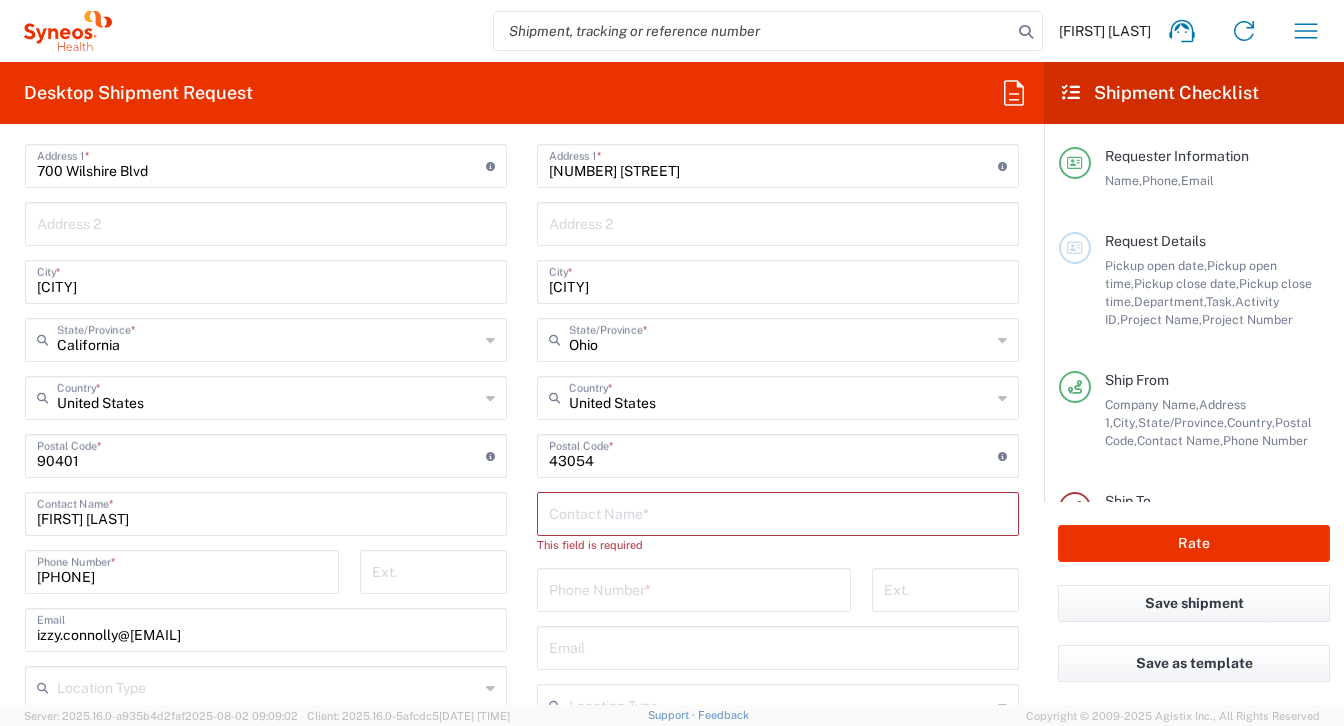 scroll, scrollTop: 976, scrollLeft: 0, axis: vertical 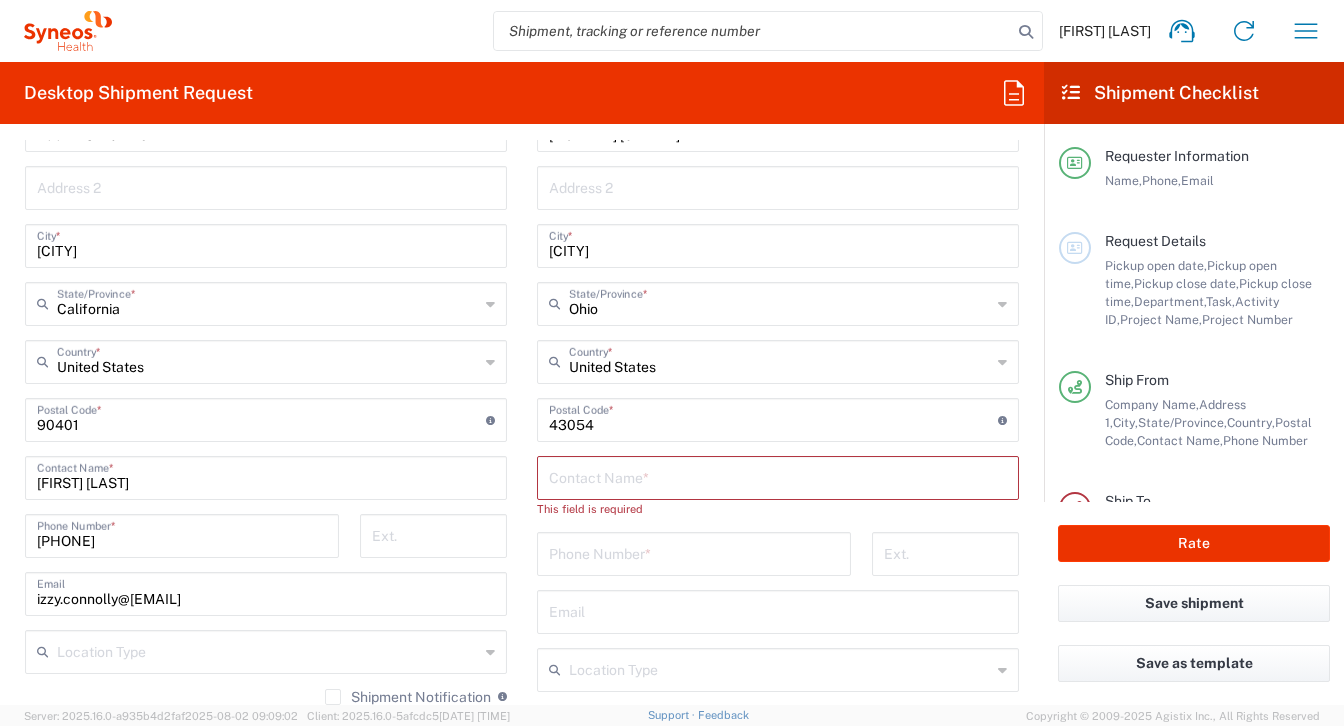 click at bounding box center (778, 476) 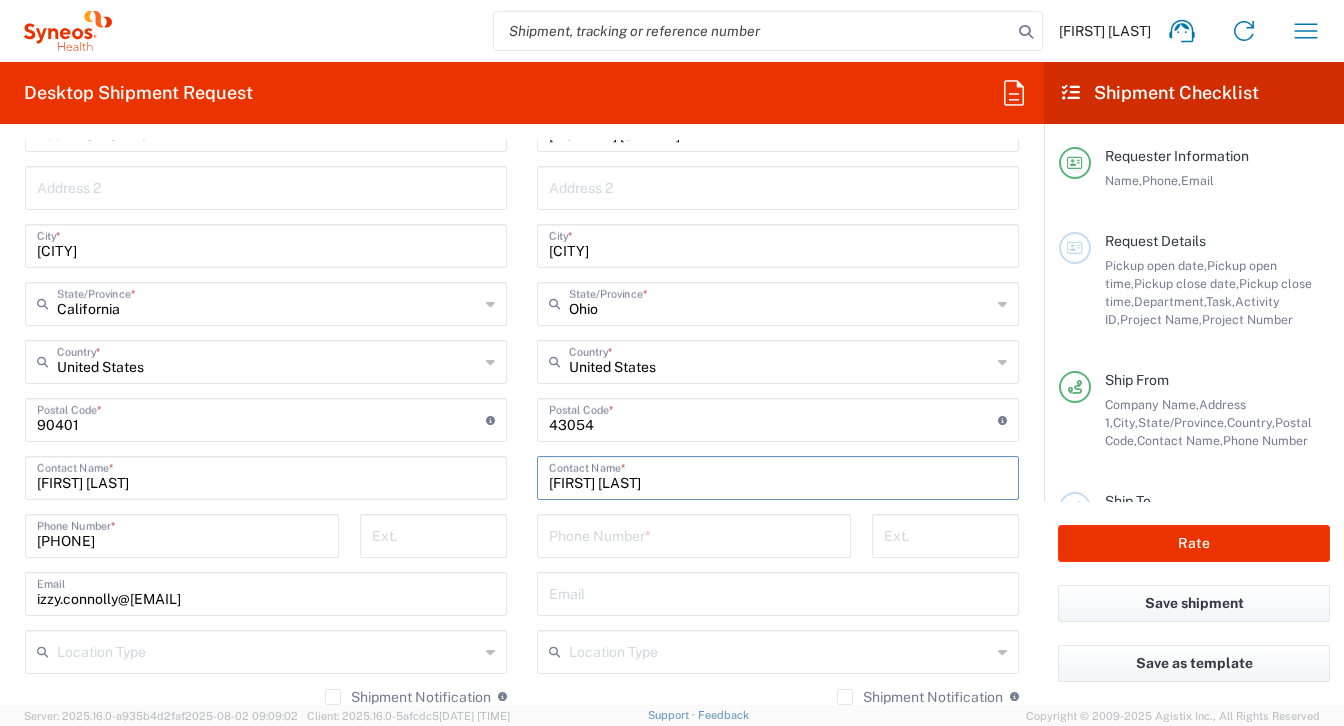 type on "[FIRST] [LAST]" 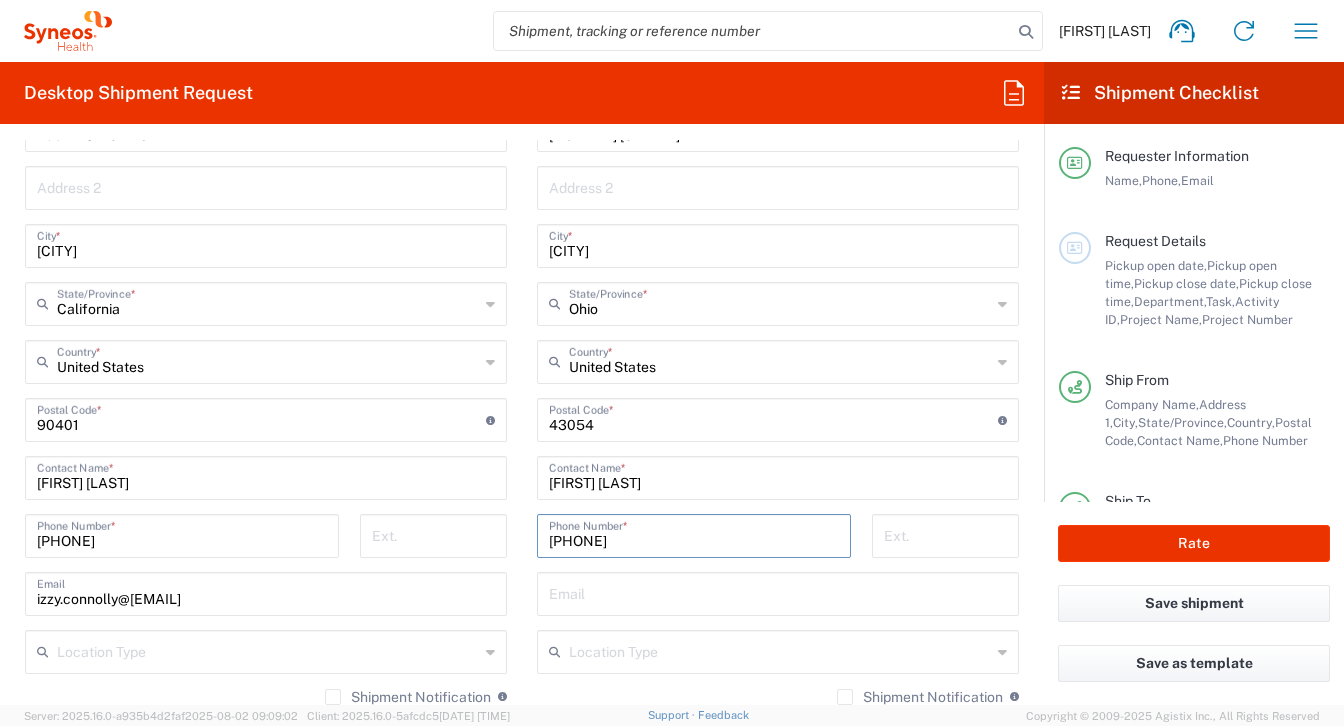 type on "[PHONE]" 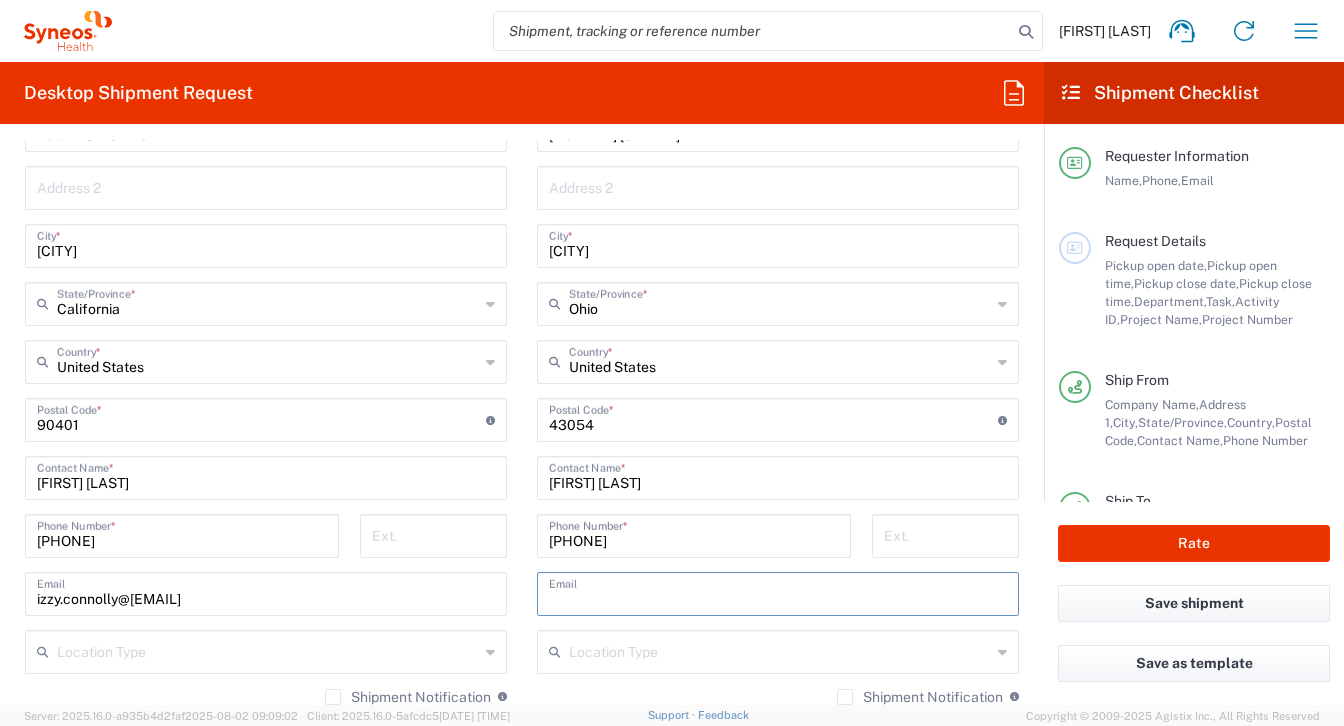 click at bounding box center (778, 592) 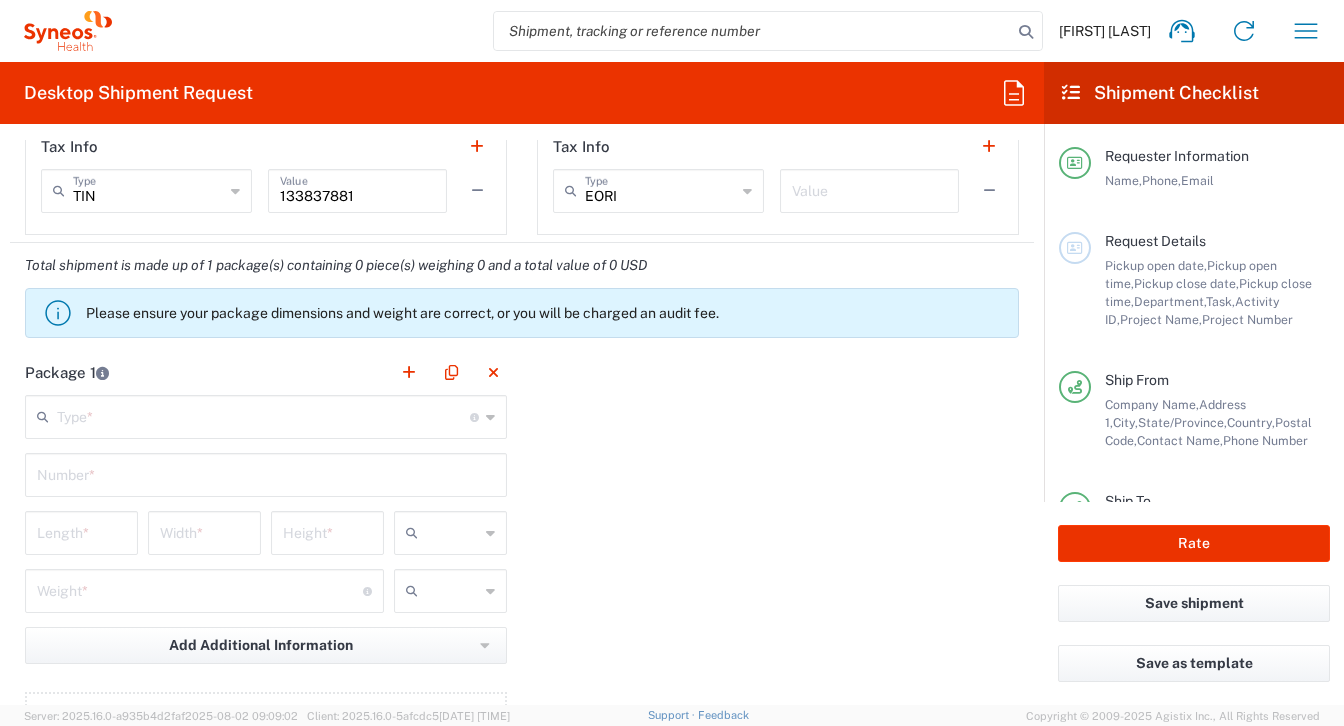 scroll, scrollTop: 1593, scrollLeft: 0, axis: vertical 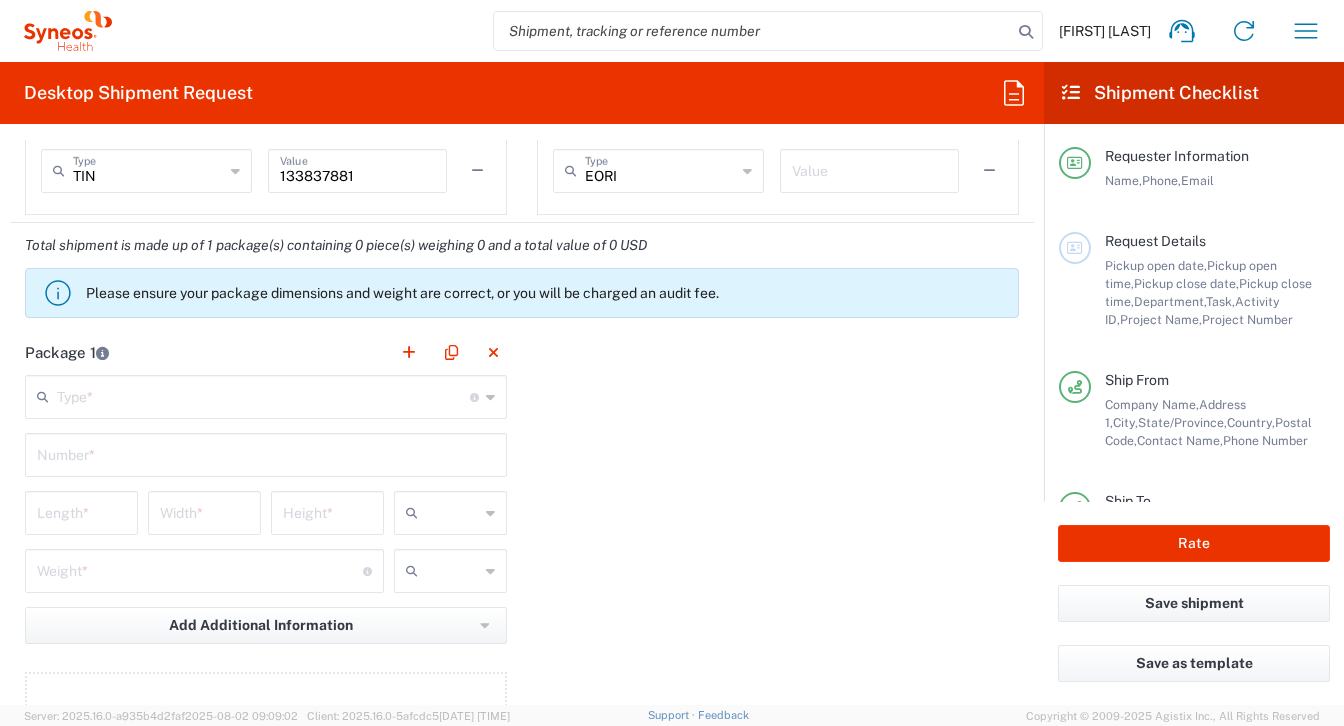 click at bounding box center (263, 395) 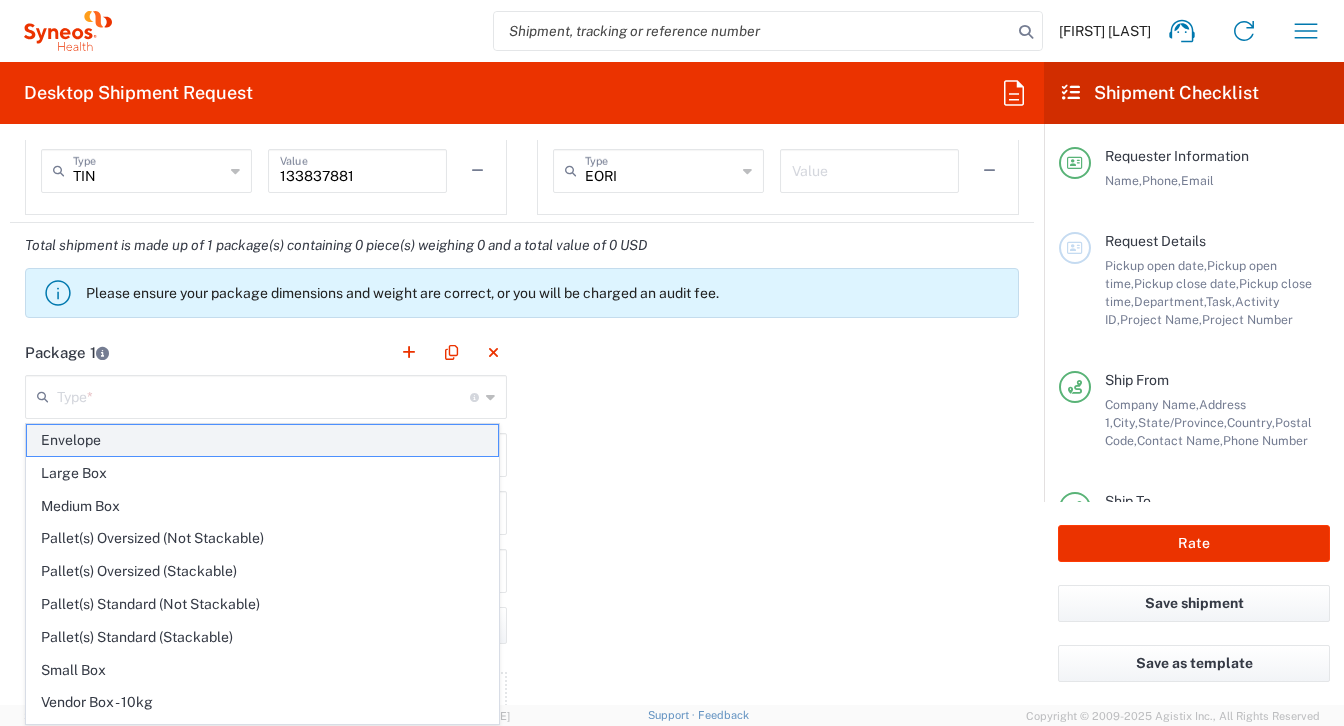 click on "Envelope" 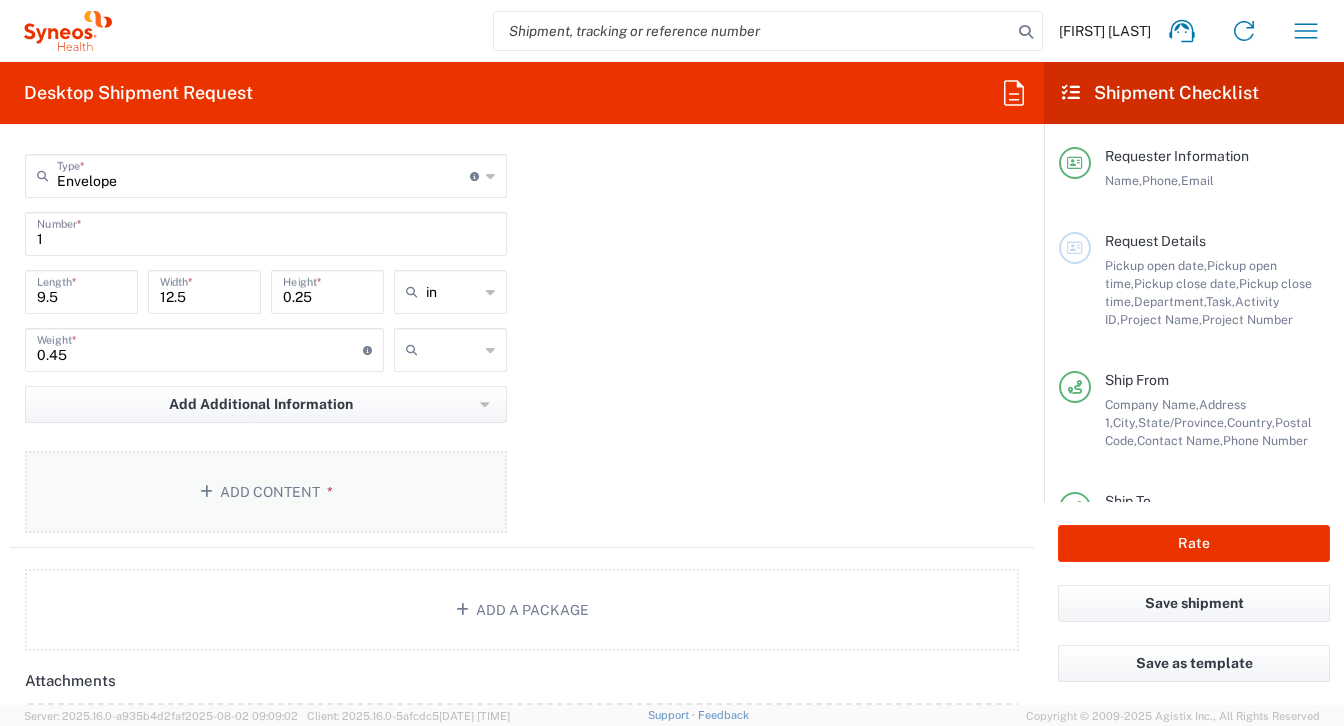 scroll, scrollTop: 1820, scrollLeft: 0, axis: vertical 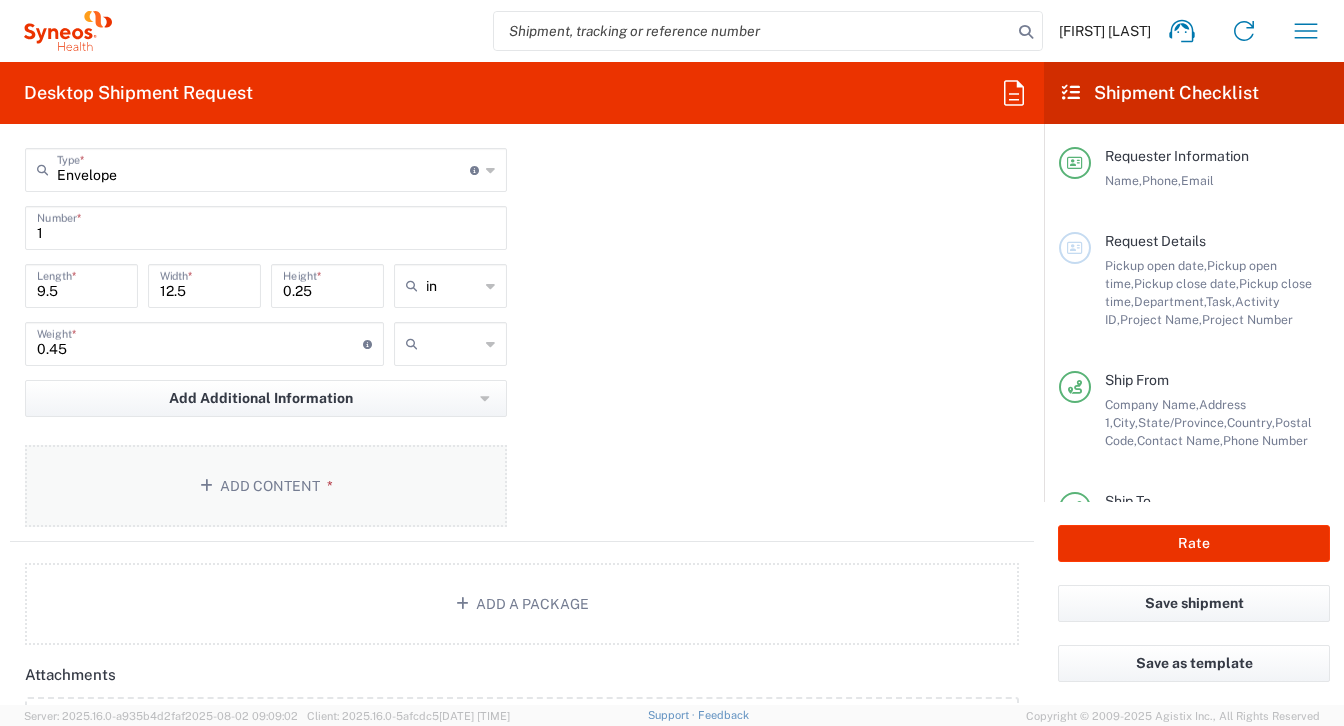 click on "Add Content *" 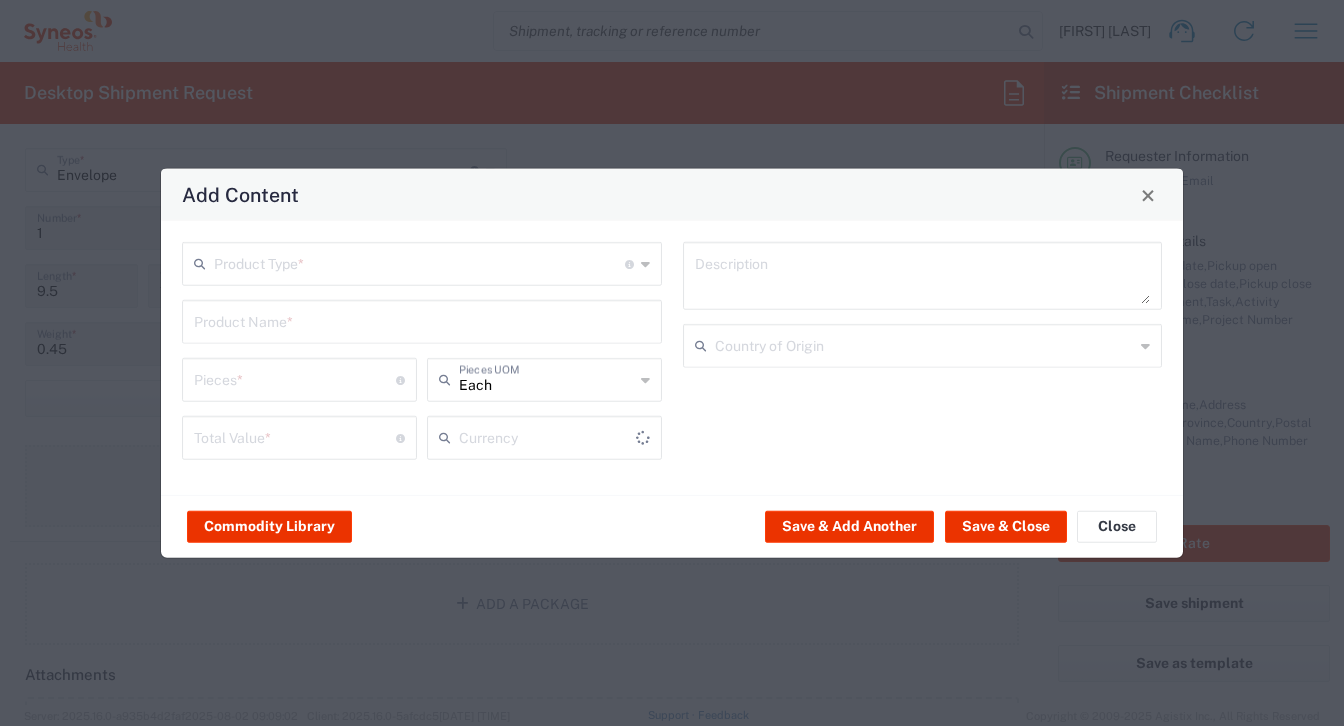 type on "US Dollar" 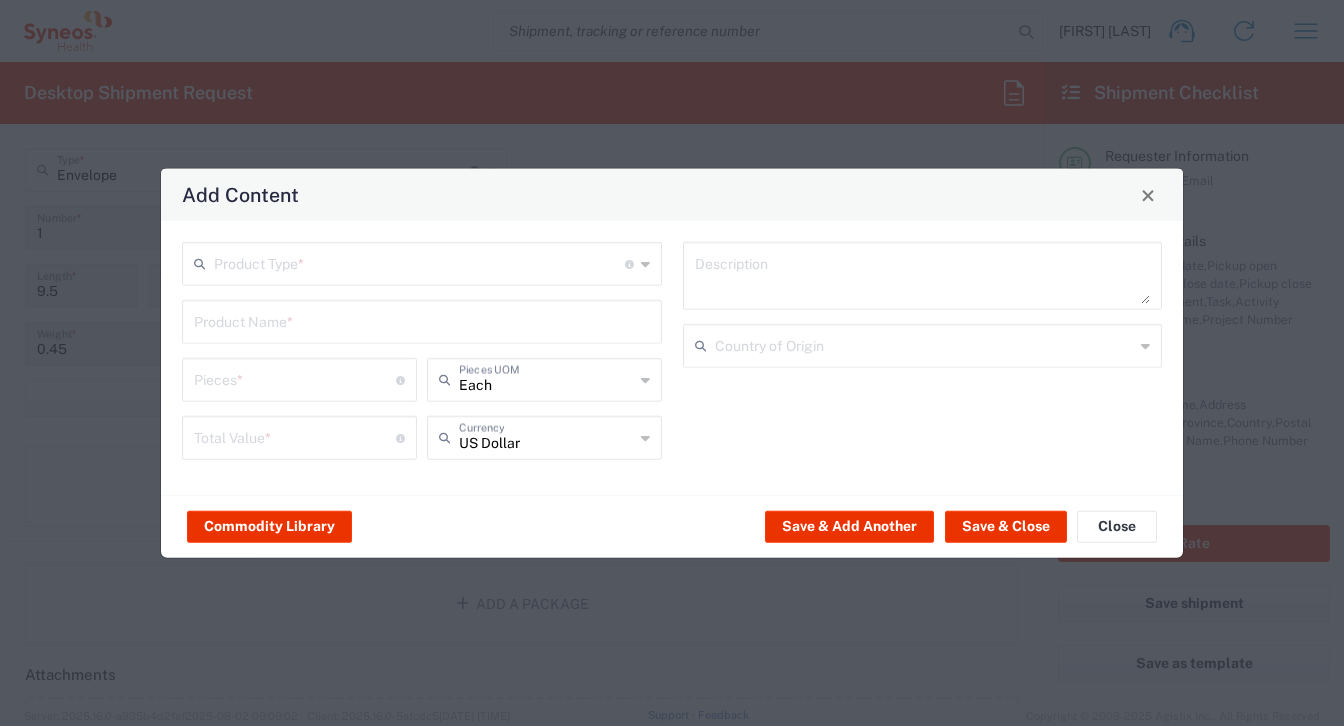 click on "Product Type  * Document: Paper document generated internally by Syneos, a client, or third-party partner for business purposes.  For example, a contract, agreement, procedure, policy, project documentation, legal document, purchase order, invoice, or other documentation or record.  Items such as study leaflets/brochures, posters, instruction booklets, patient guides, flowcharts, checklists, consent cards, reminder cards and other similar printed materials which will be used in a client project/trial are general commodities, not documents." 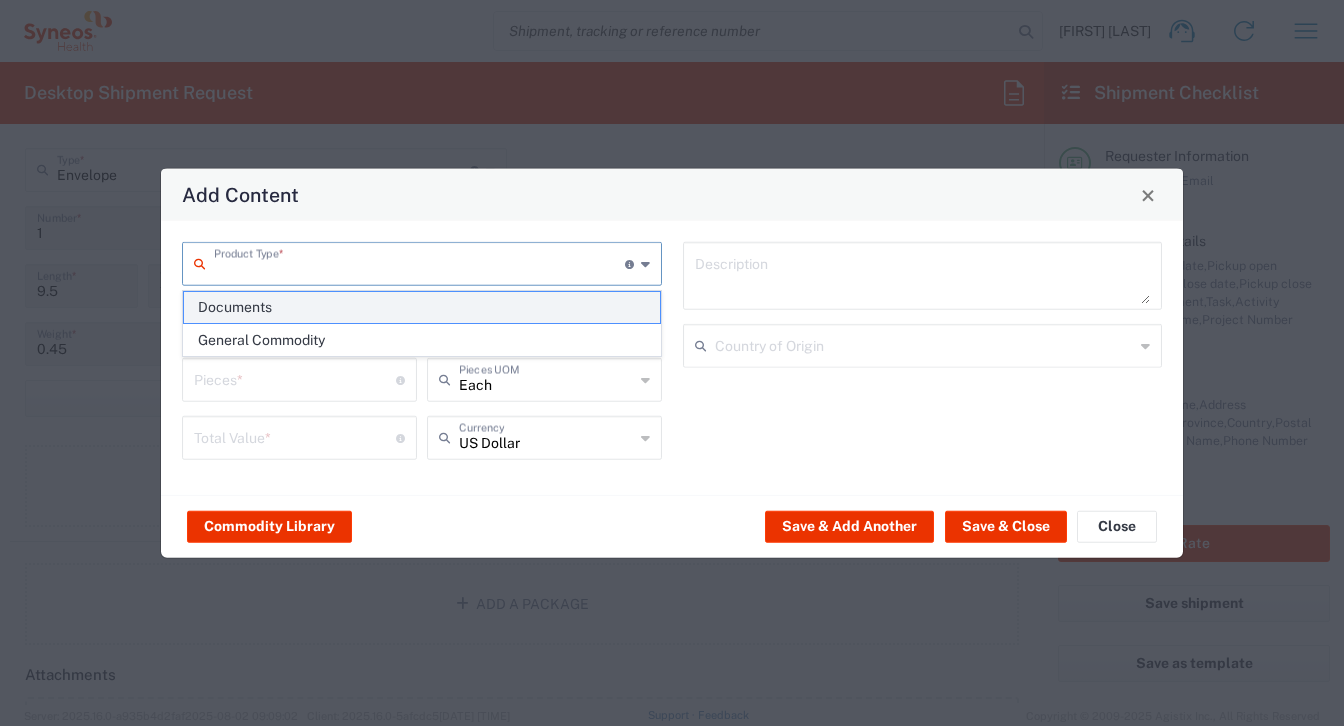 click on "Documents" 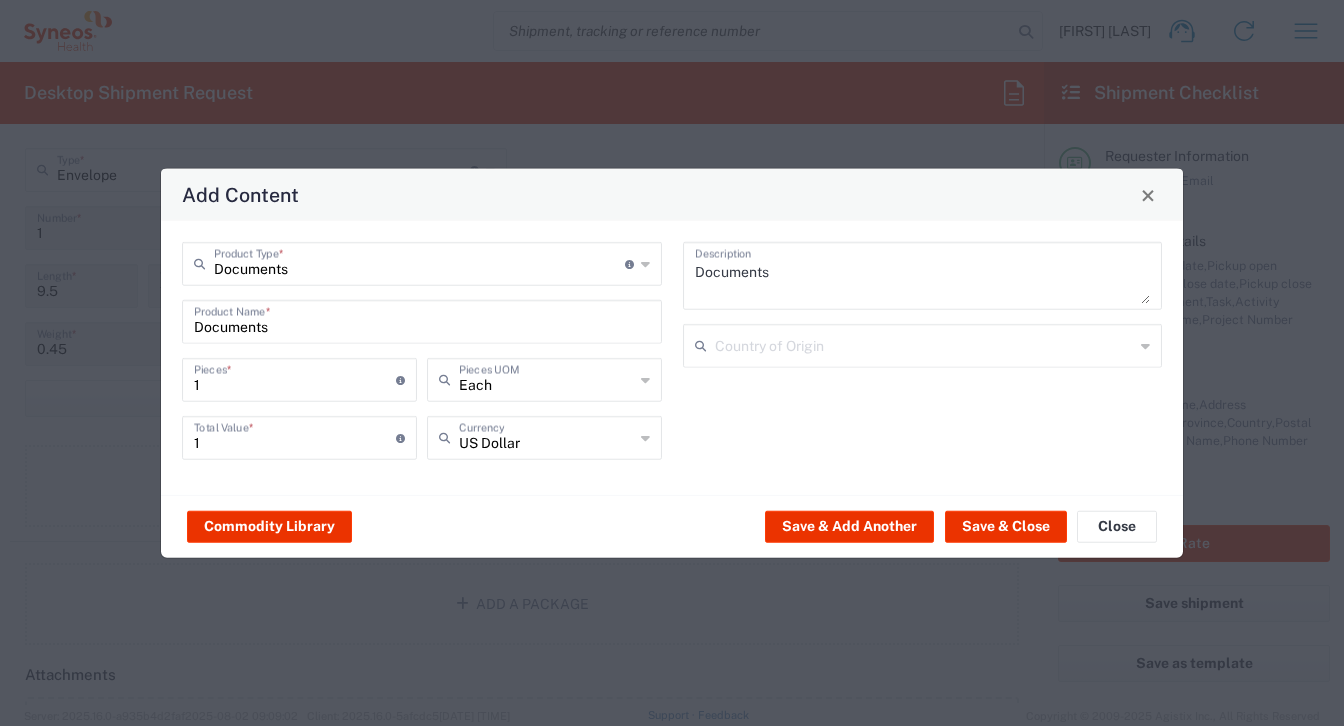 click on "Documents  Product Name  *" 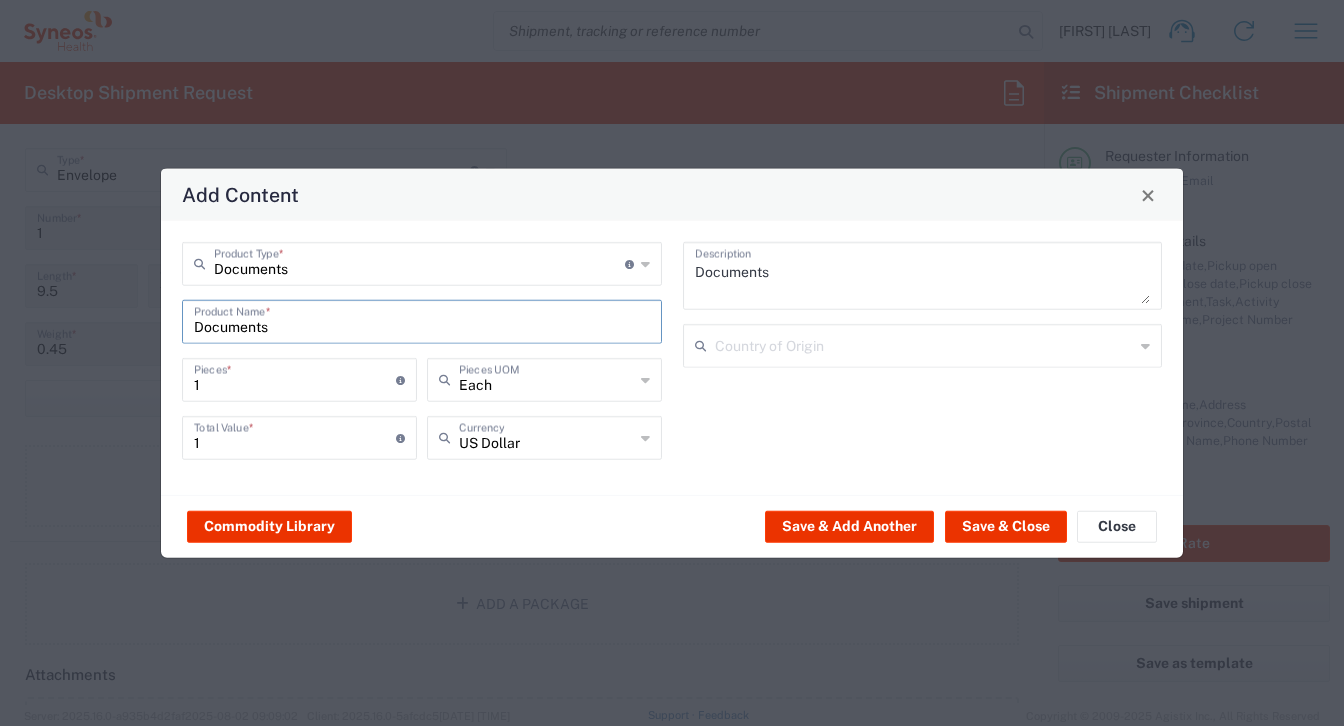 type on "Documents" 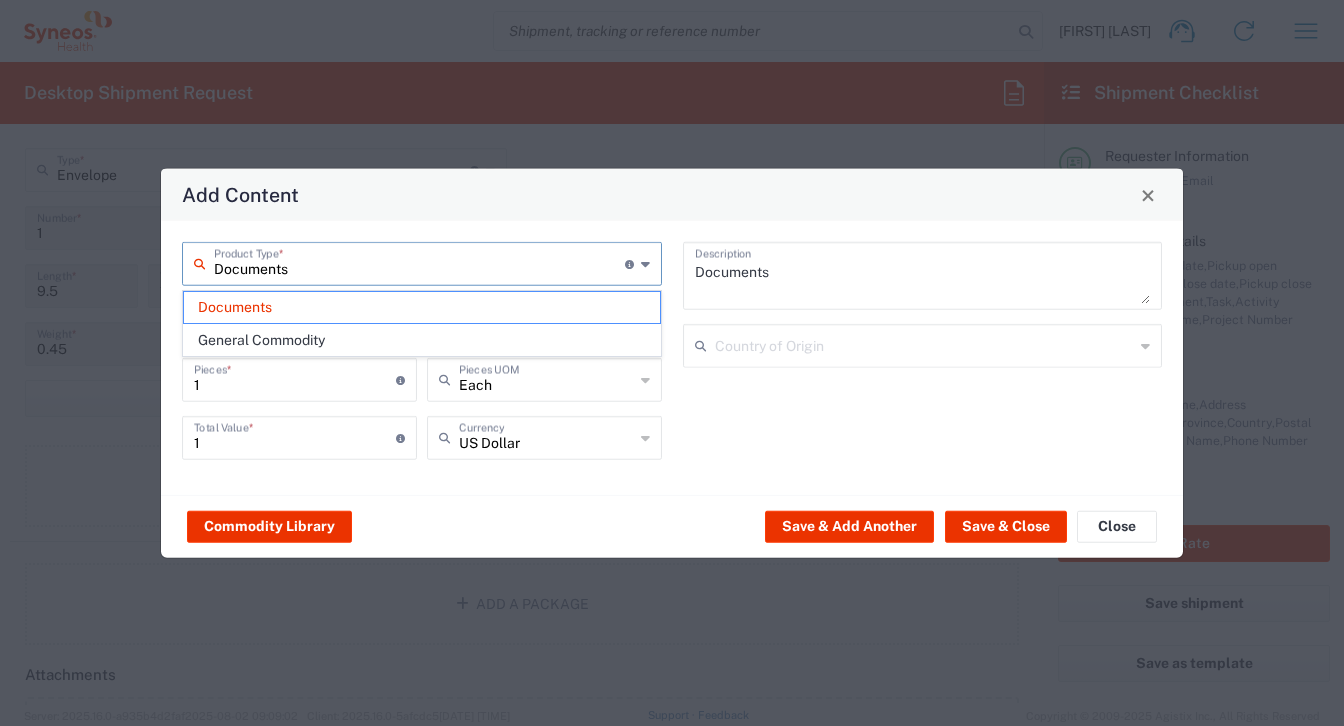 click on "Documents" at bounding box center [419, 262] 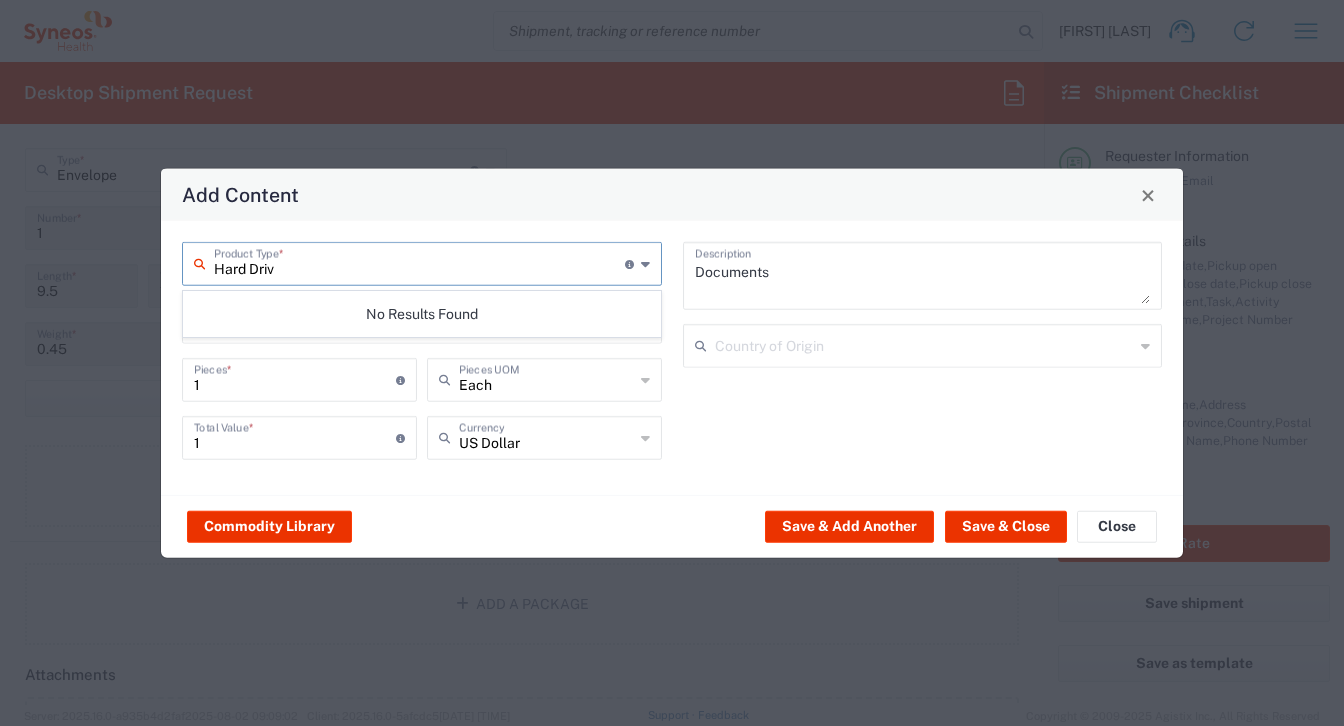 type on "Hard Drive" 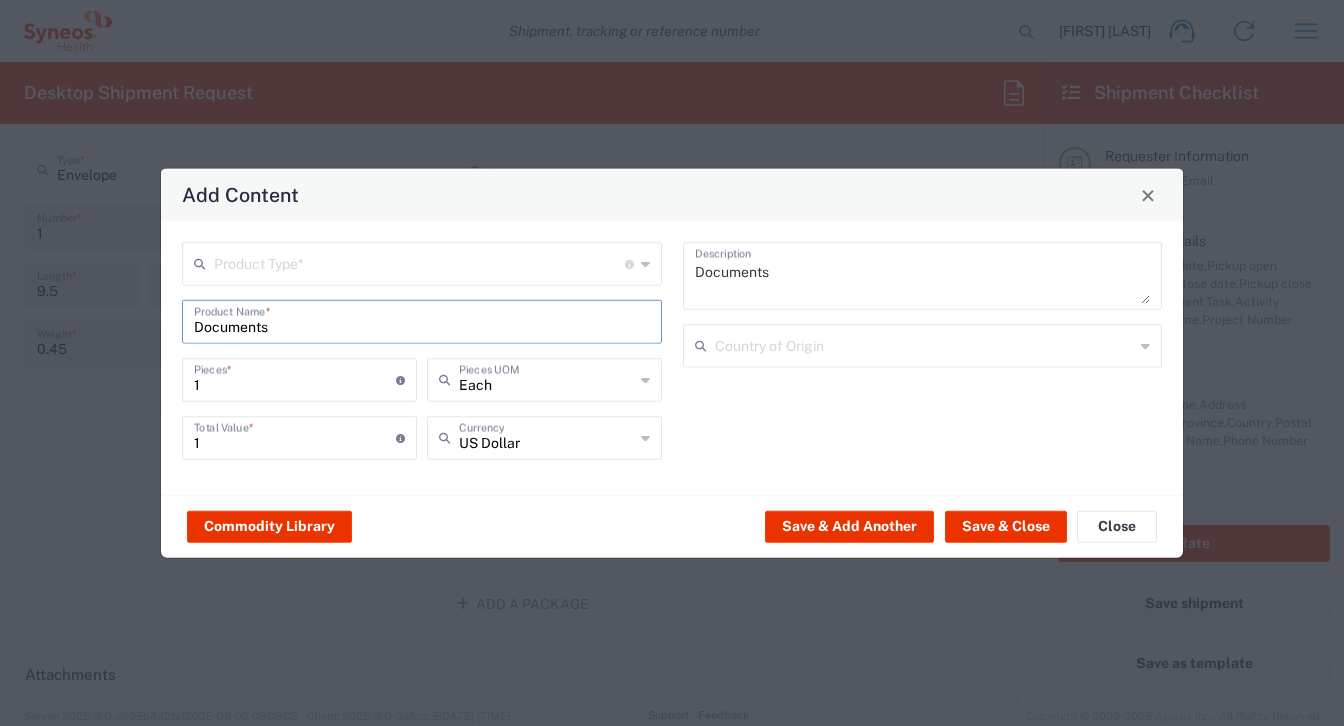 click on "Documents should be valued at a minimum of $10 and a maximum of $100.
For documents destined for China, the minimum value must be $35.
For exceptionally large document shipments (e.g., multiple large boxes/pallets), contact SM_export_compliance@example.com for assistance with the value. Documents  Product Name  * 1  Pieces  * Number of pieces inside all the packages Each 1 *" 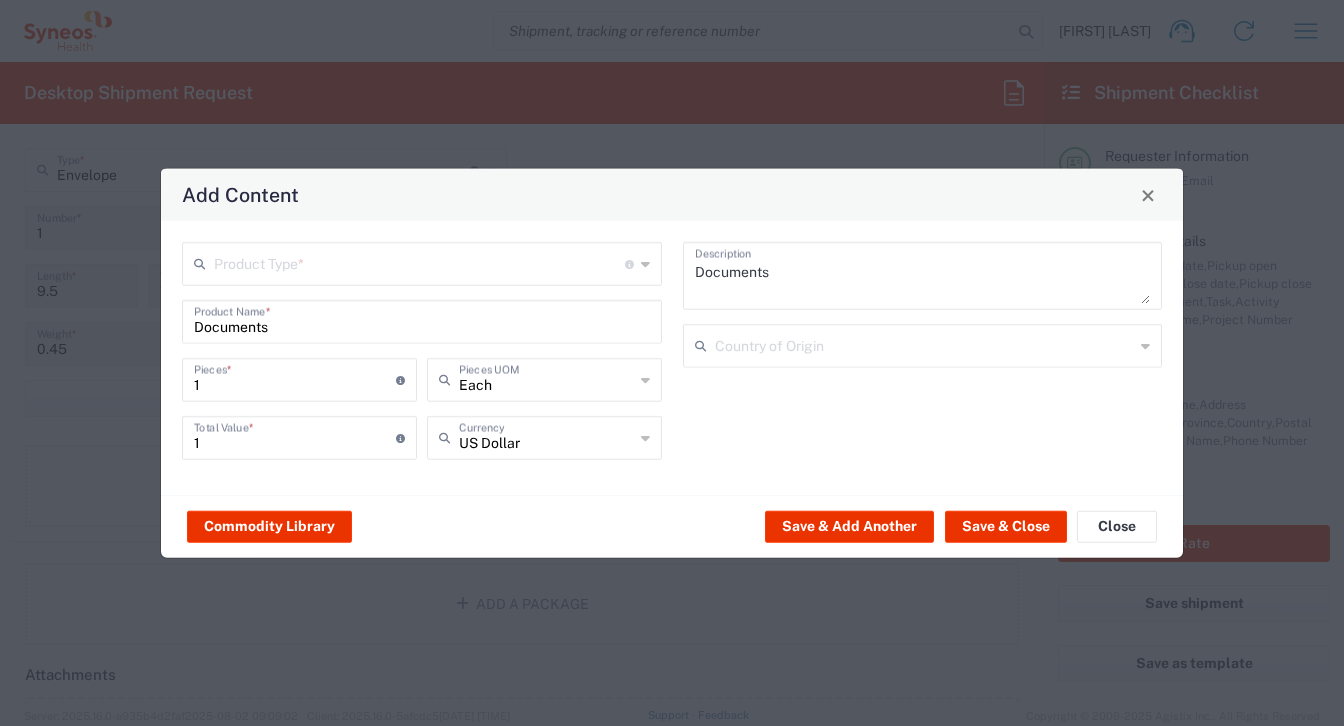 click on "Product Type: * Document: Paper document generated internally by Syneos, a client, or third-party partner for business purposes. For example, a contract, agreement, procedure, policy, project documentation, legal document, purchase order, invoice, or other documentation or record. Items such as study leaflets/brochures, posters, instruction booklets, patient guides, flowcharts, checklists, consent cards, reminder cards and other similar printed materials which will be used in a client project/trial are general commodities, not documents.
Documents should be valued at a minimum of $10 and a maximum of $100.
The larger the shipment, the higher the value should be up to the maximum of $100.
For documents destined for China, the minimum value must be $35.
For exceptionally large document shipments (e.g., multiple large boxes/pallets), contact SM_export_compliance@syneoshealth.com for assistance with the value." 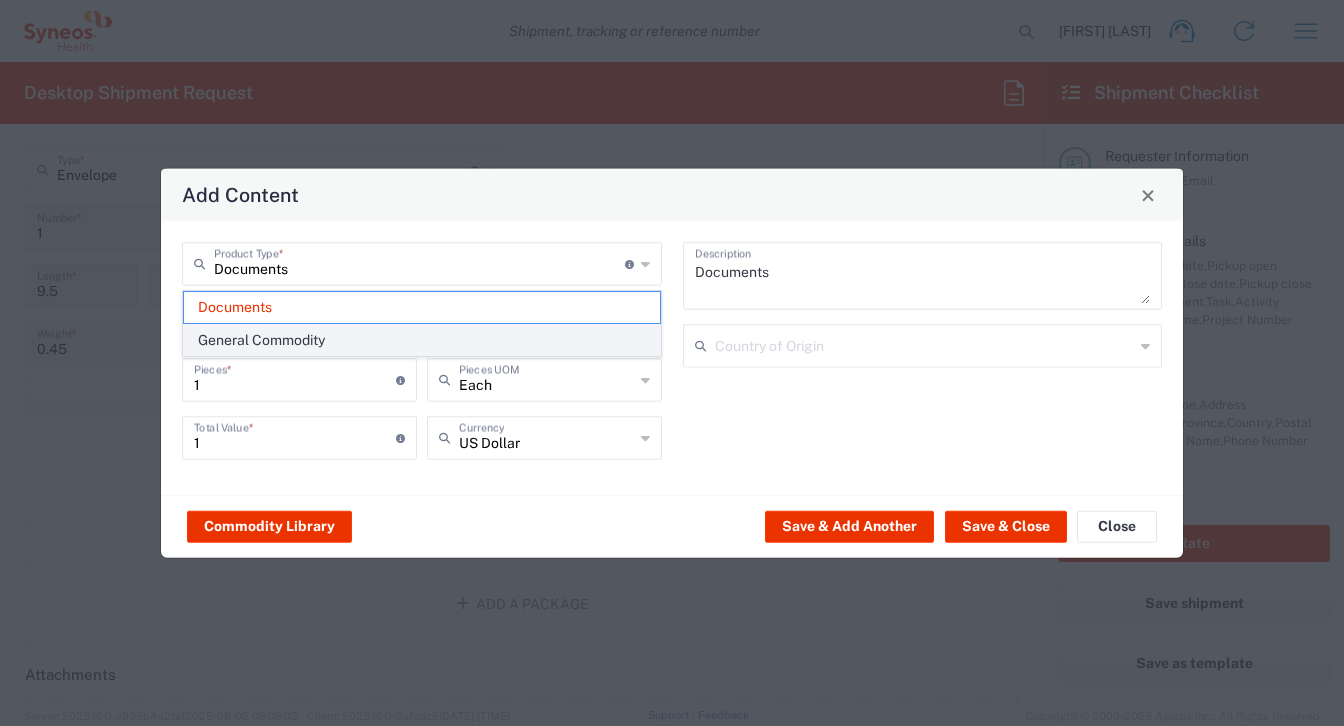 click on "General Commodity" 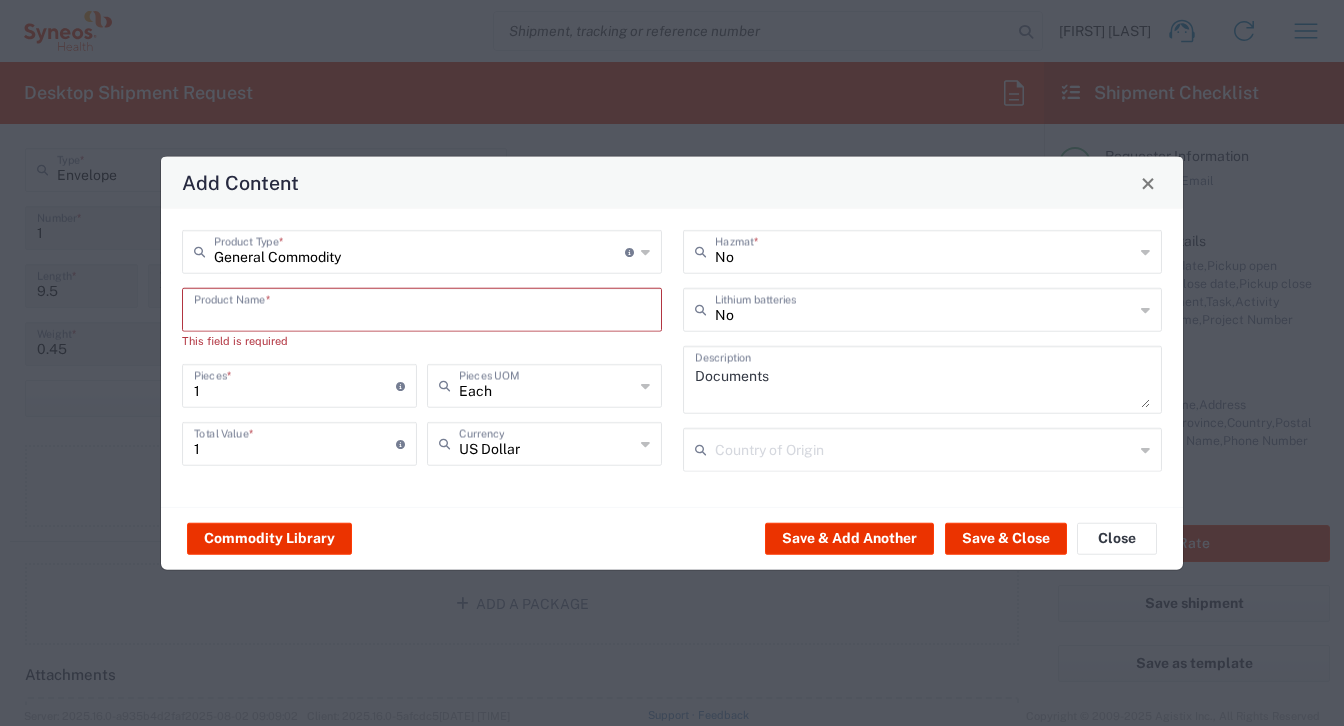click at bounding box center [422, 308] 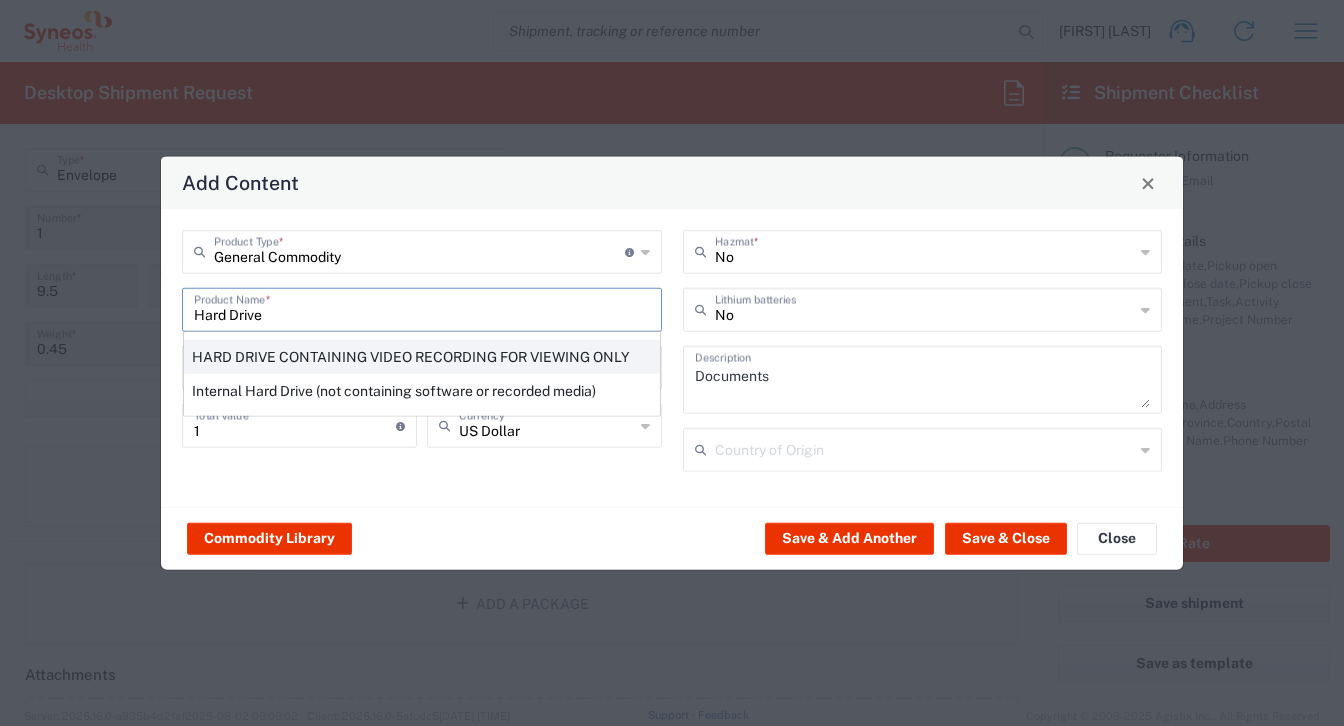 click on "HARD DRIVE CONTAINING VIDEO RECORDING FOR VIEWING ONLY" at bounding box center (422, 357) 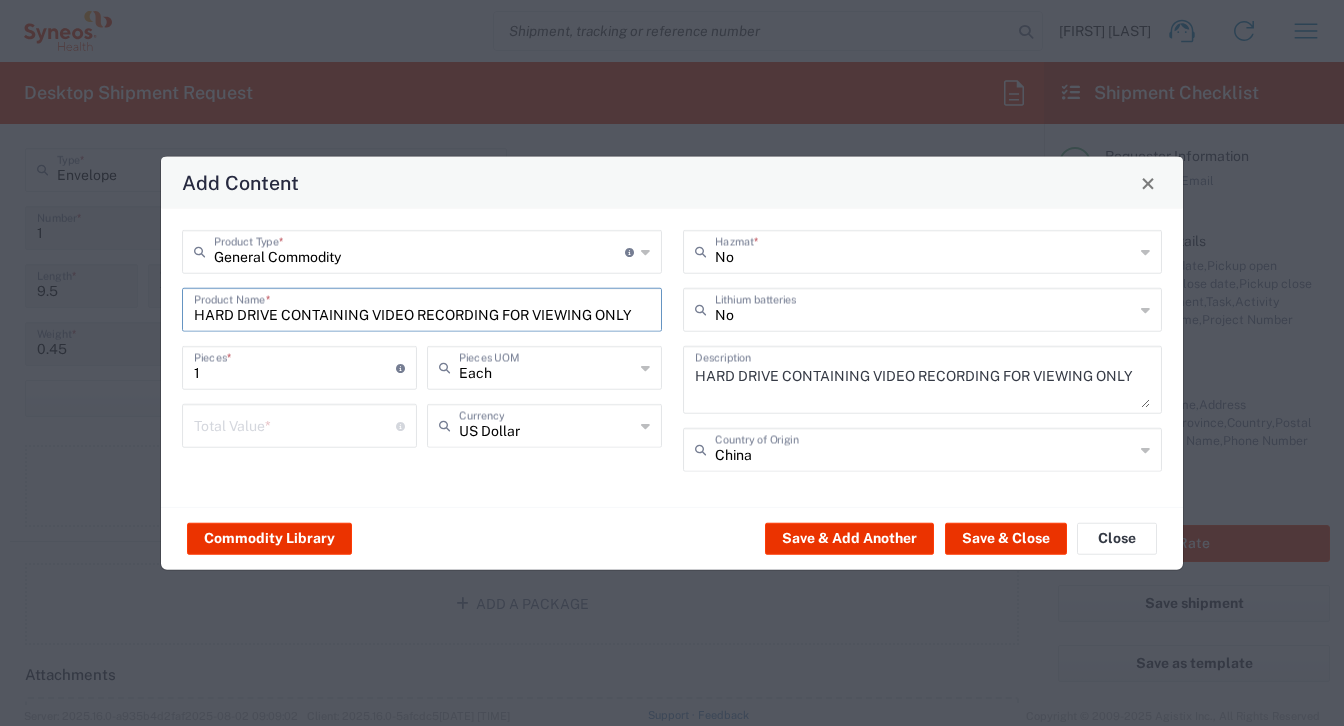 click at bounding box center (295, 424) 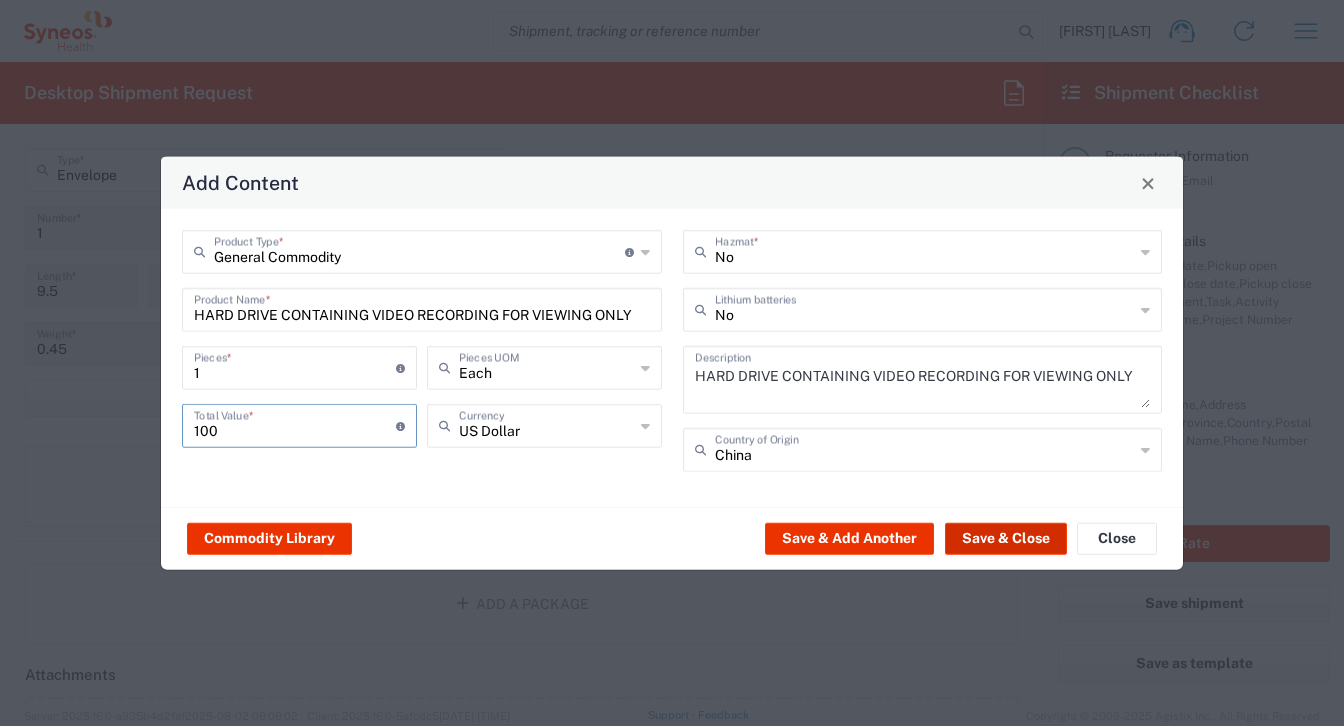 type on "100" 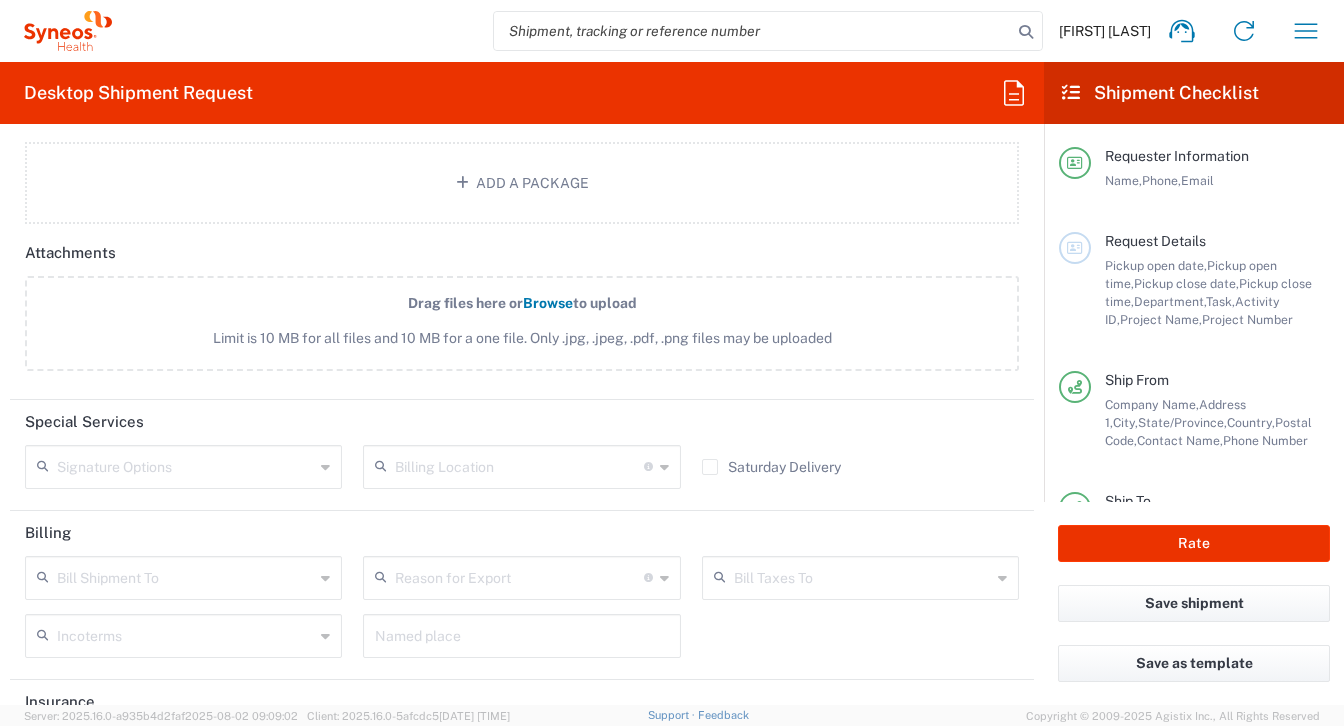 scroll, scrollTop: 2463, scrollLeft: 0, axis: vertical 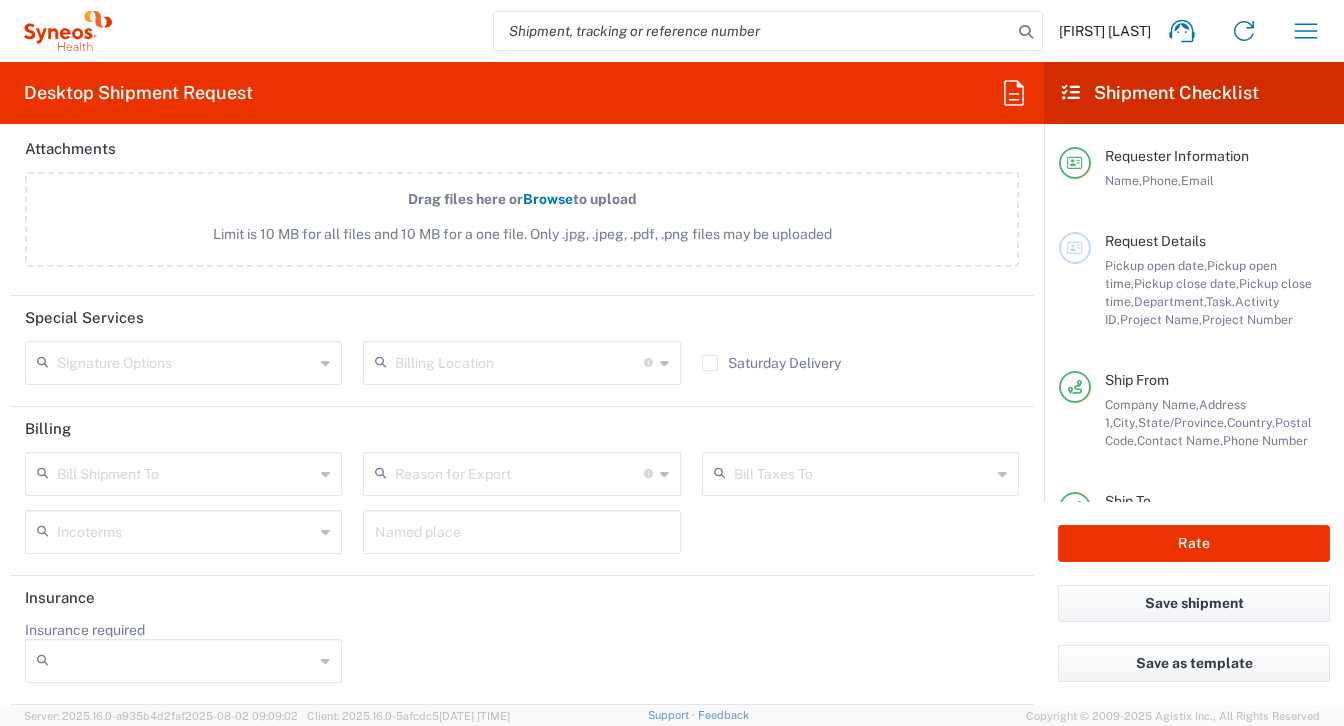 click on "Bill Shipment To" 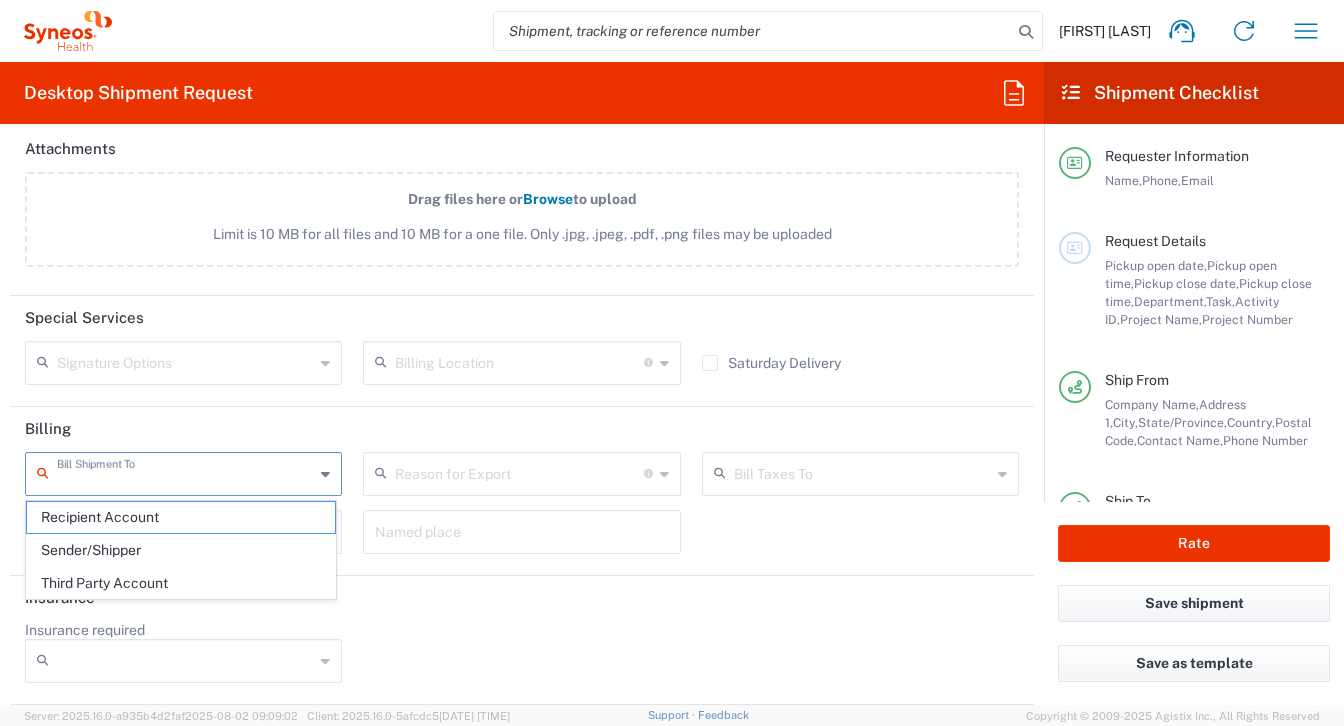 click on "Insurance required  No Yes" 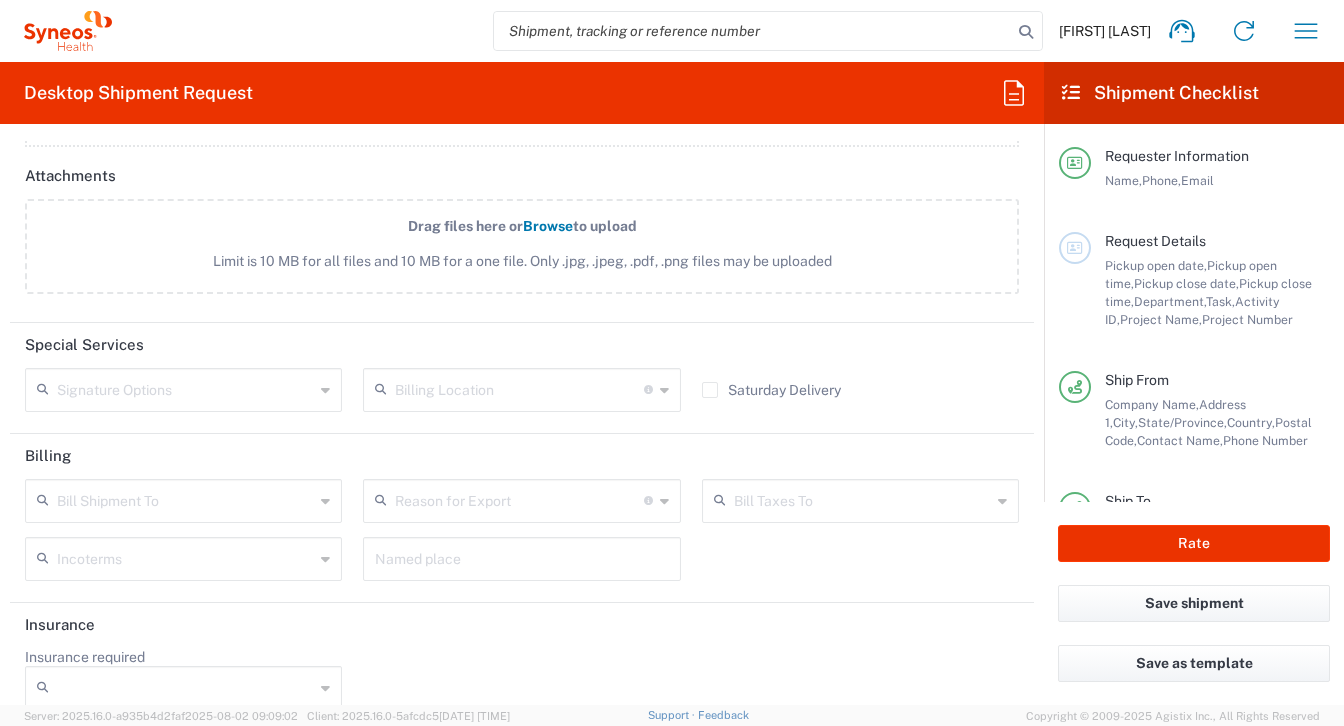 scroll, scrollTop: 2463, scrollLeft: 0, axis: vertical 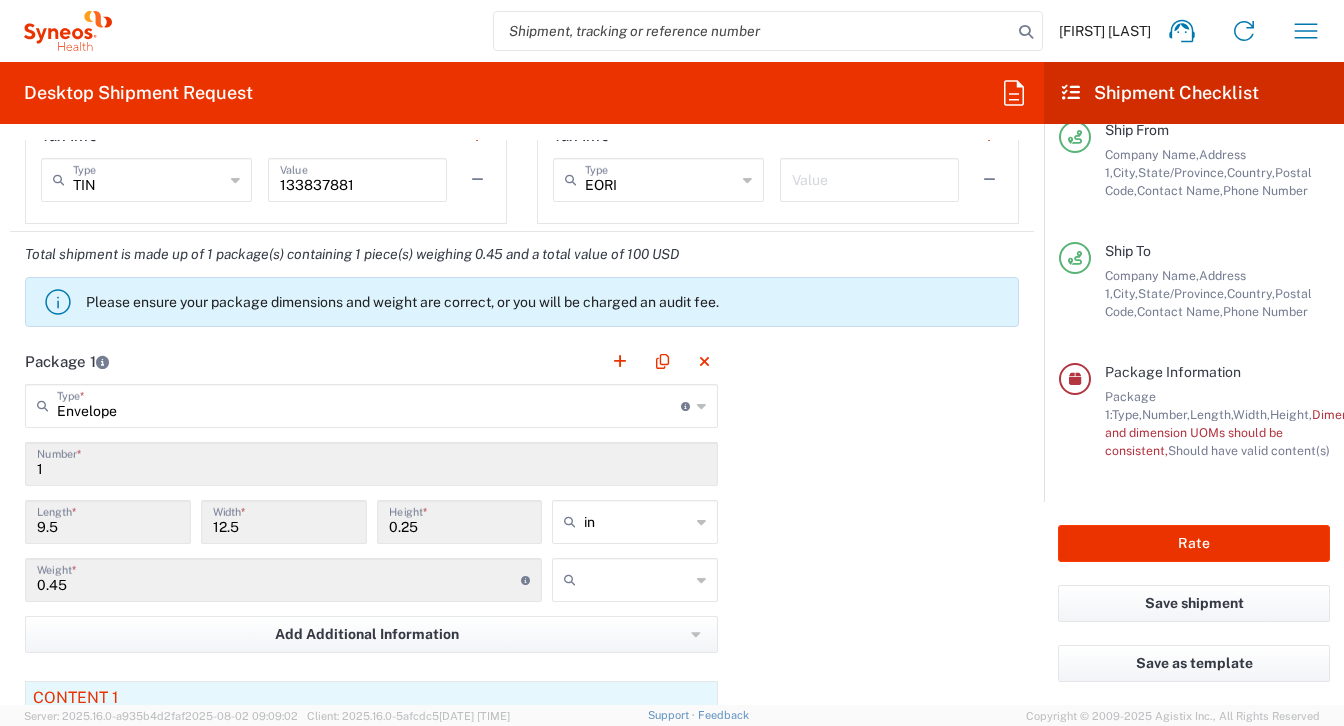 click on "9.5" at bounding box center [108, 520] 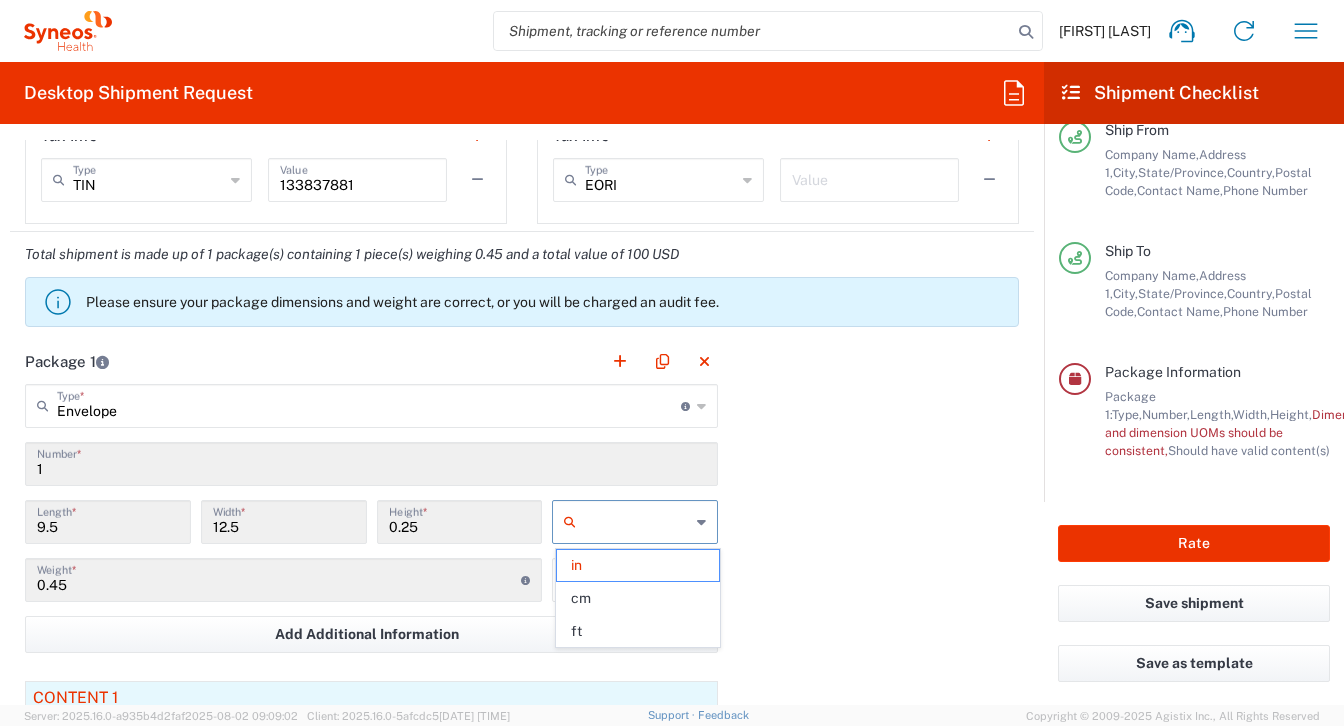 click at bounding box center (637, 522) 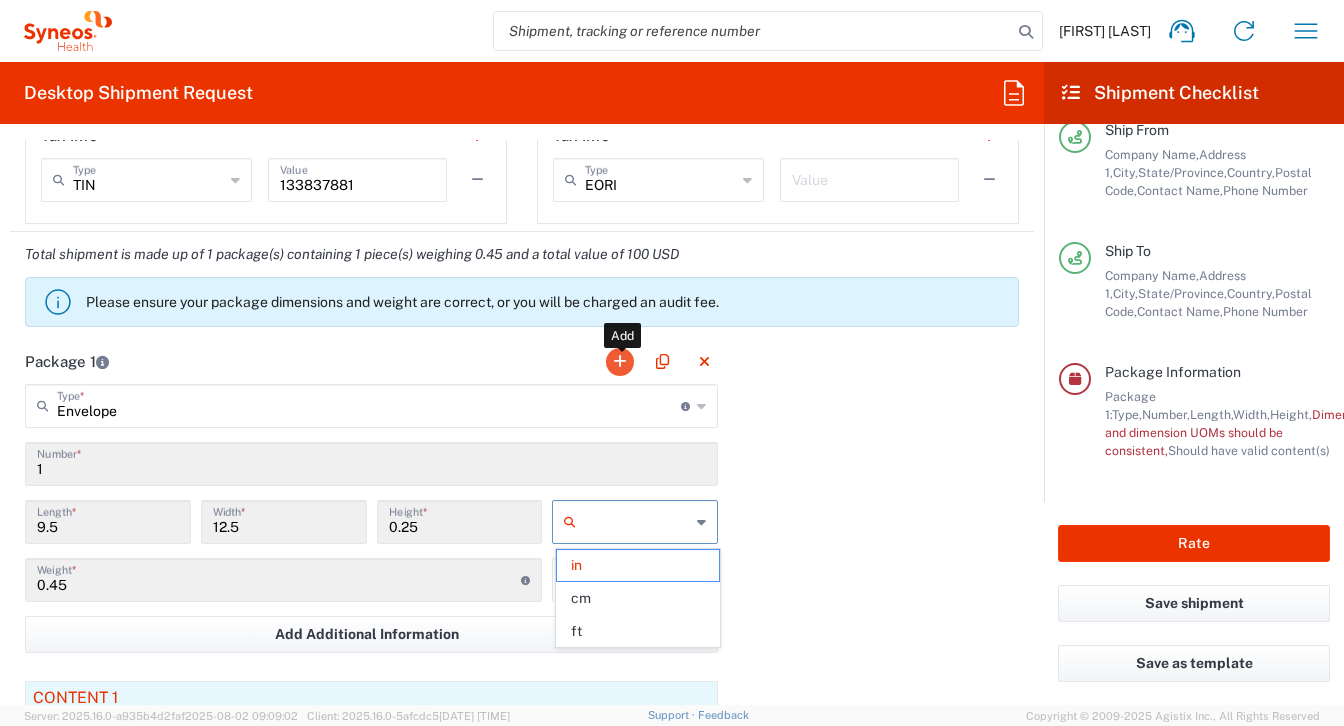 click 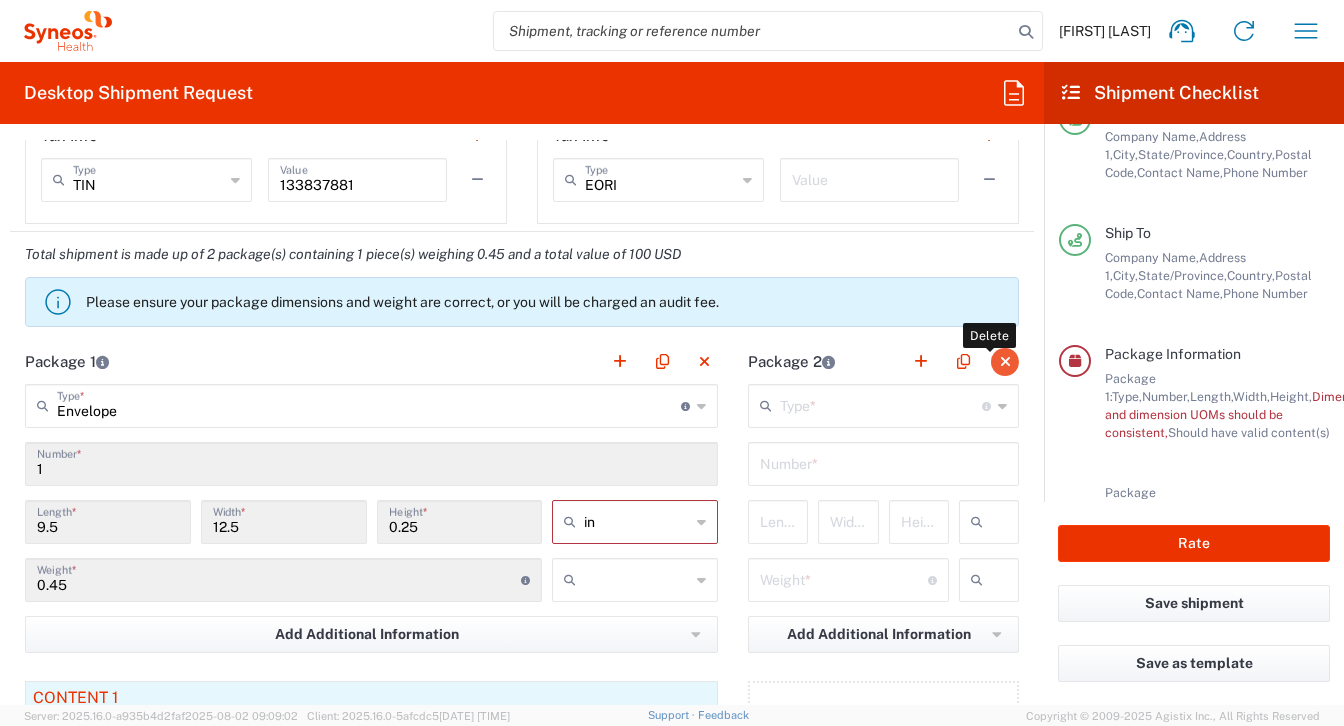 click 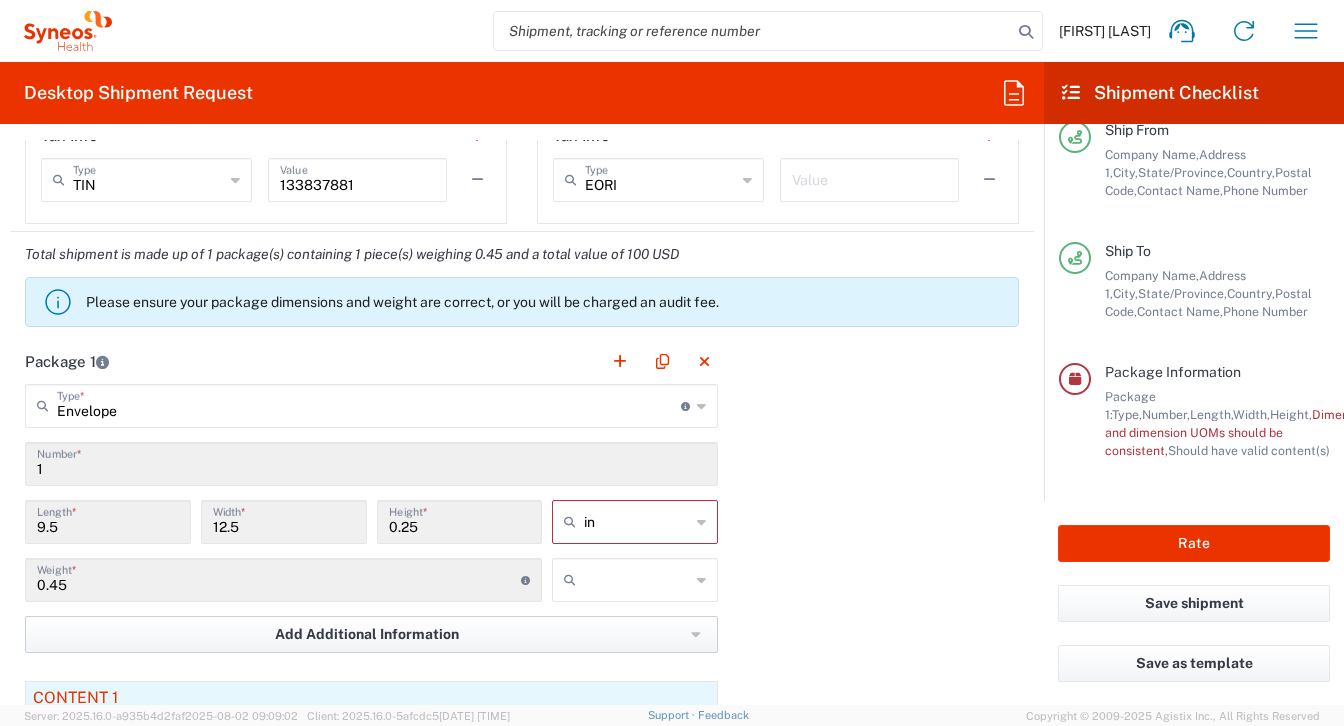 click on "Add Additional Information" 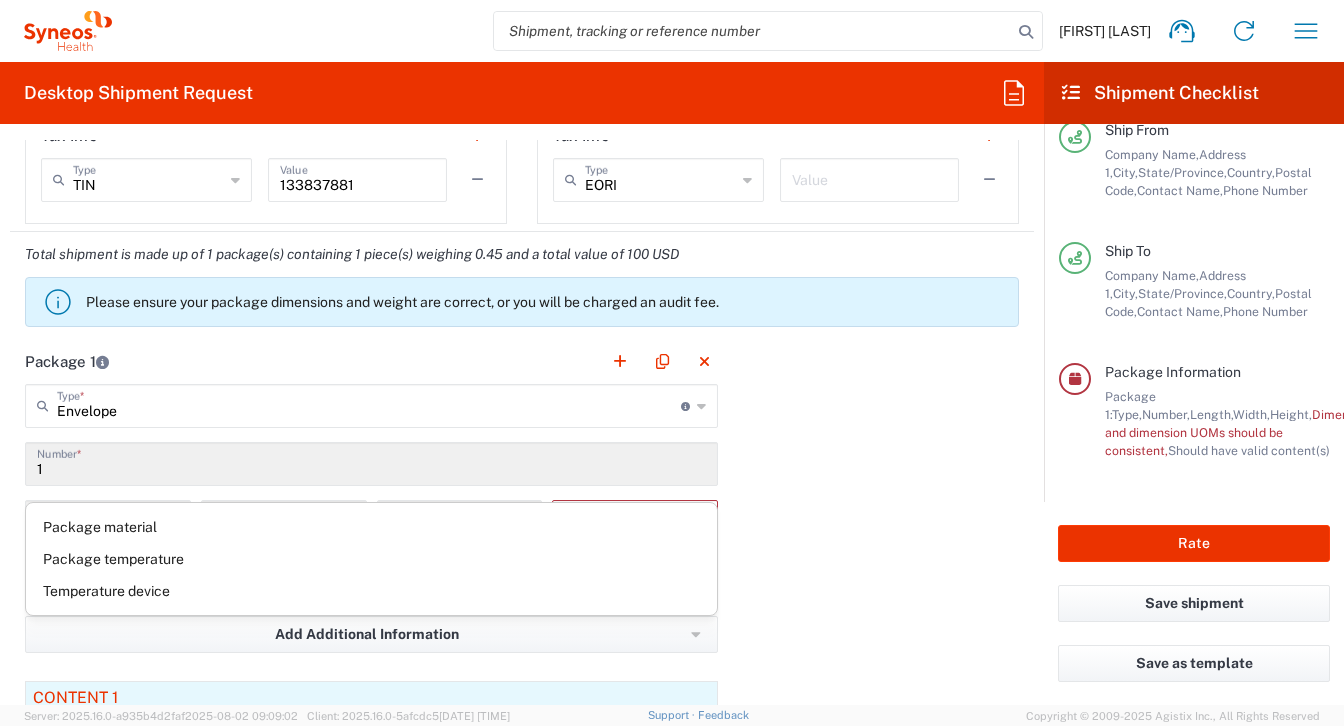 click on "1" at bounding box center (371, 462) 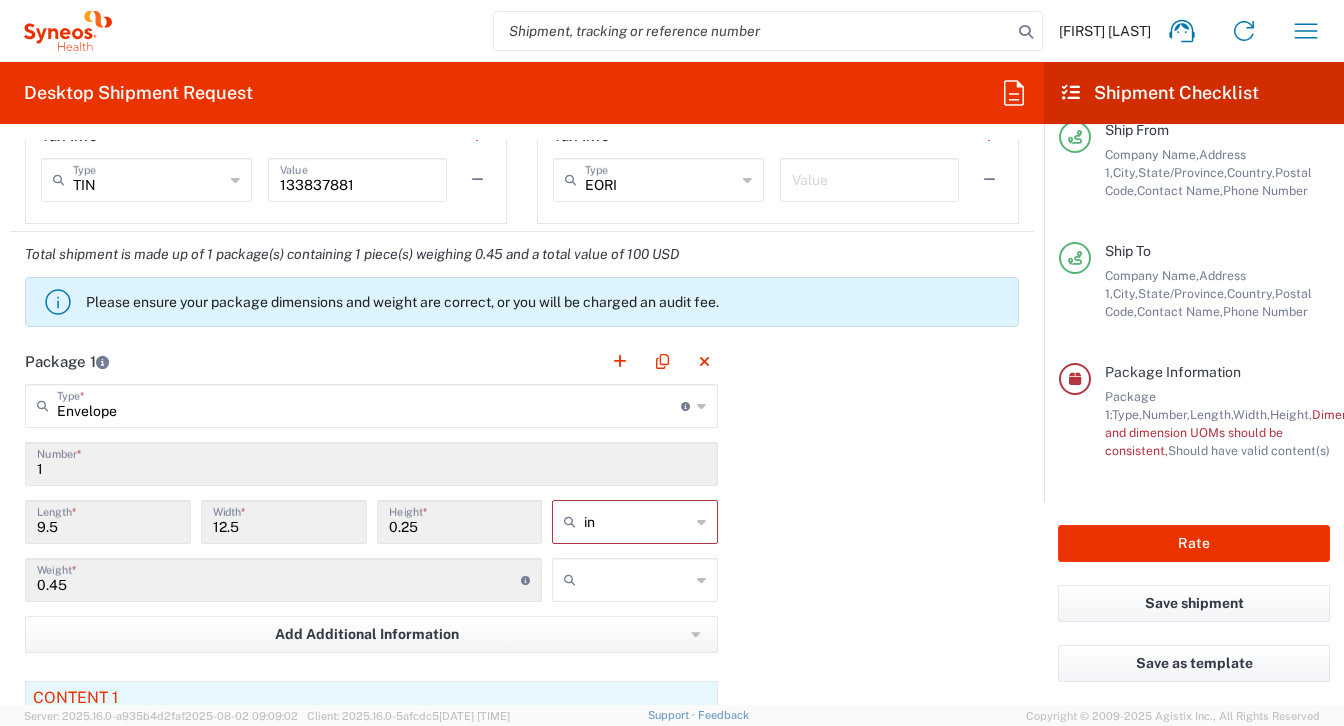 click 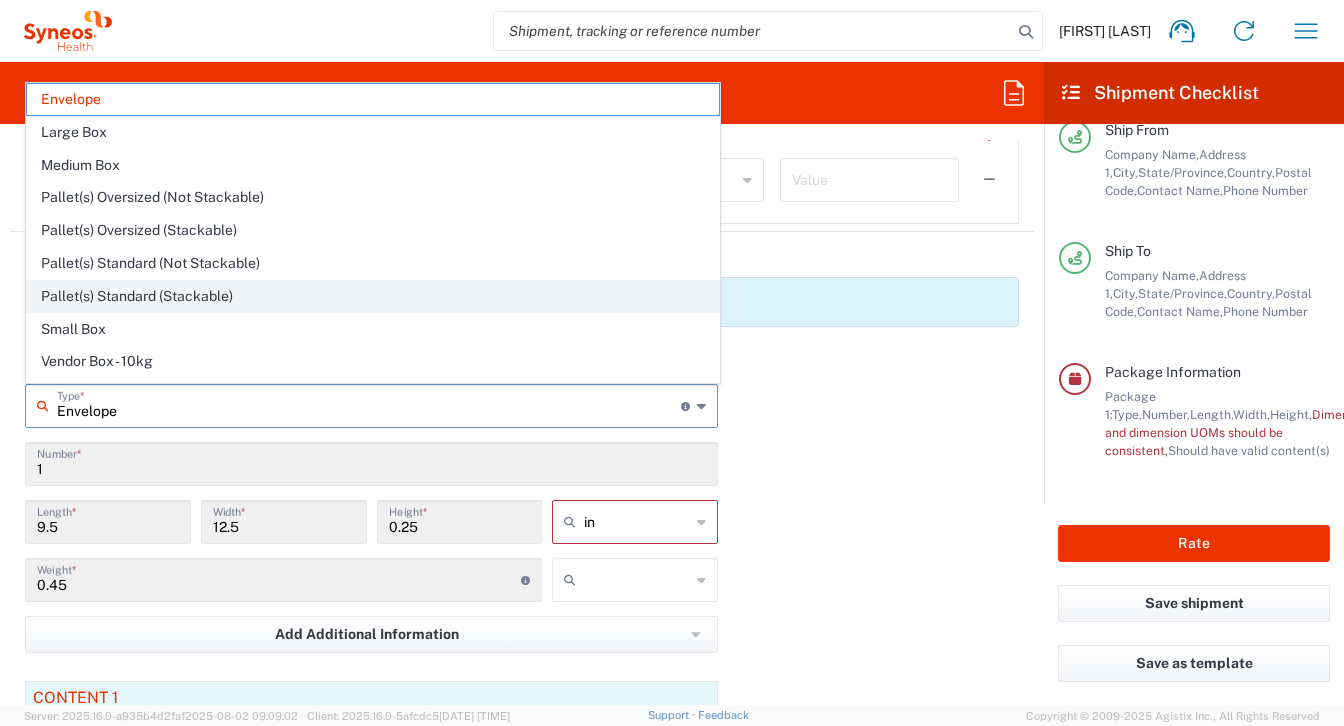 scroll, scrollTop: 61, scrollLeft: 0, axis: vertical 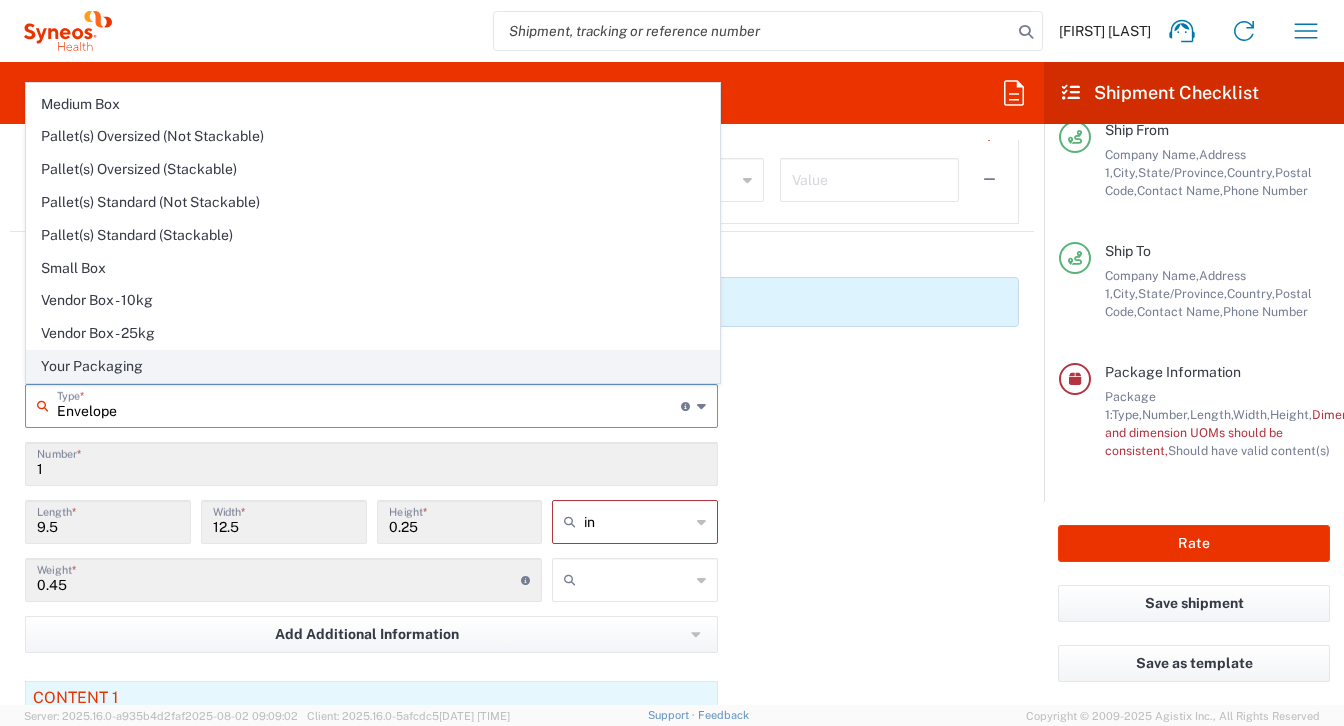 click on "Your Packaging" 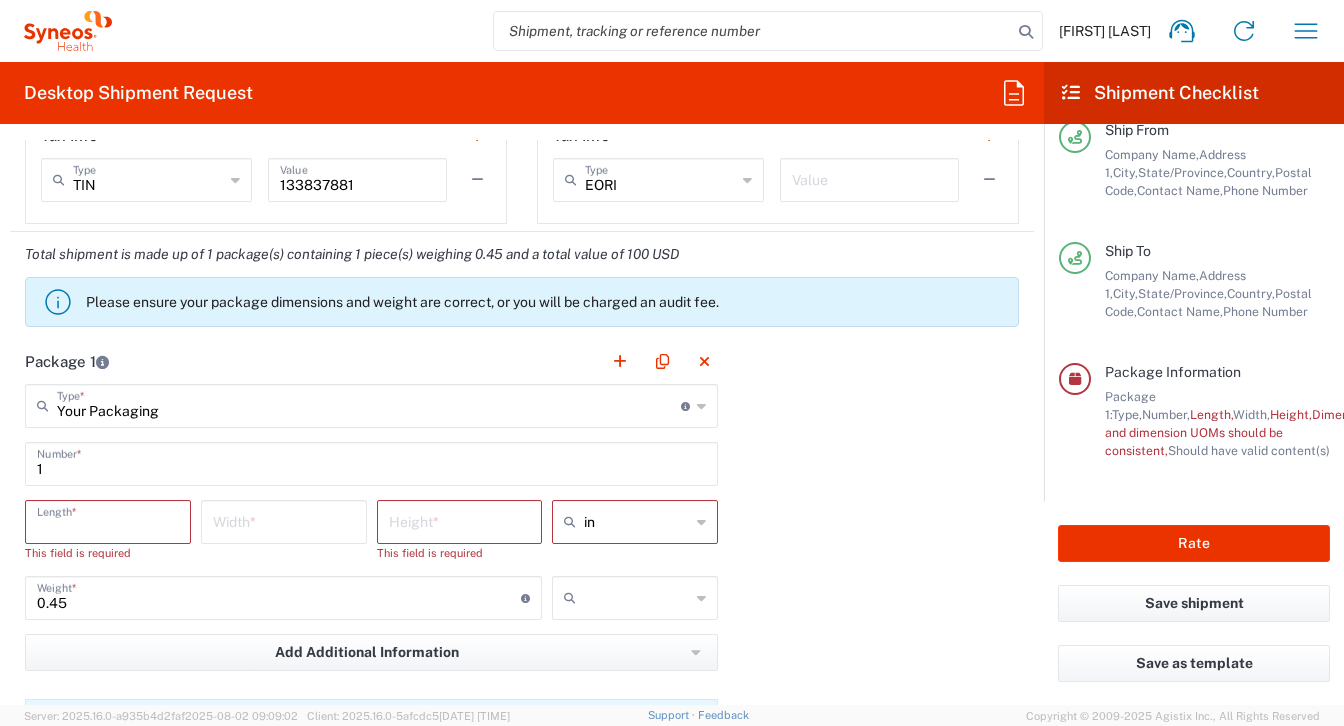 click at bounding box center (108, 520) 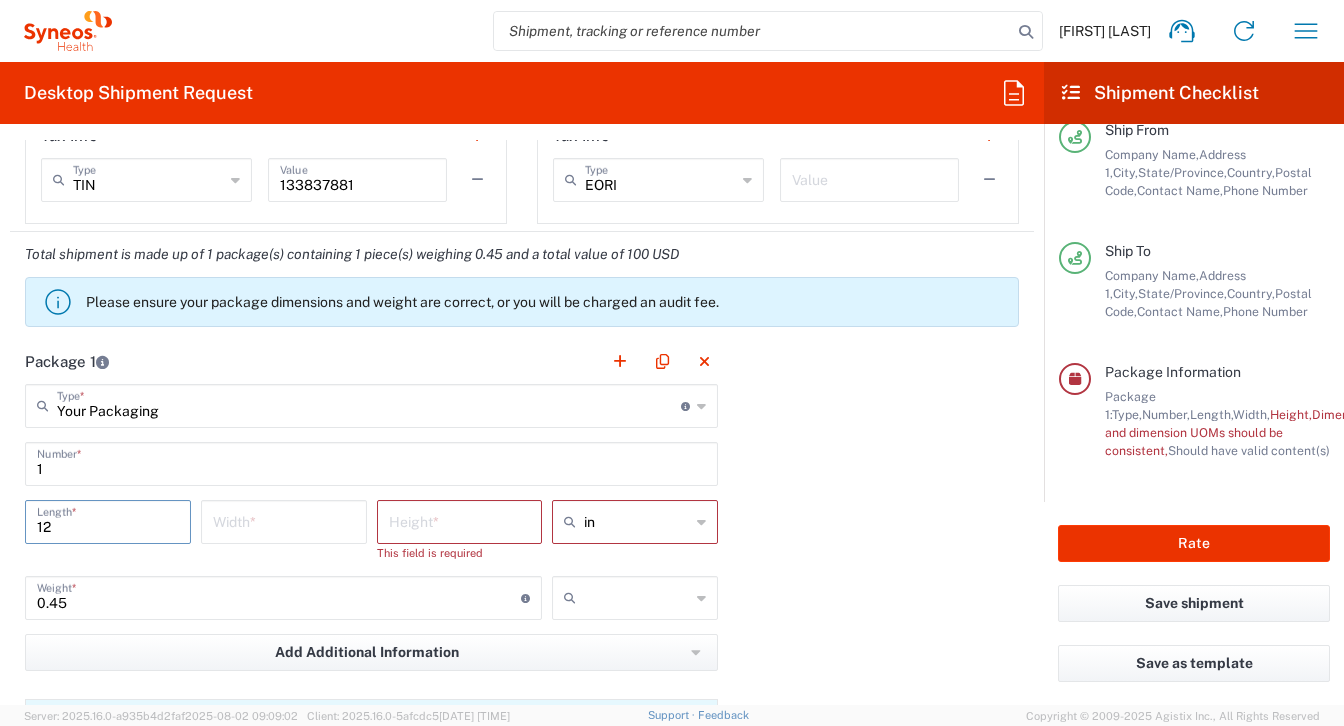 type on "12" 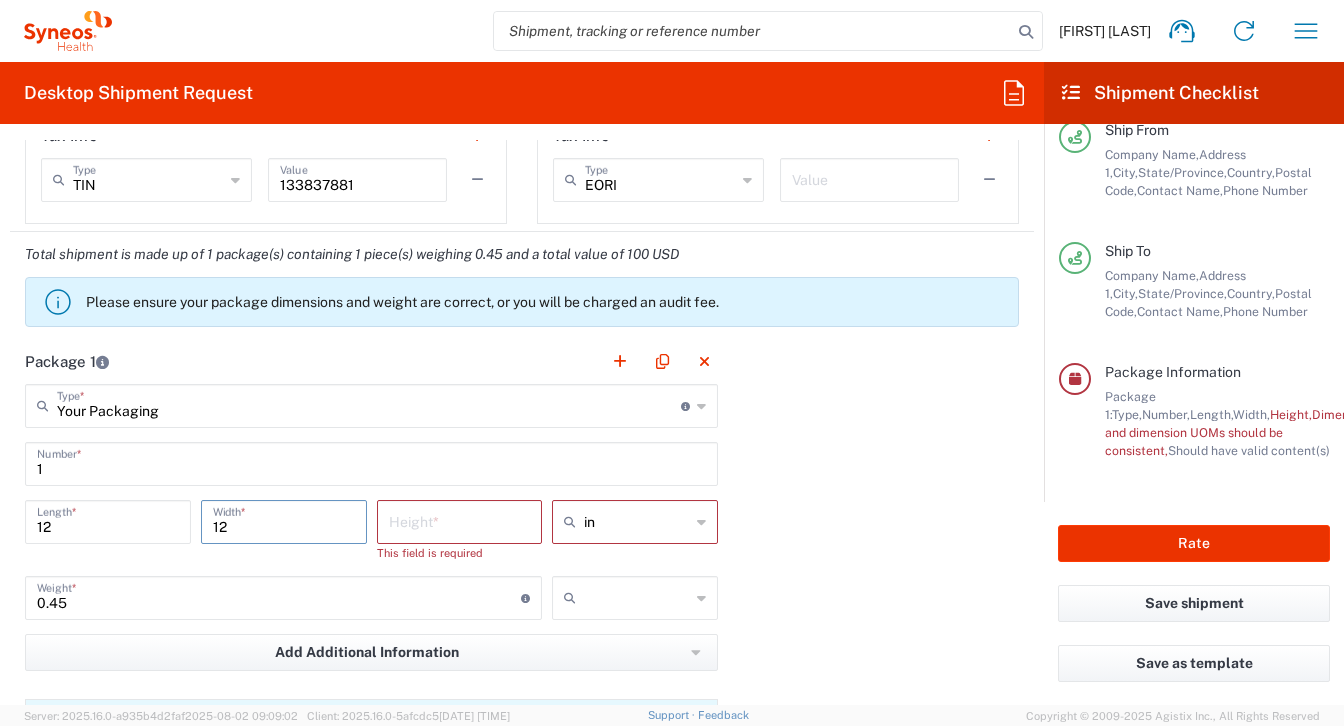 type on "12" 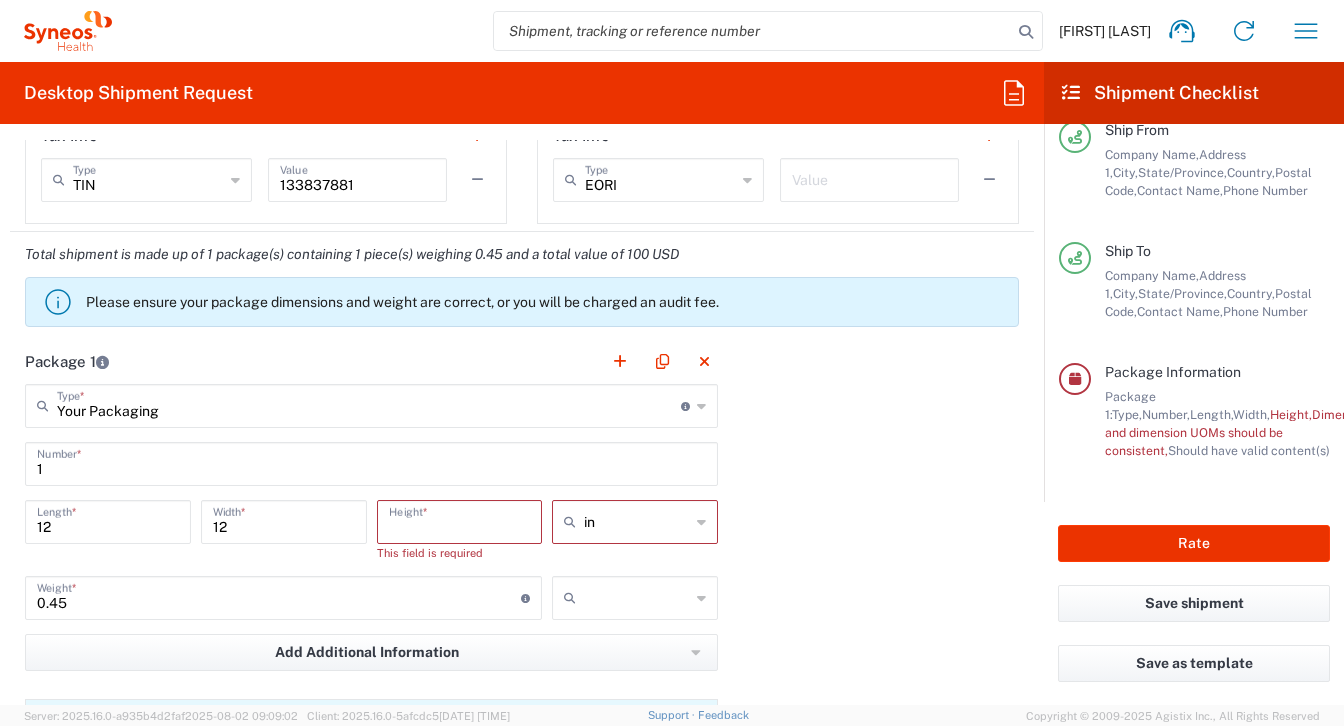 click at bounding box center [460, 520] 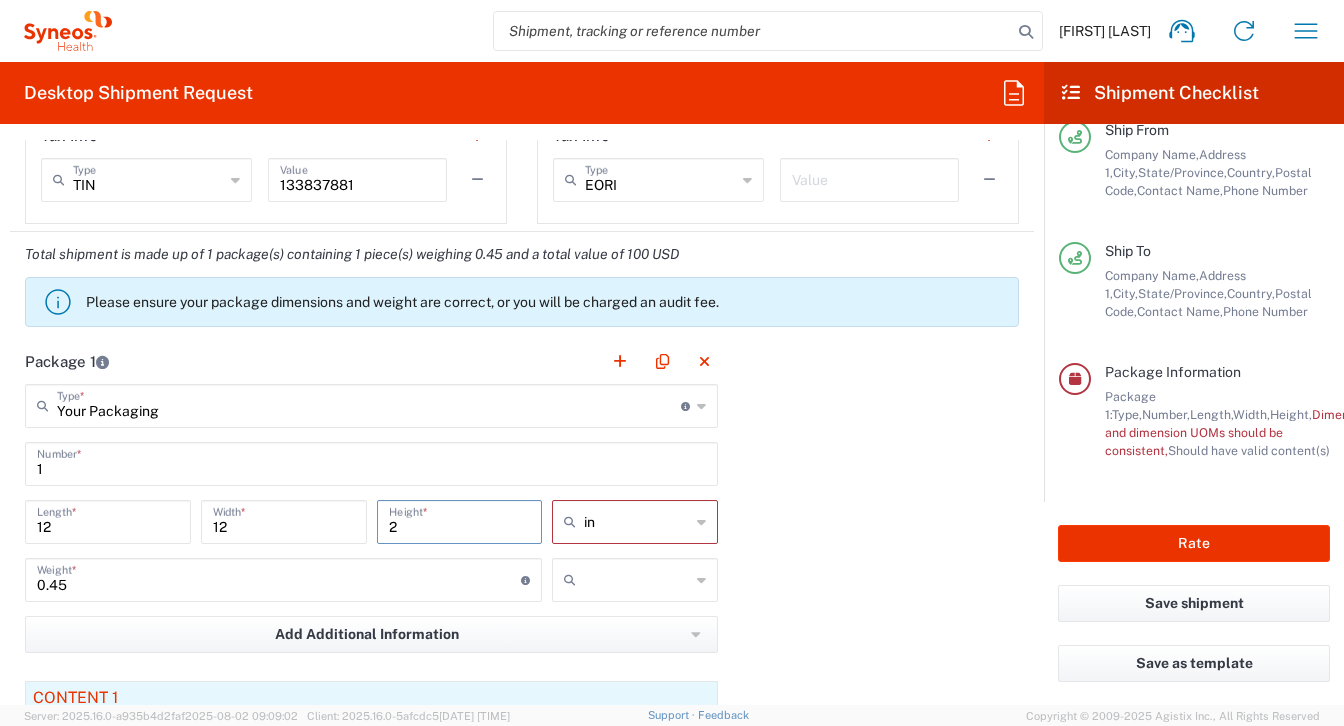 type on "2" 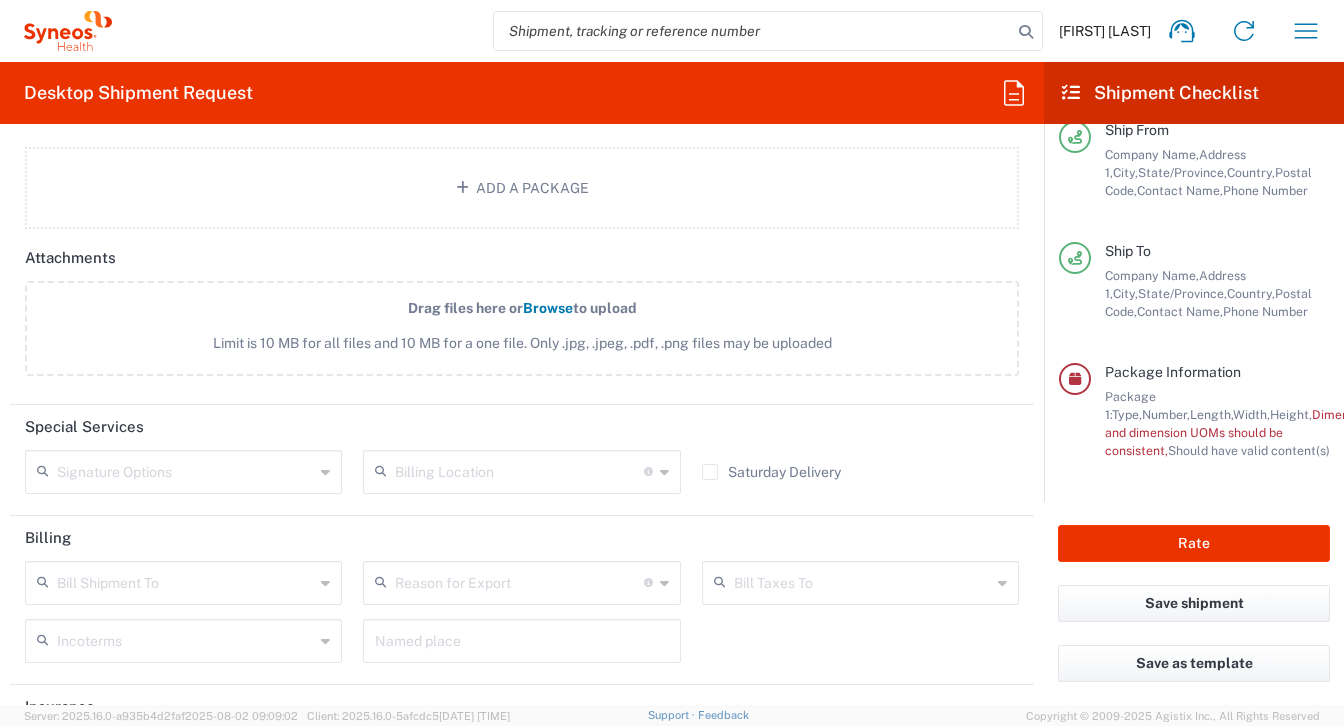 scroll, scrollTop: 2463, scrollLeft: 0, axis: vertical 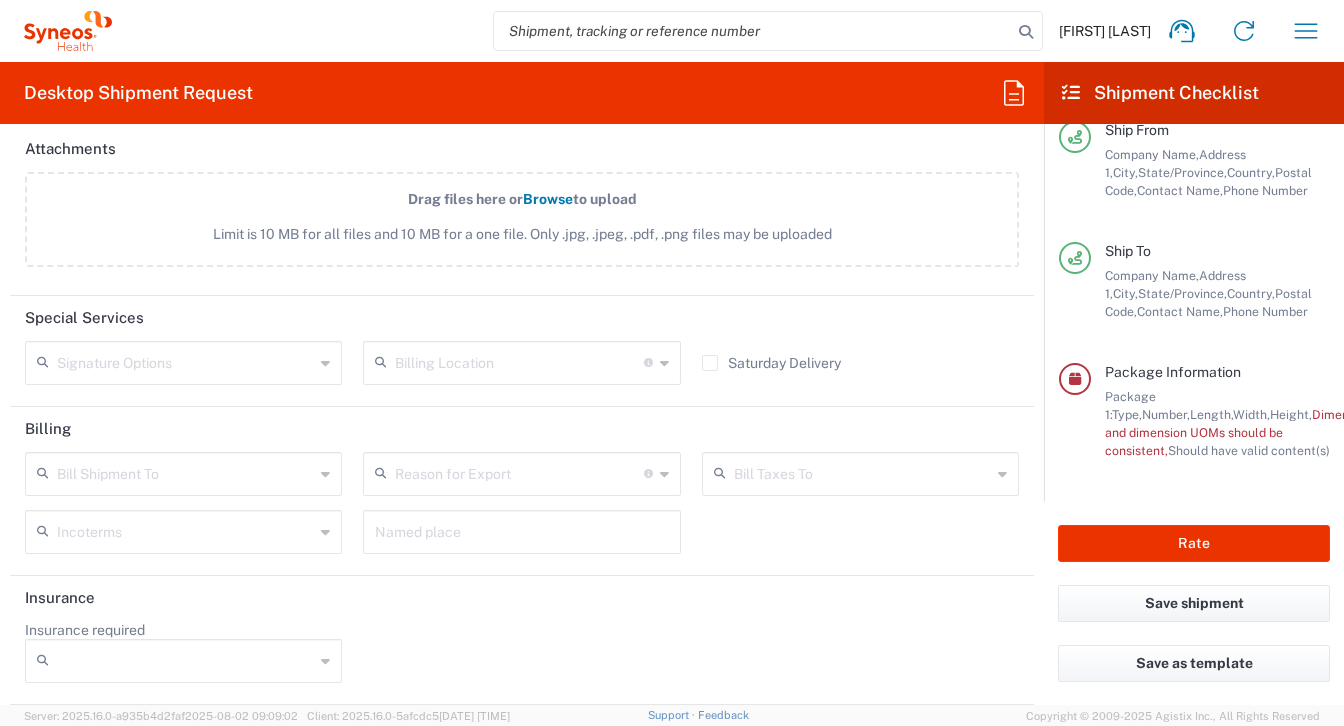 click on "Number," 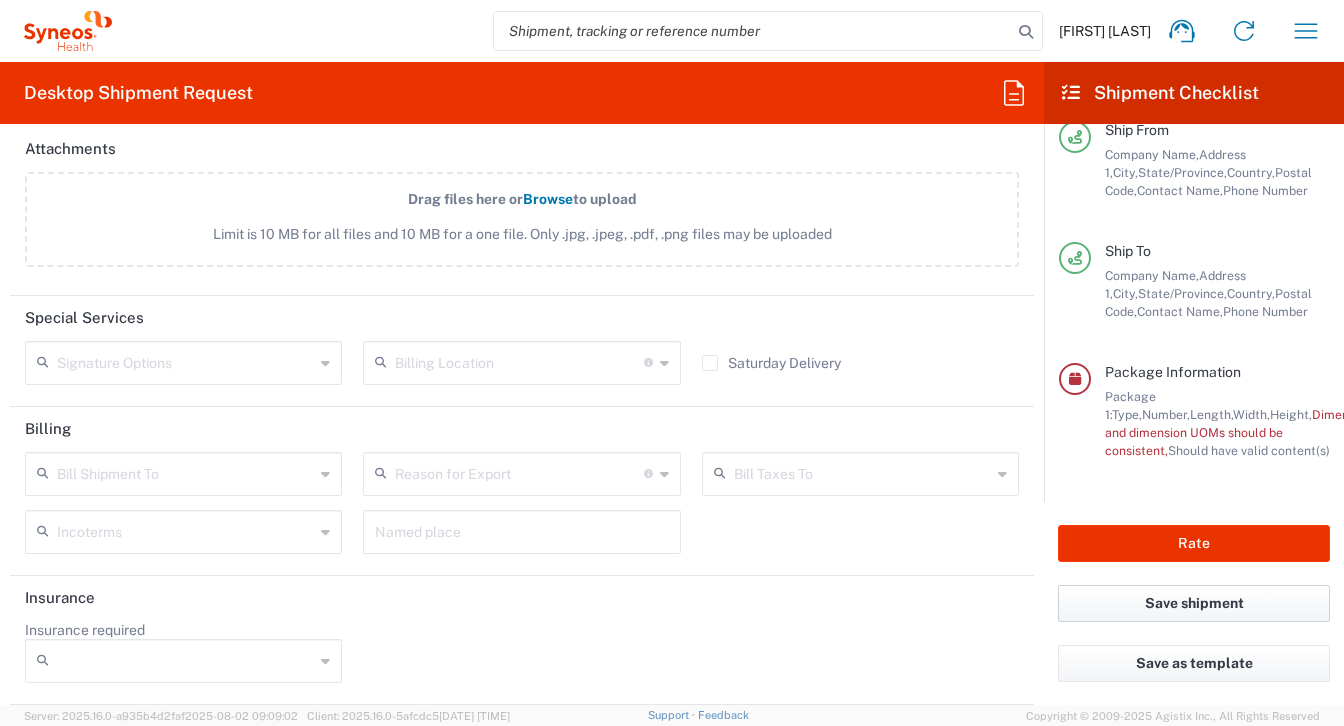 click on "Save shipment" 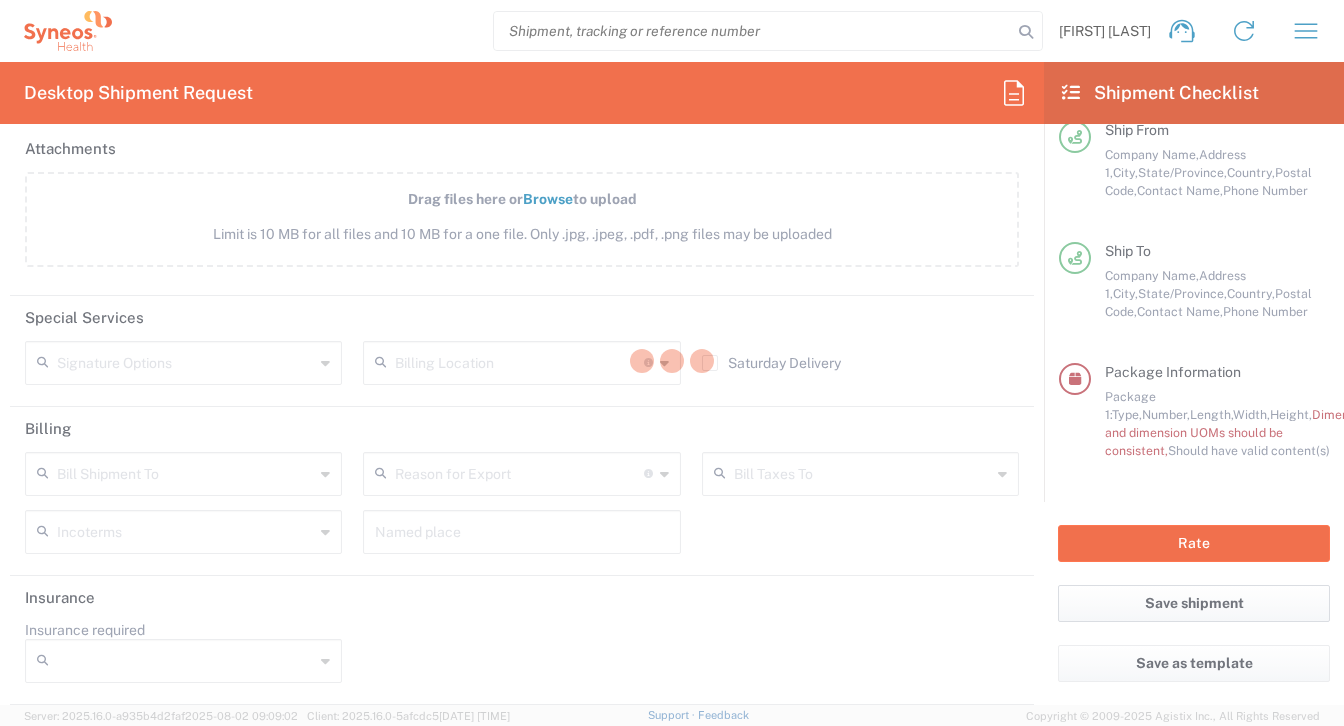 type on "PRUS.CCAUS.CL.7066827" 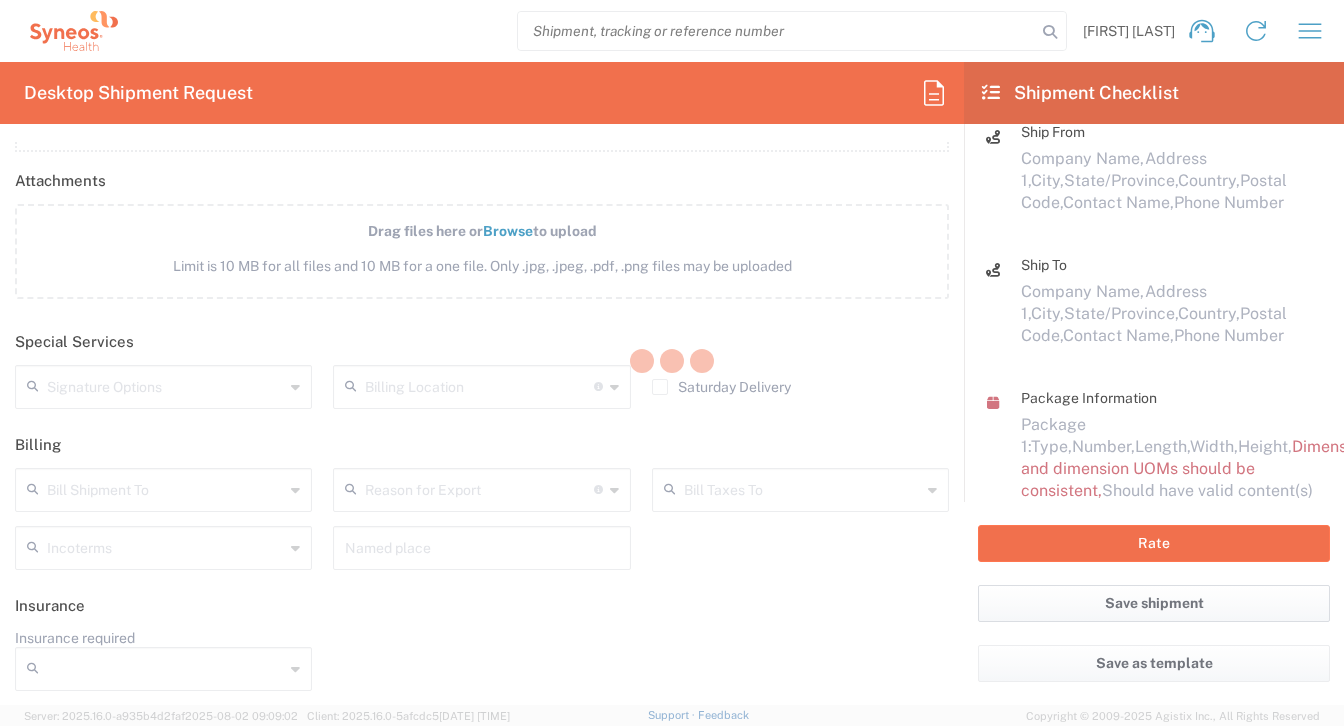 scroll, scrollTop: 2408, scrollLeft: 0, axis: vertical 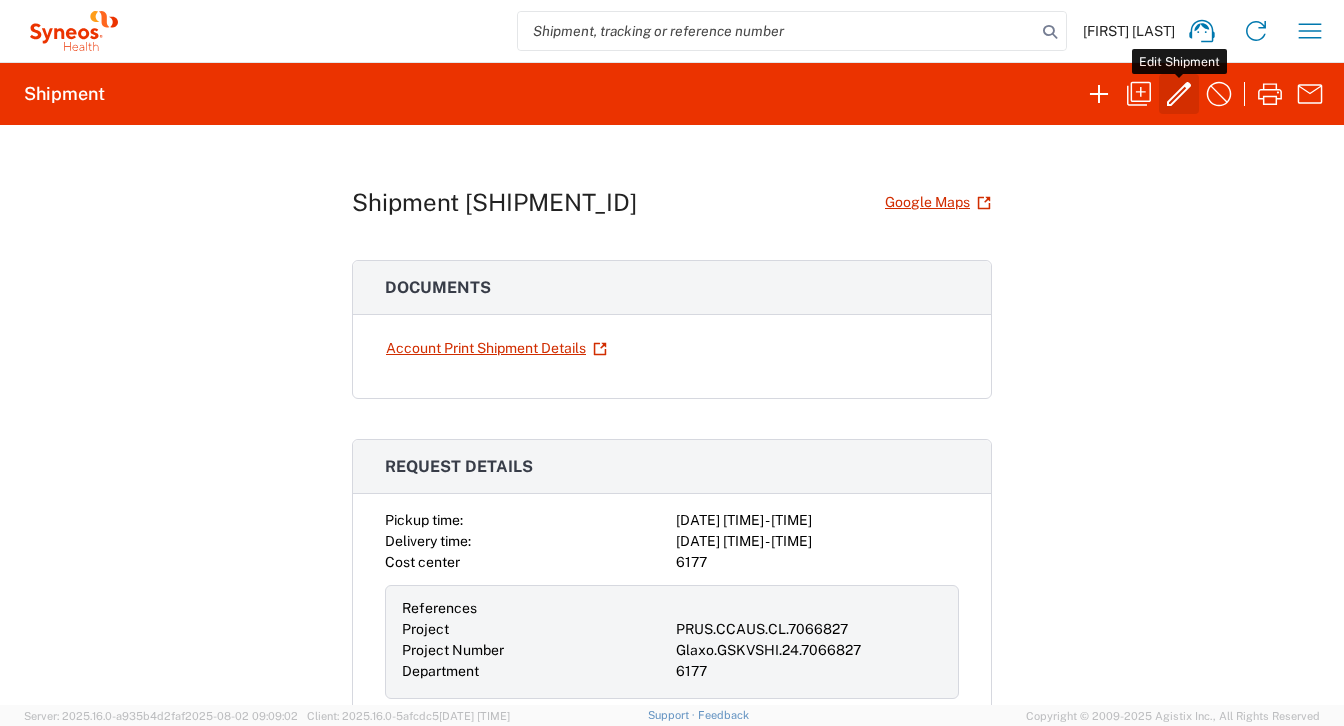 click 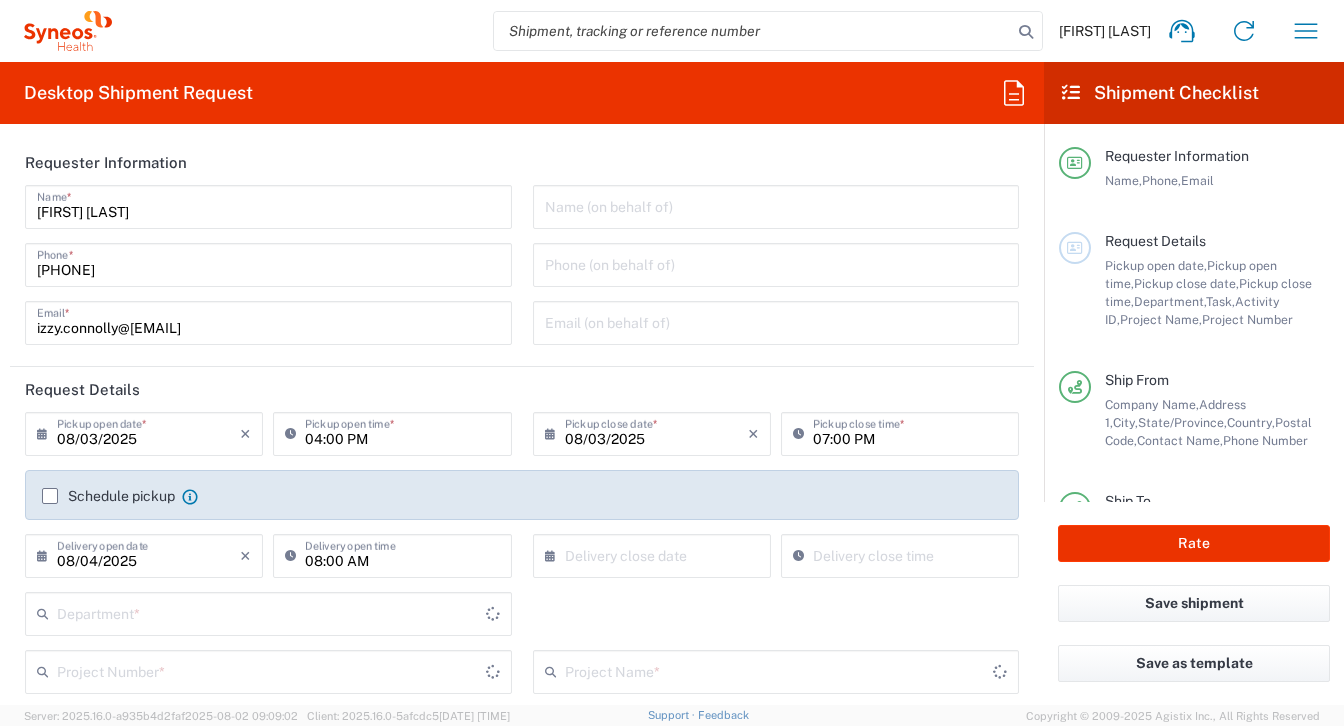 type on "Your Packaging" 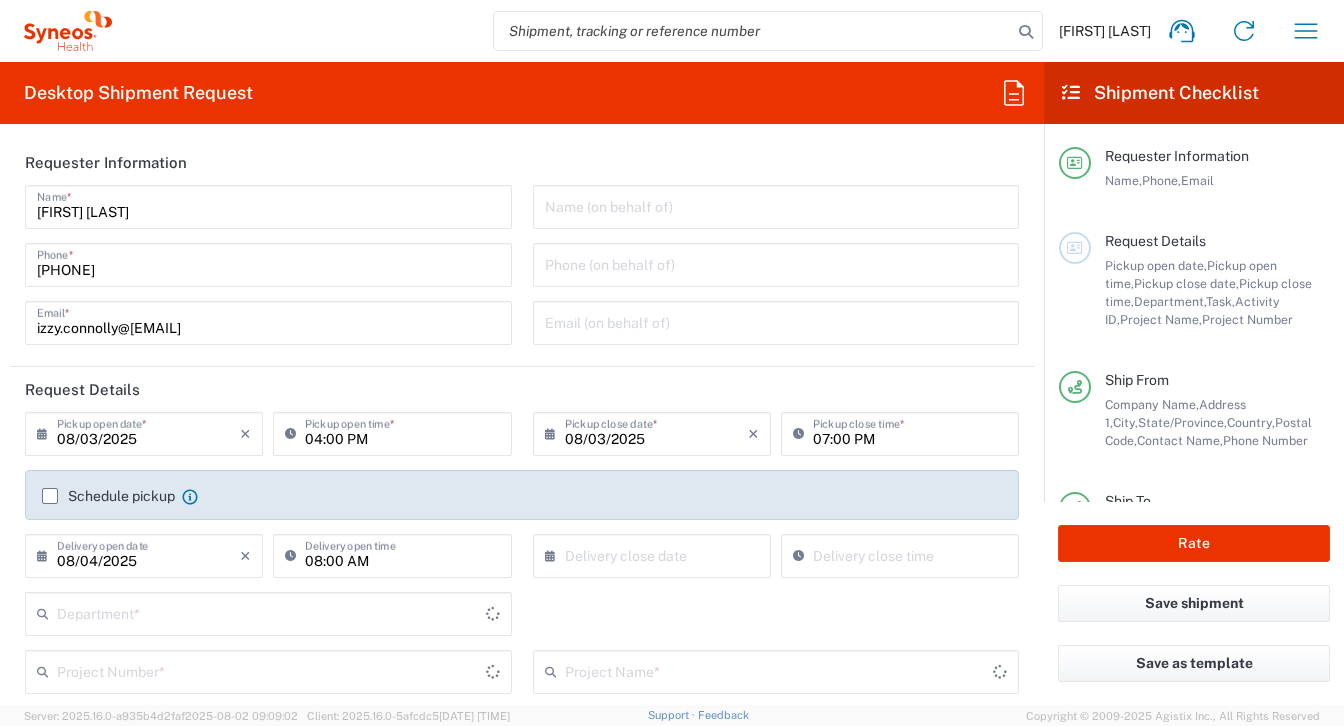 type on "California" 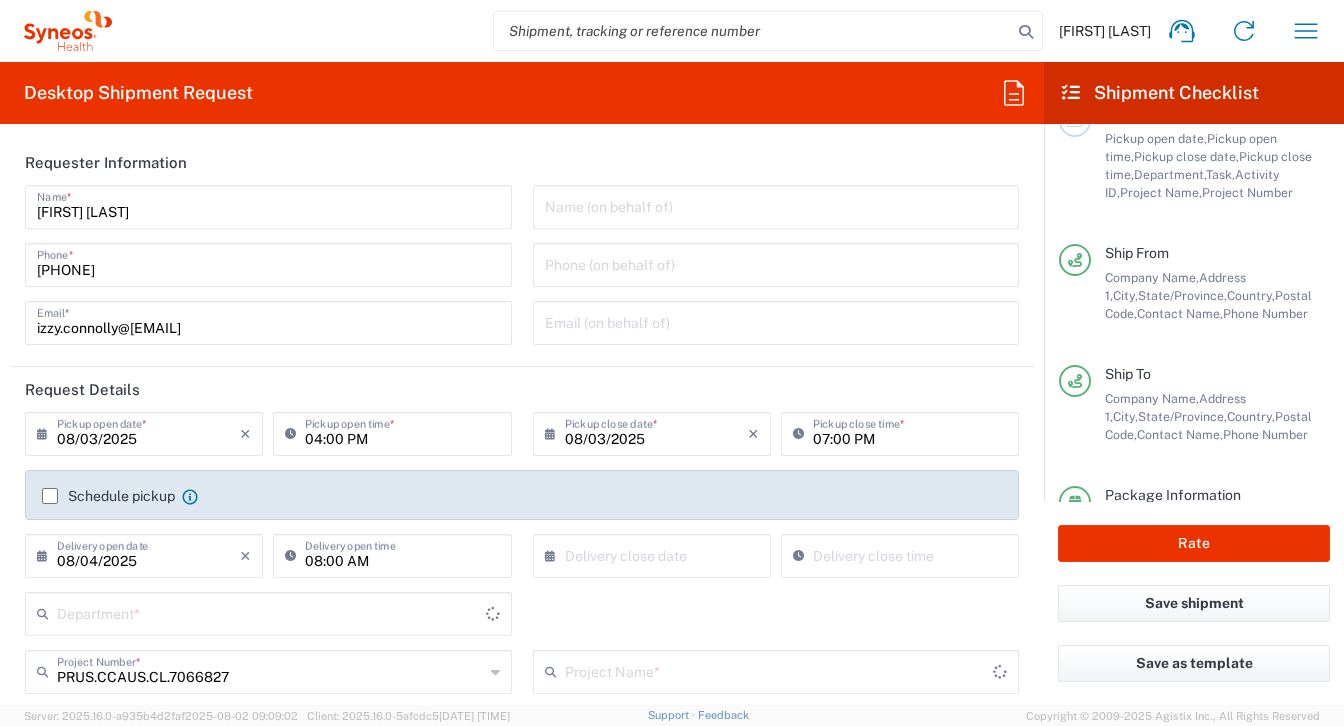 scroll, scrollTop: 268, scrollLeft: 0, axis: vertical 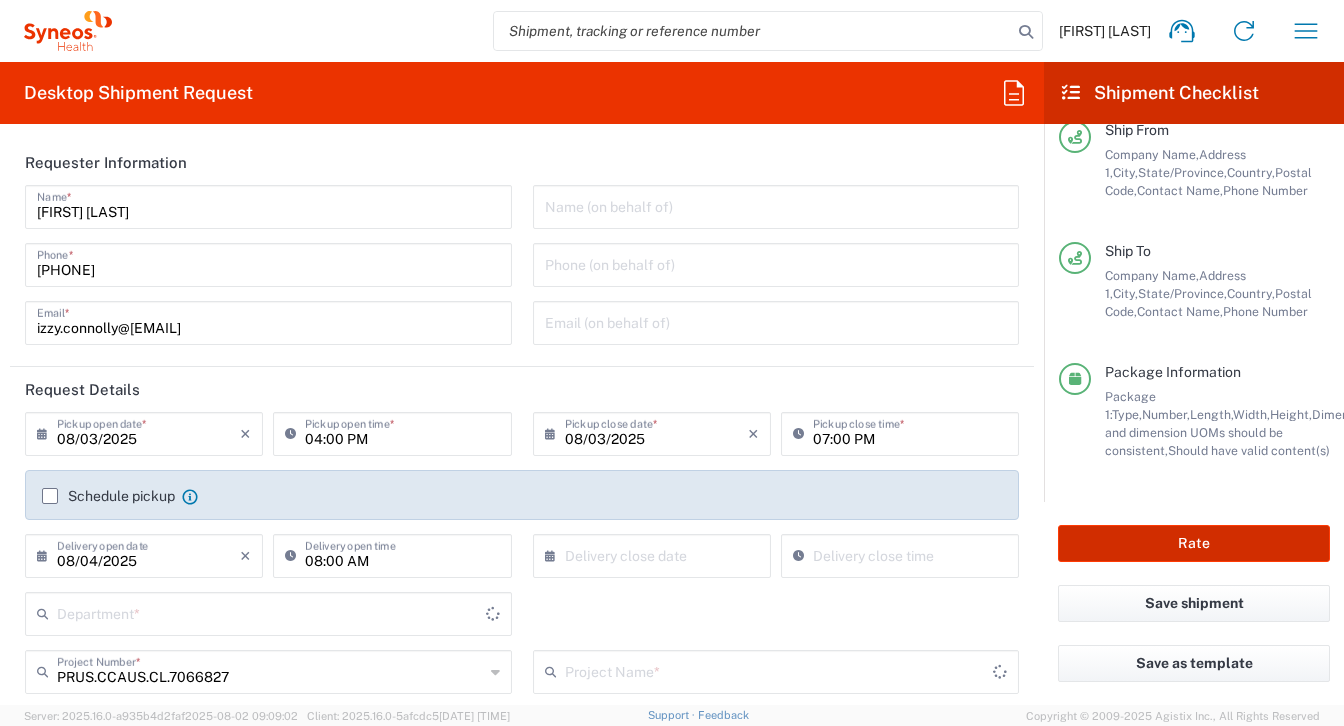 click on "Rate" 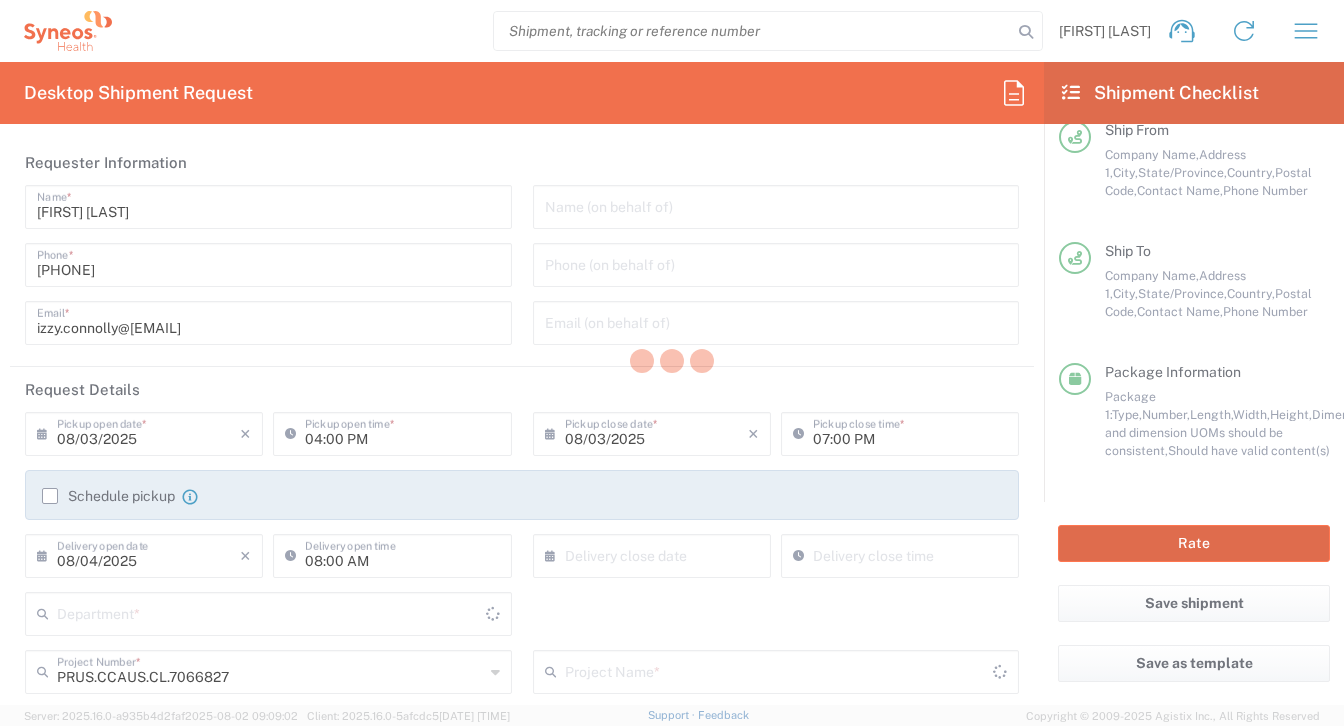 type on "Glaxo.GSKVSHI.24.7066827" 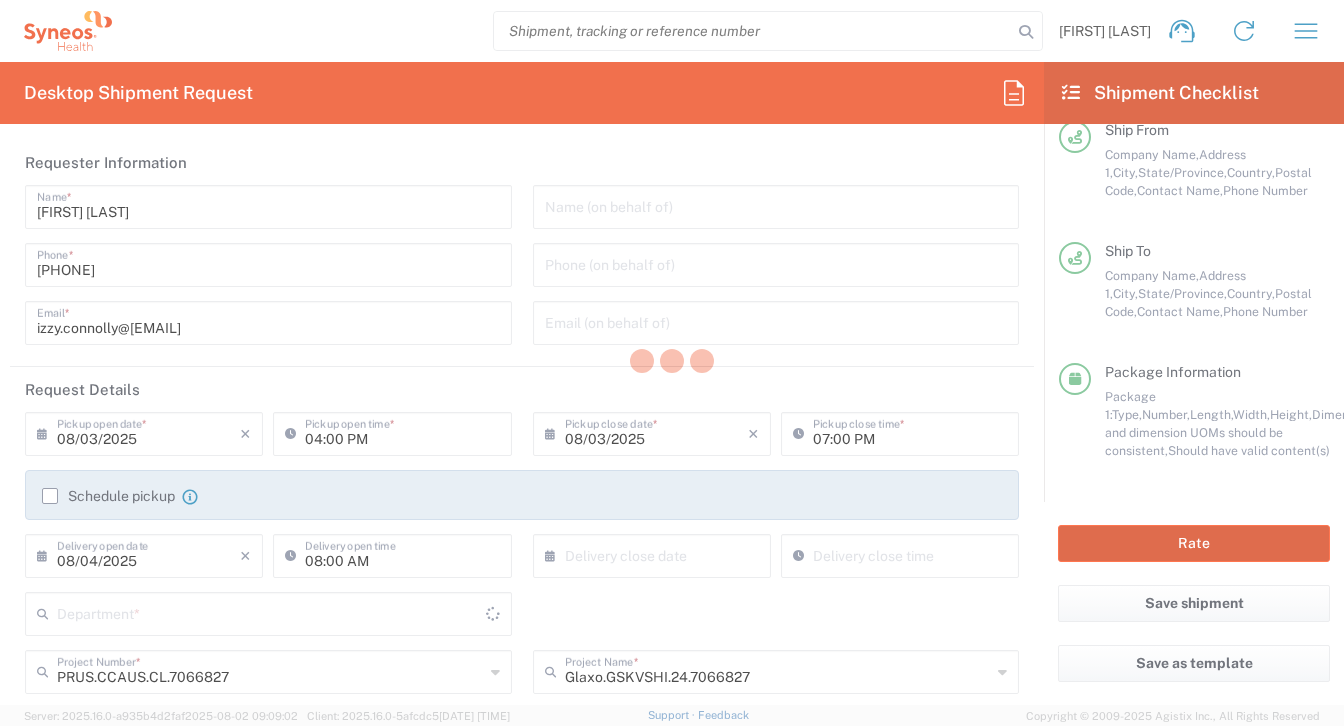 type on "6177" 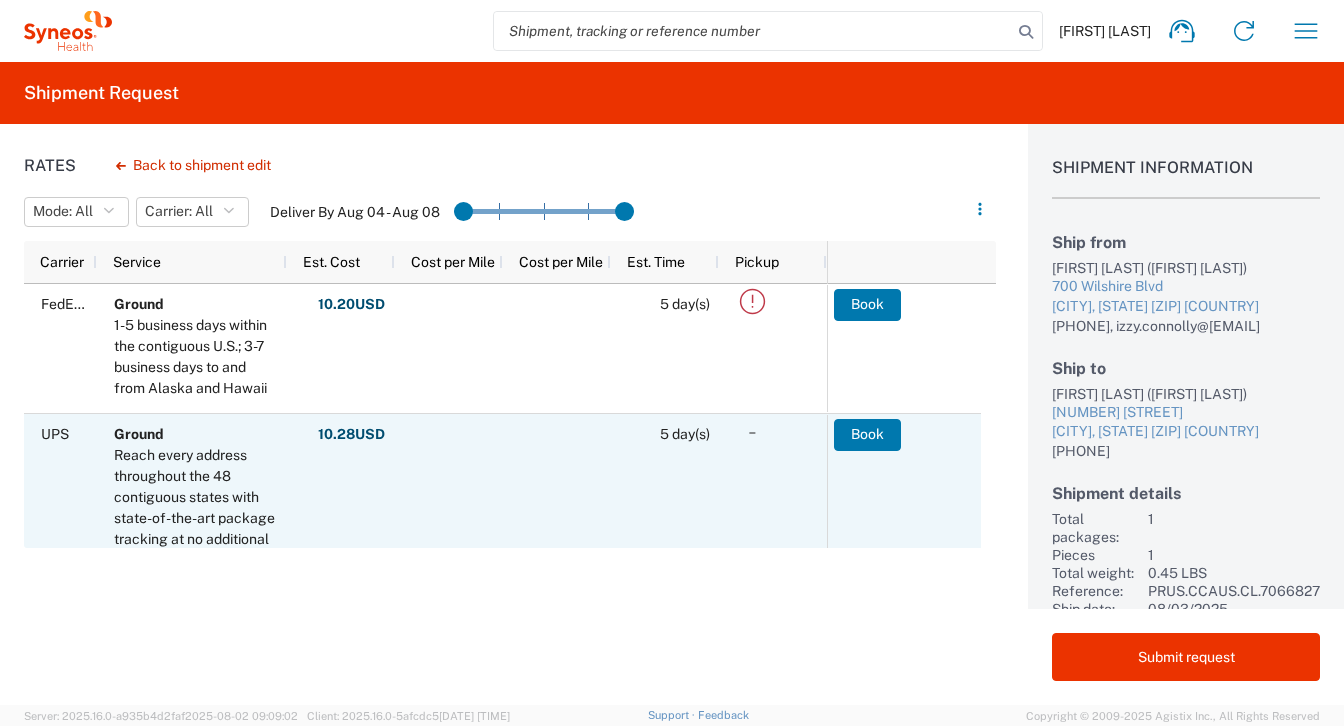 scroll, scrollTop: 32, scrollLeft: 0, axis: vertical 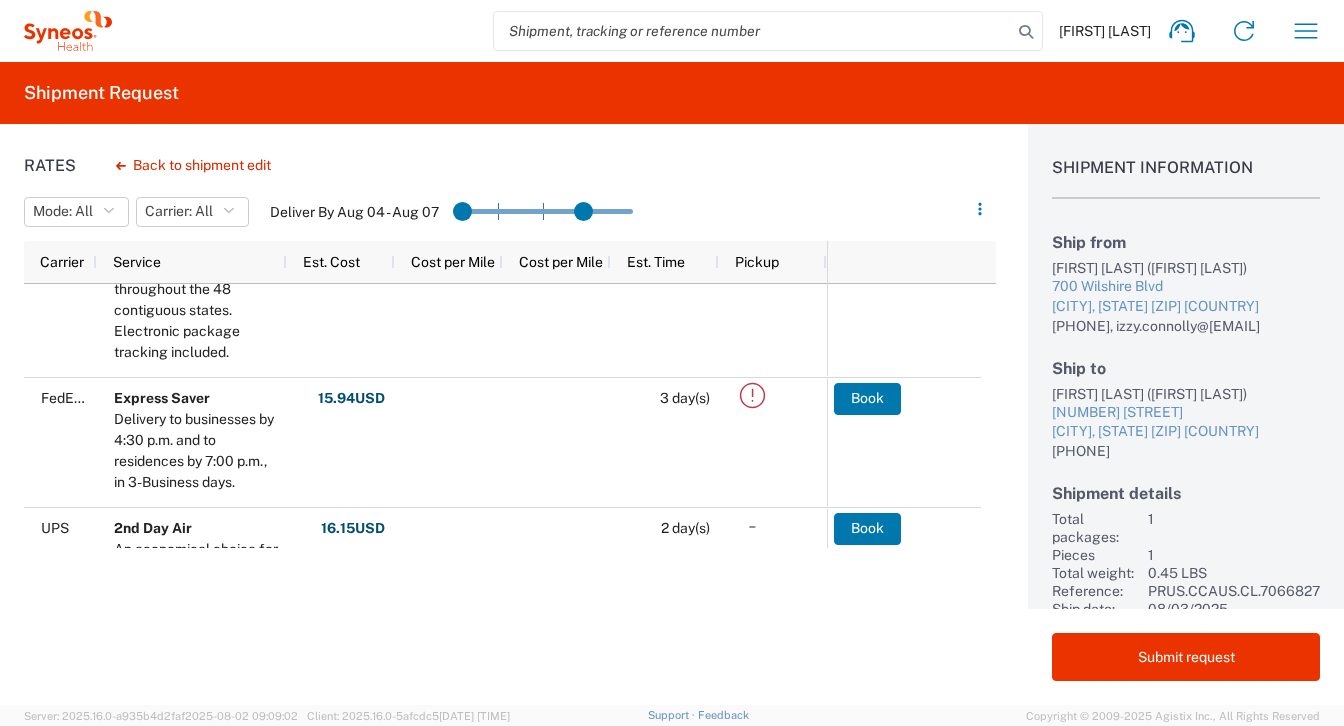 drag, startPoint x: 630, startPoint y: 210, endPoint x: 439, endPoint y: 198, distance: 191.37659 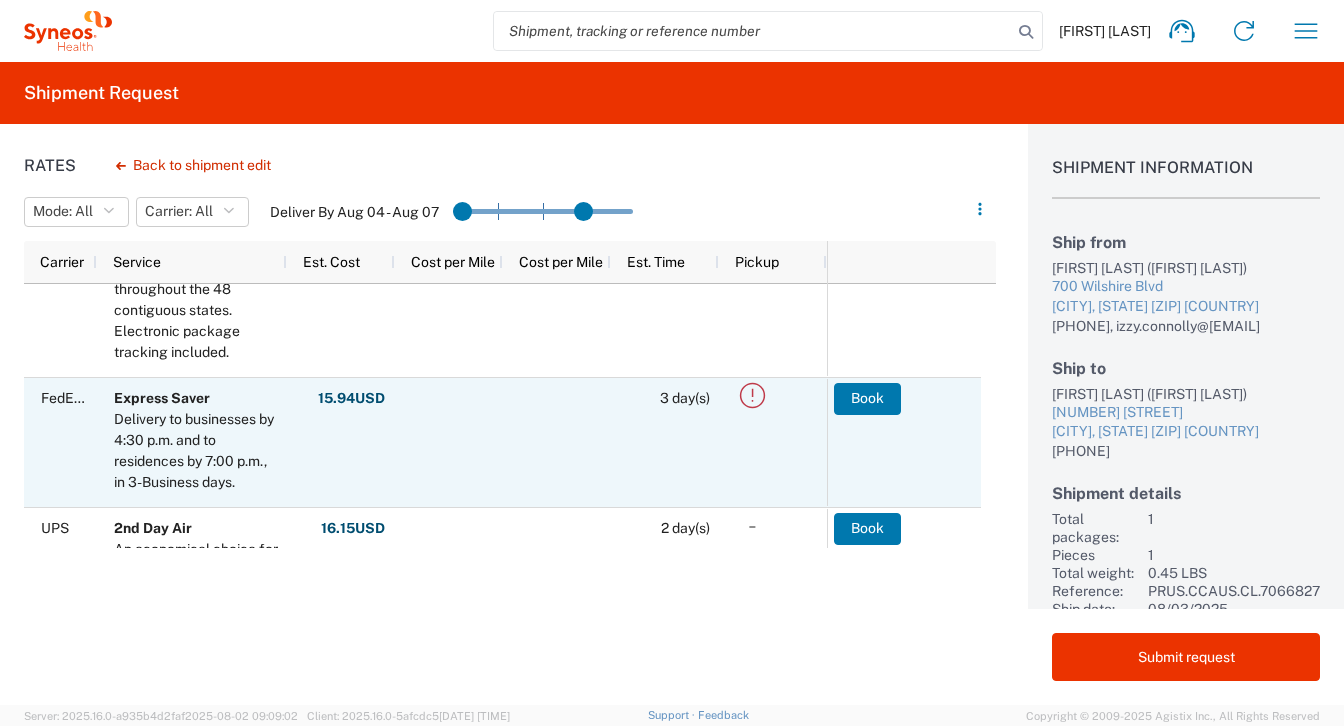 scroll, scrollTop: 303, scrollLeft: 0, axis: vertical 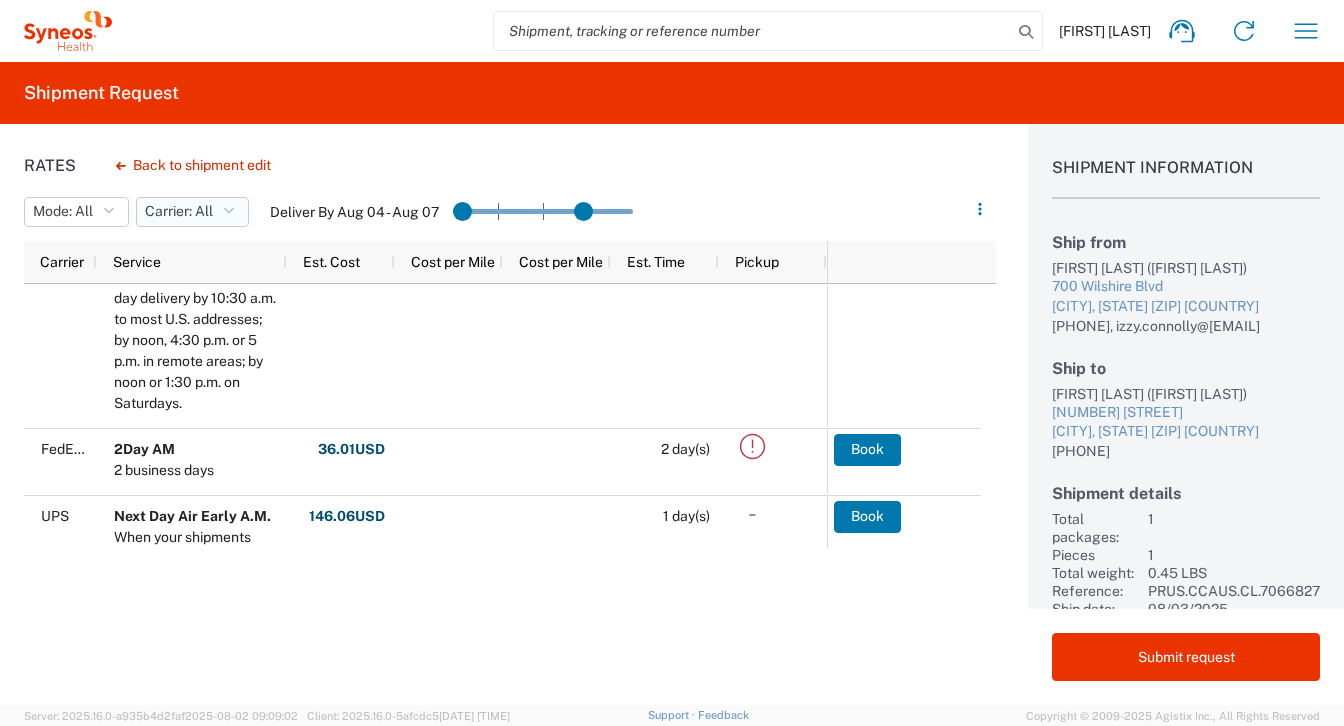 click on "Carrier:  All" 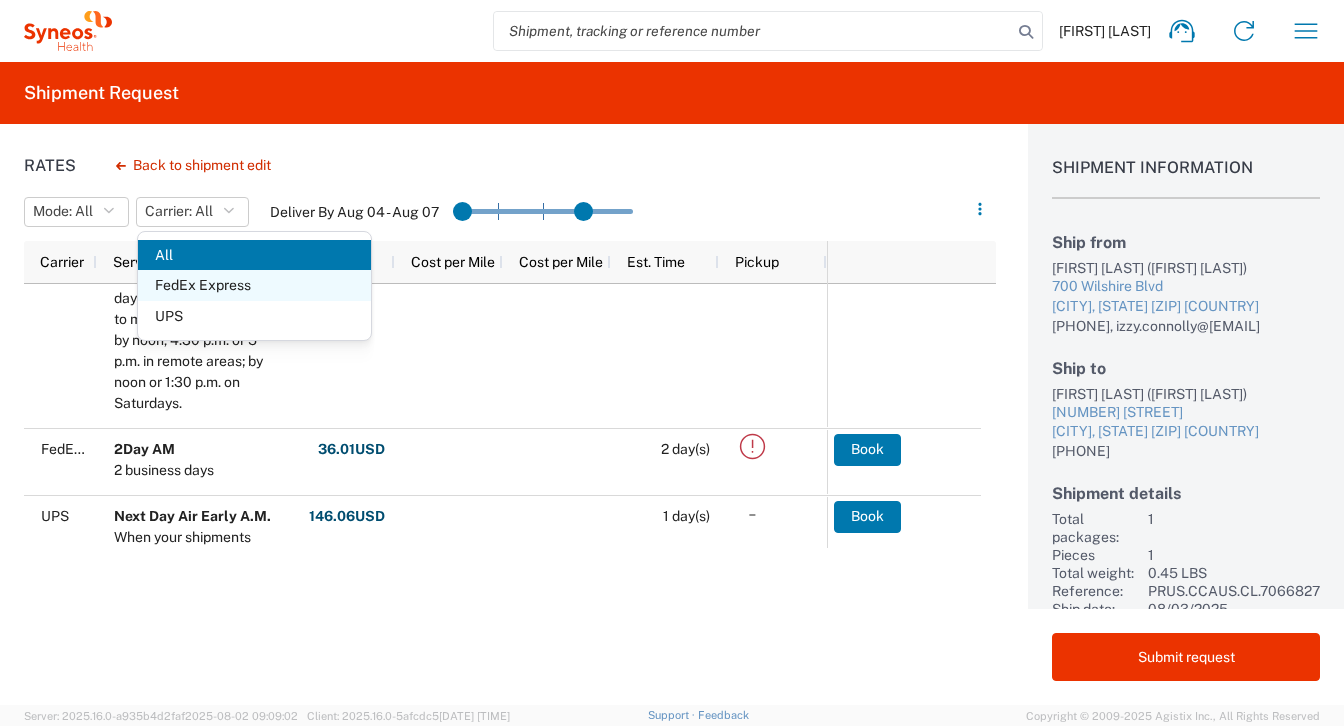 click on "FedEx Express" 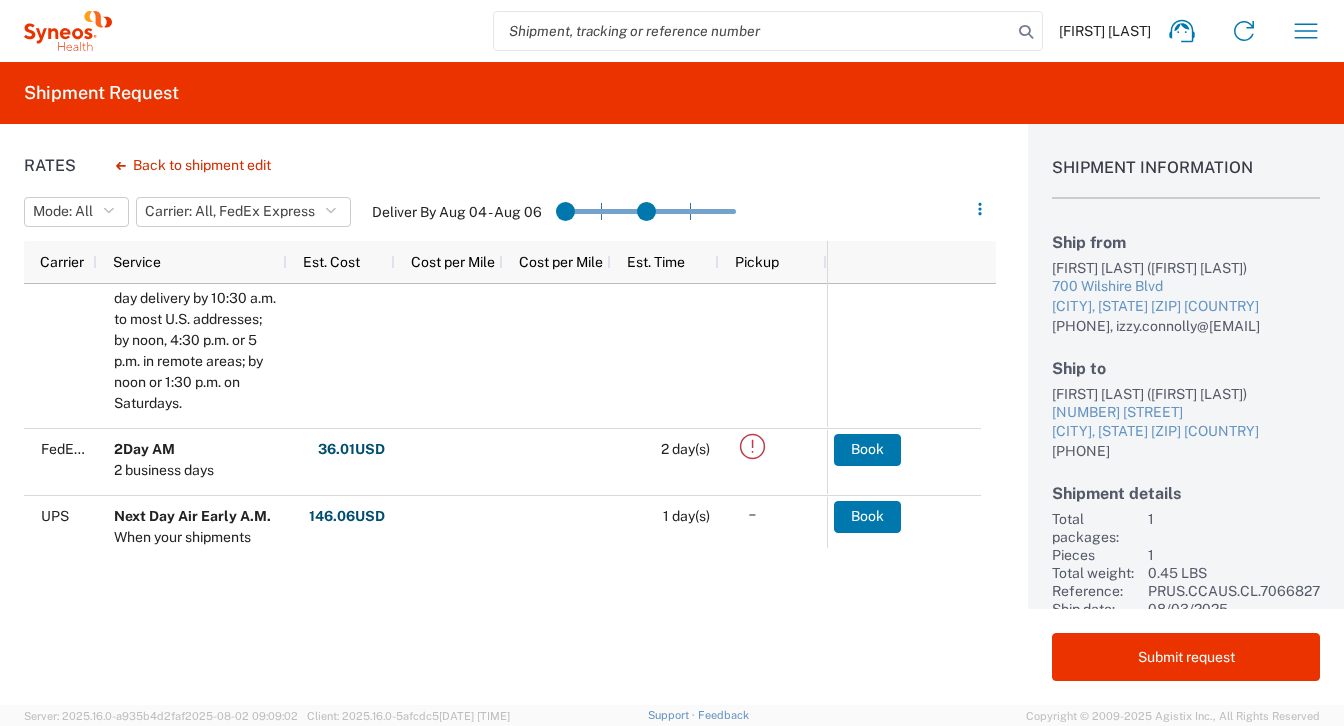 drag, startPoint x: 694, startPoint y: 208, endPoint x: 596, endPoint y: 207, distance: 98.005104 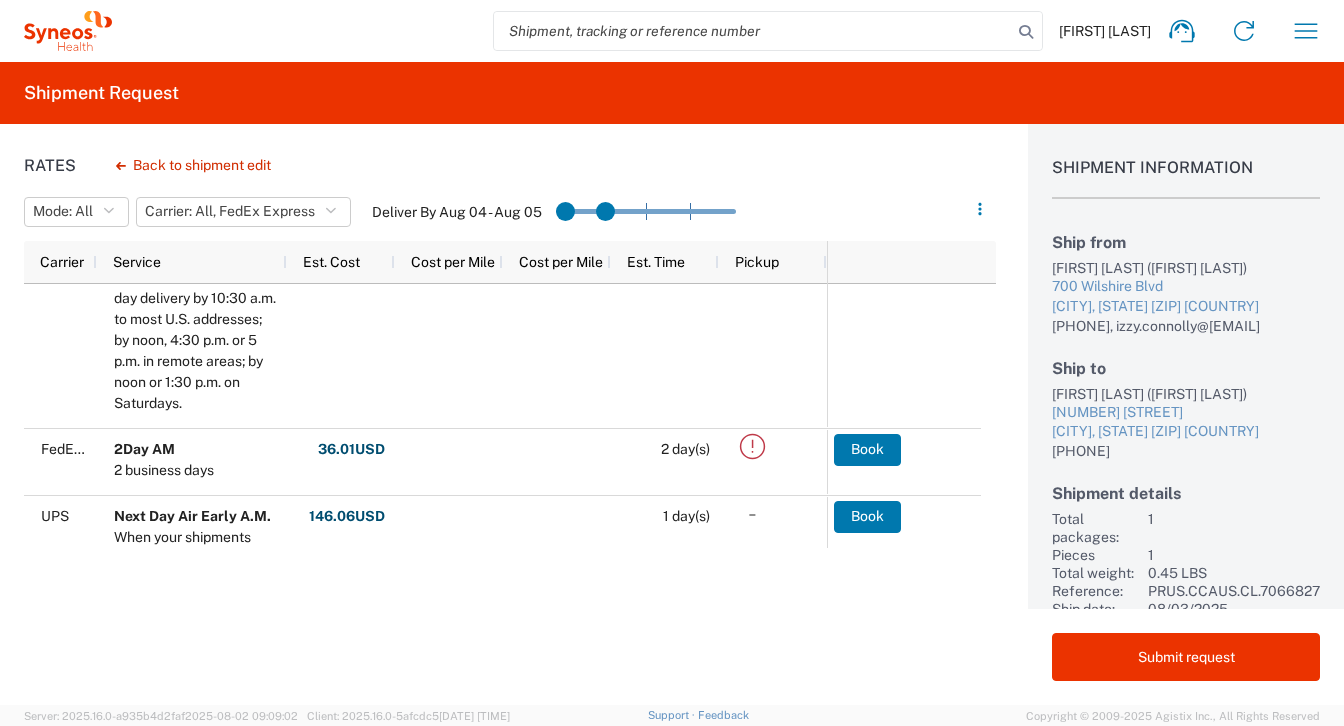 drag, startPoint x: 653, startPoint y: 214, endPoint x: 631, endPoint y: 214, distance: 22 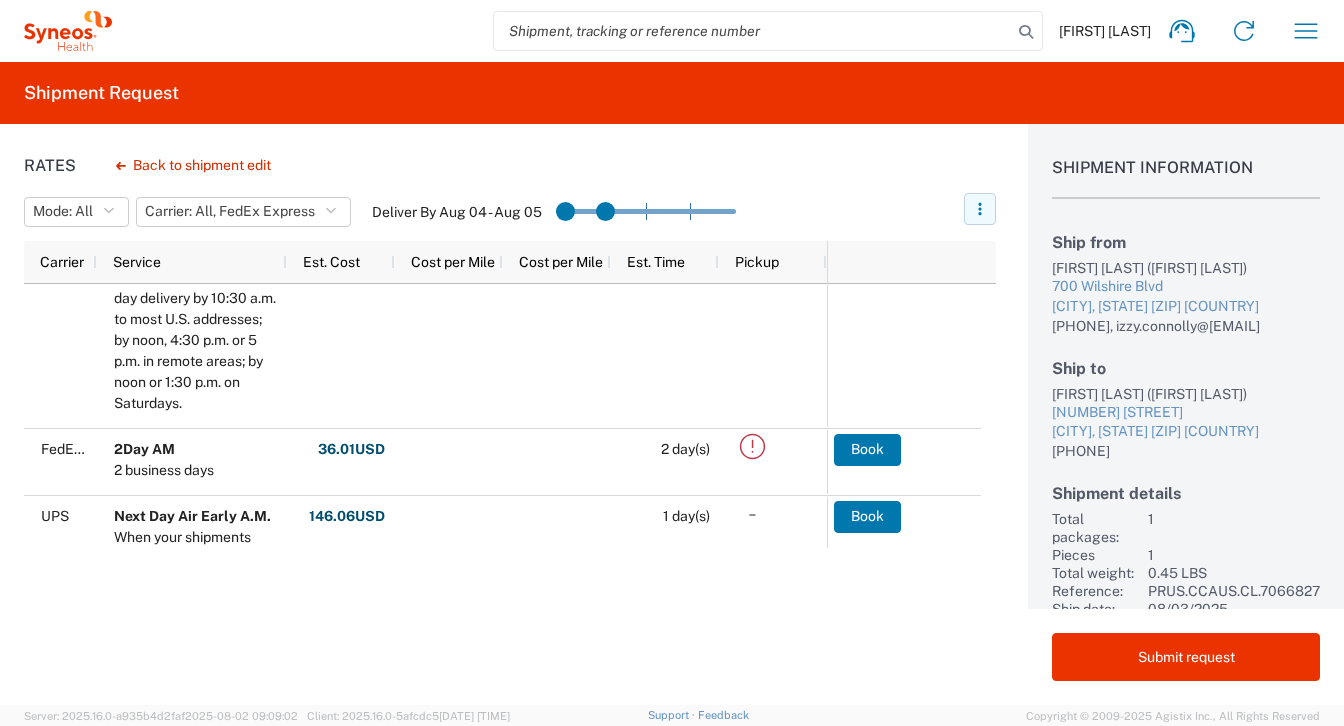 click 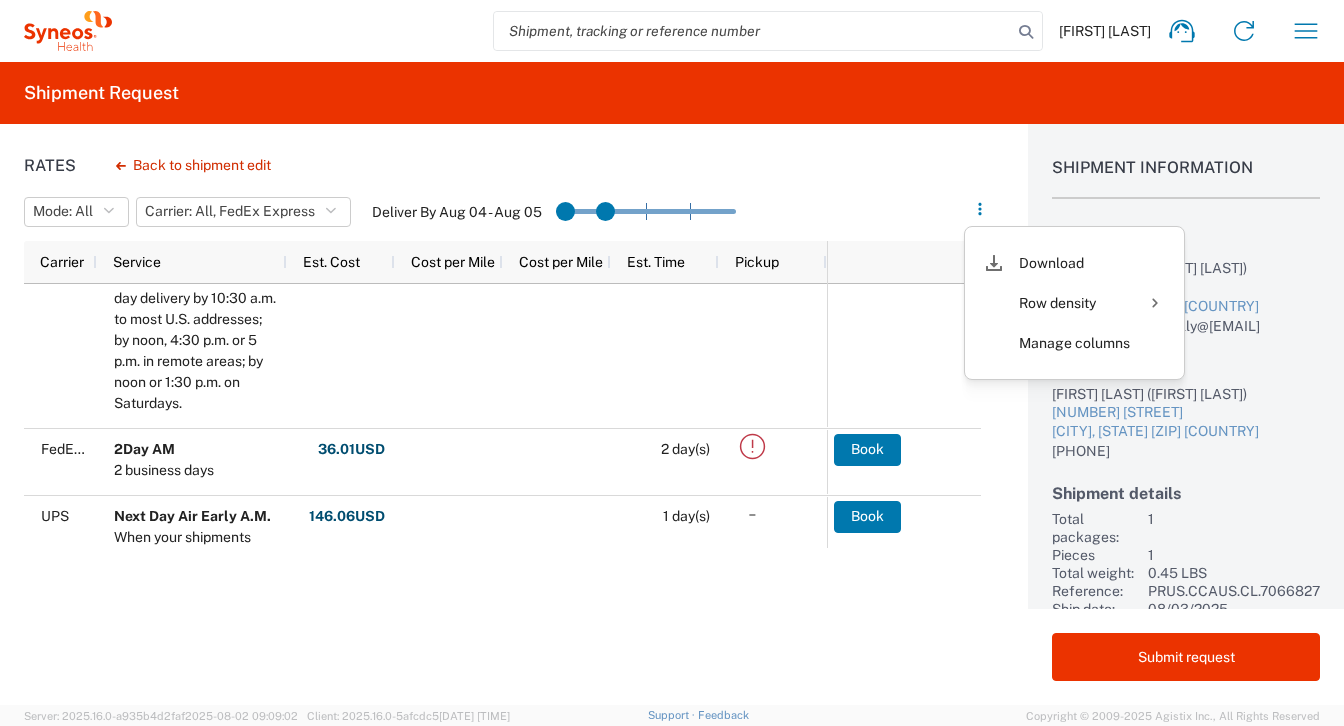click on "Rates
Back to shipment edit Mode: All All SMAL Carrier: All, FedEx Express All FedEx Express UPS Deliver By Aug 04 - Aug 05
Carrier                                             Service                                             Est. Cost                                             Cost per Mile                                             Cost per Mile                                             Est. Time                                             Pickup                                                                                               UPS Next Day Air Saver When you need a package overnight that doesn't require morning delivery, UPS features next-business-day delivery by 3:00 pm. Electronic package tracking included.  22.35
USD  Total:  22.35
USD 1 day(s)
UPS Next Day Air UPS Next Day Air will guarantee next business day delivery to the 50 states by 10:30 a.m. to 76 percent of the population. Electronic package tracking is included.  23.00" 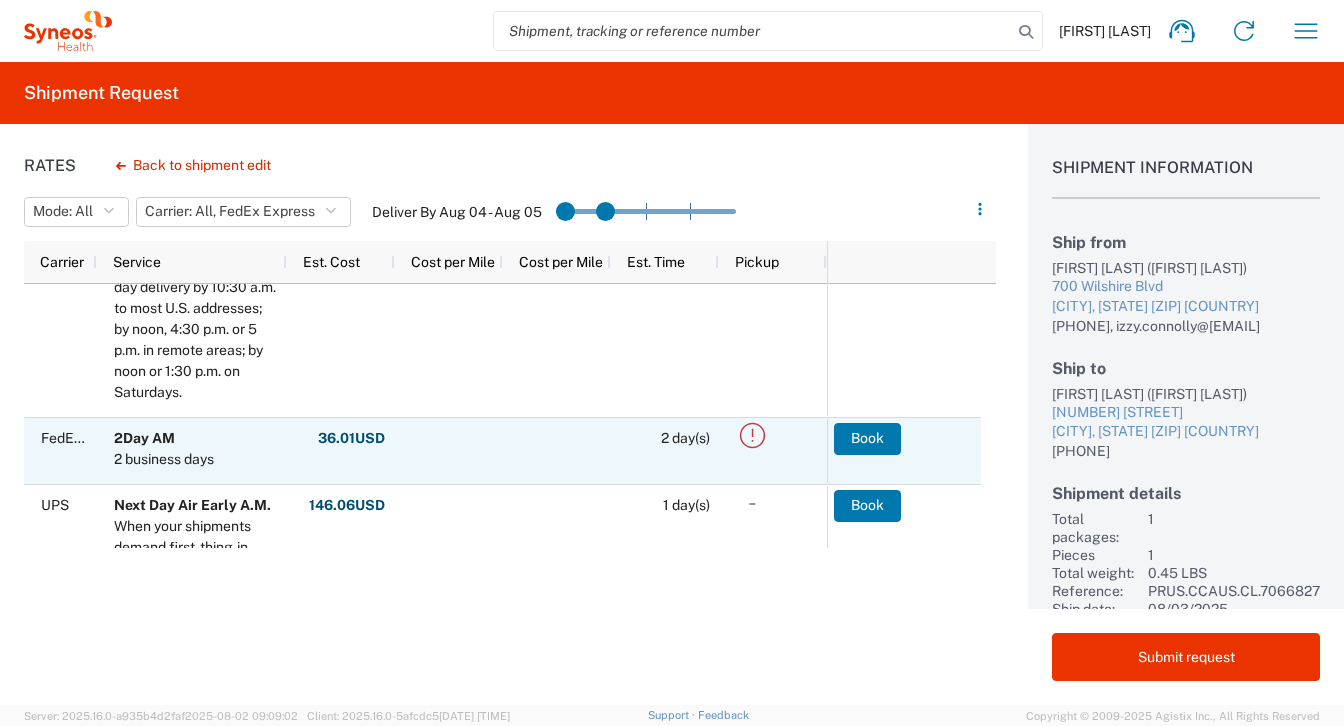 click 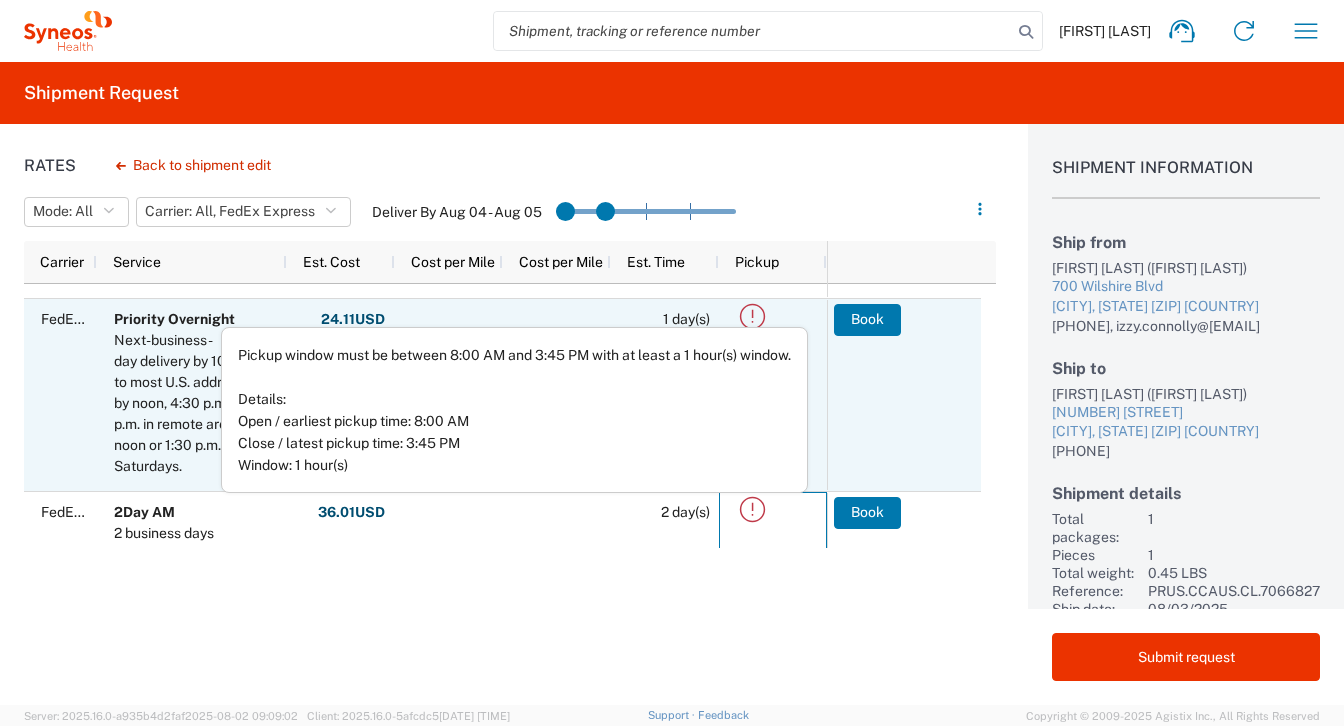 click 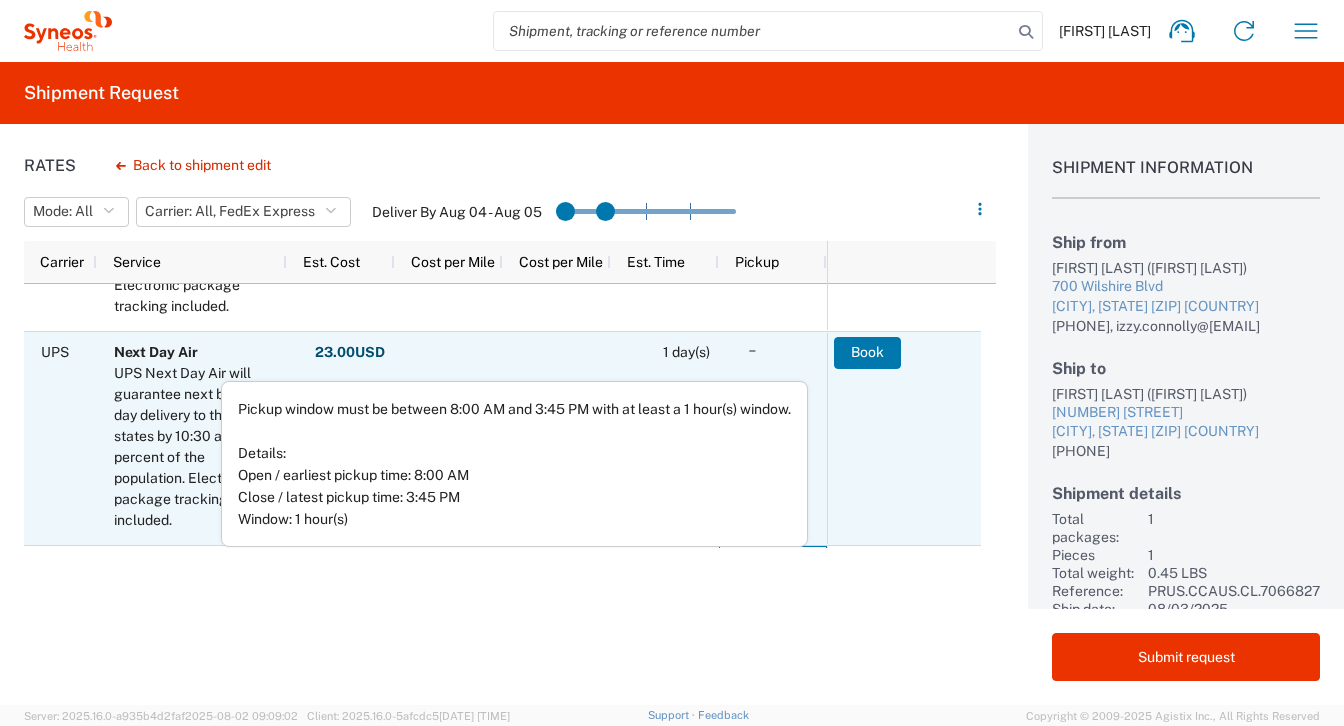 click 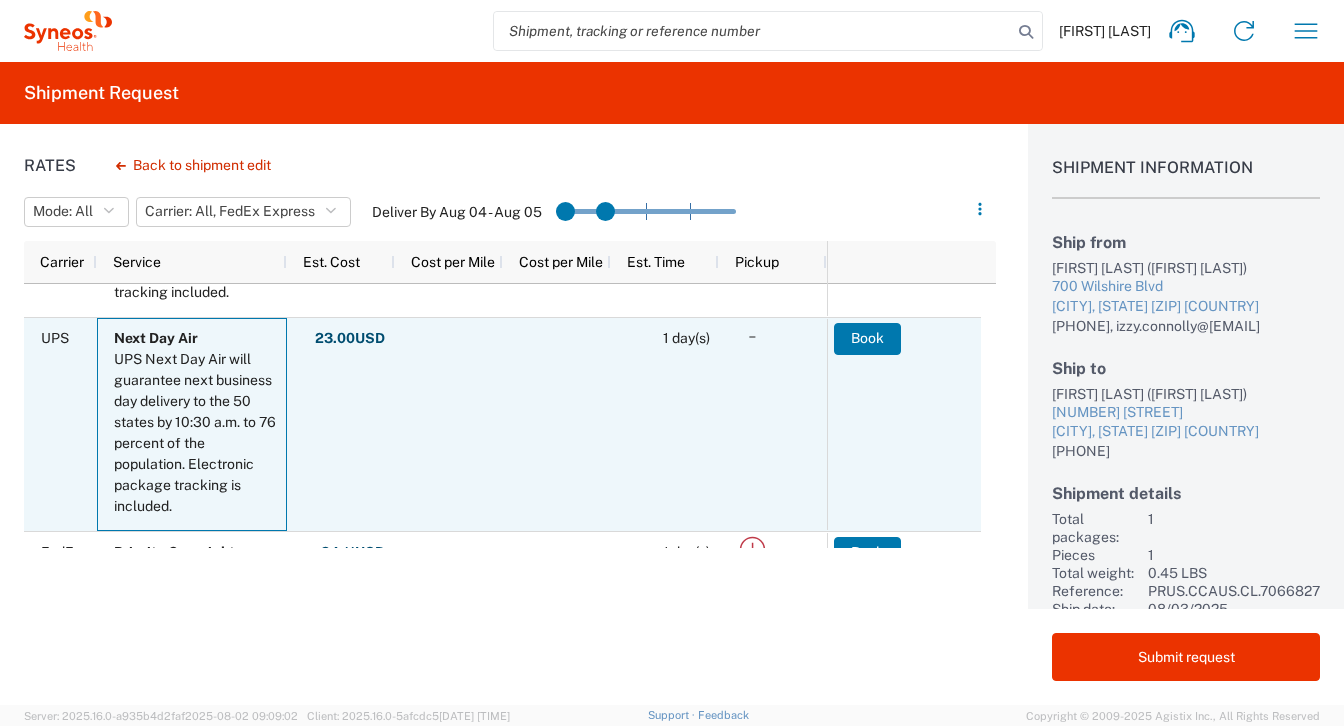 click on "UPS Next Day Air will guarantee next business day delivery to the 50 states by 10:30 a.m. to 76 percent of the population. Electronic package tracking is included." 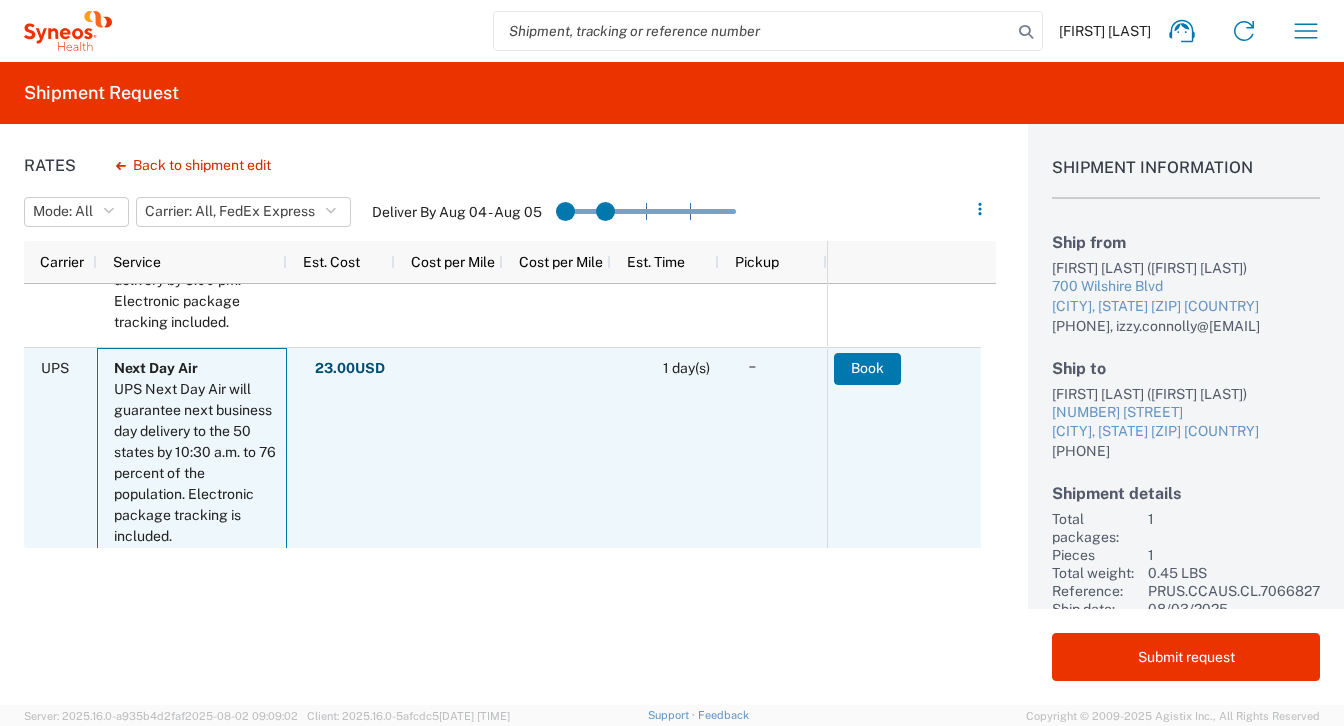 scroll, scrollTop: 536, scrollLeft: 0, axis: vertical 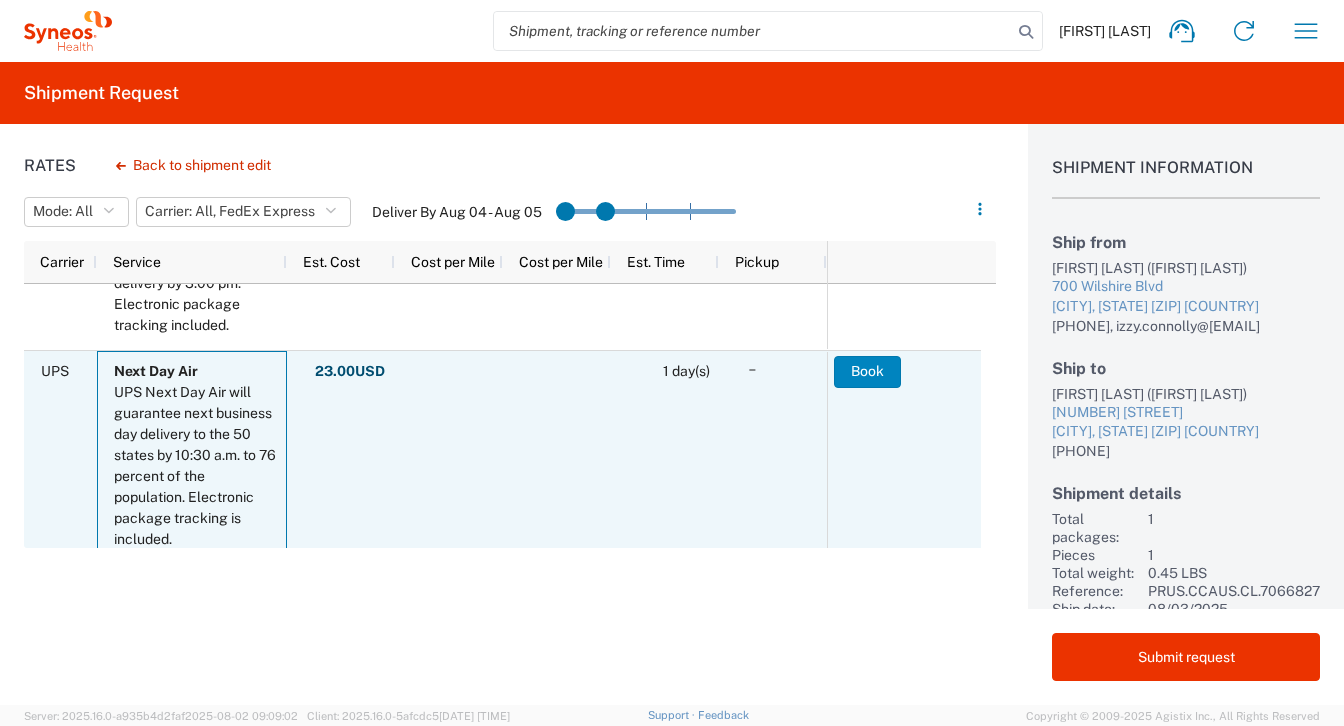 click on "Book" 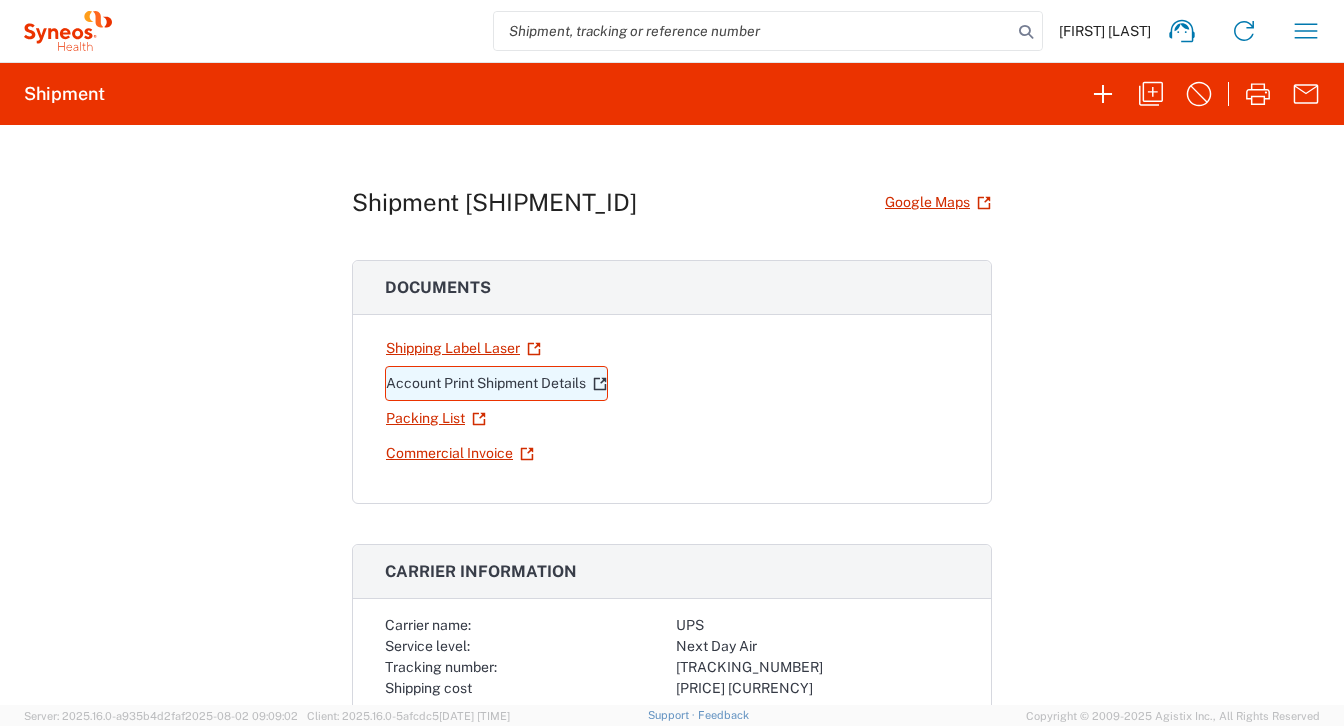click on "Account Print Shipment Details" 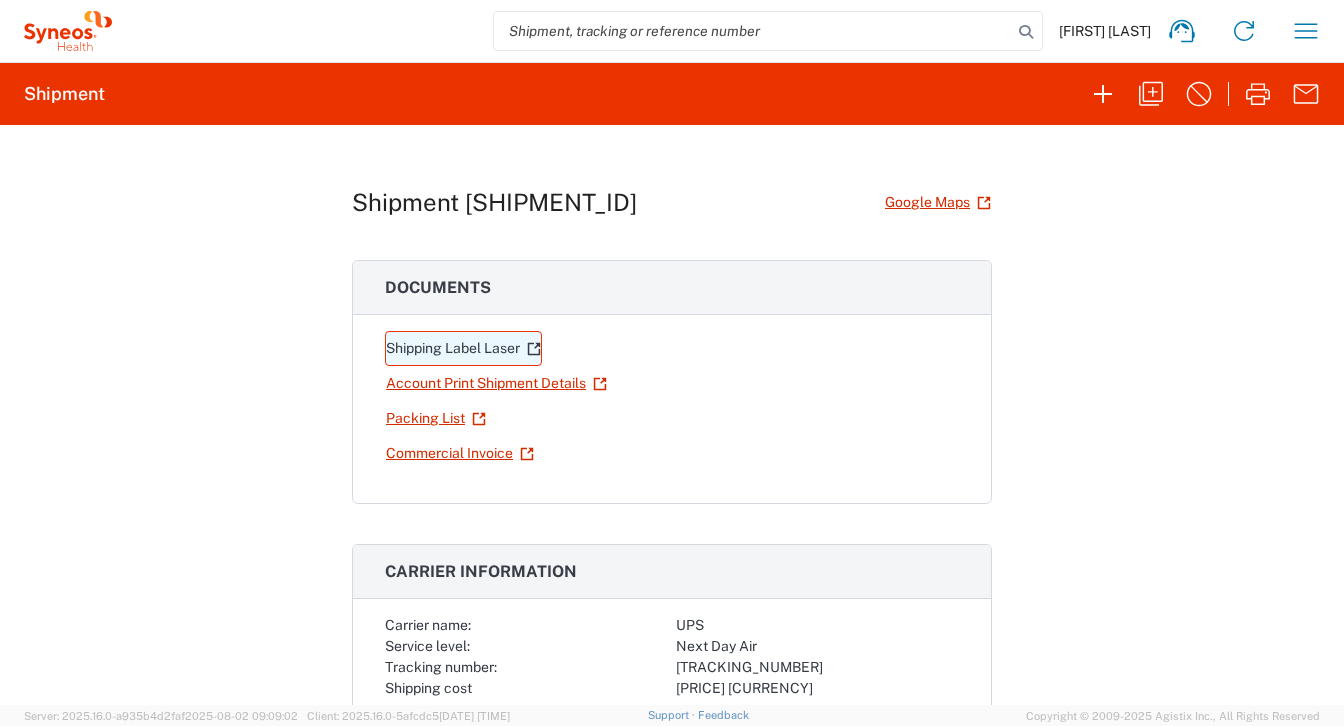 click on "Shipping Label Laser" 